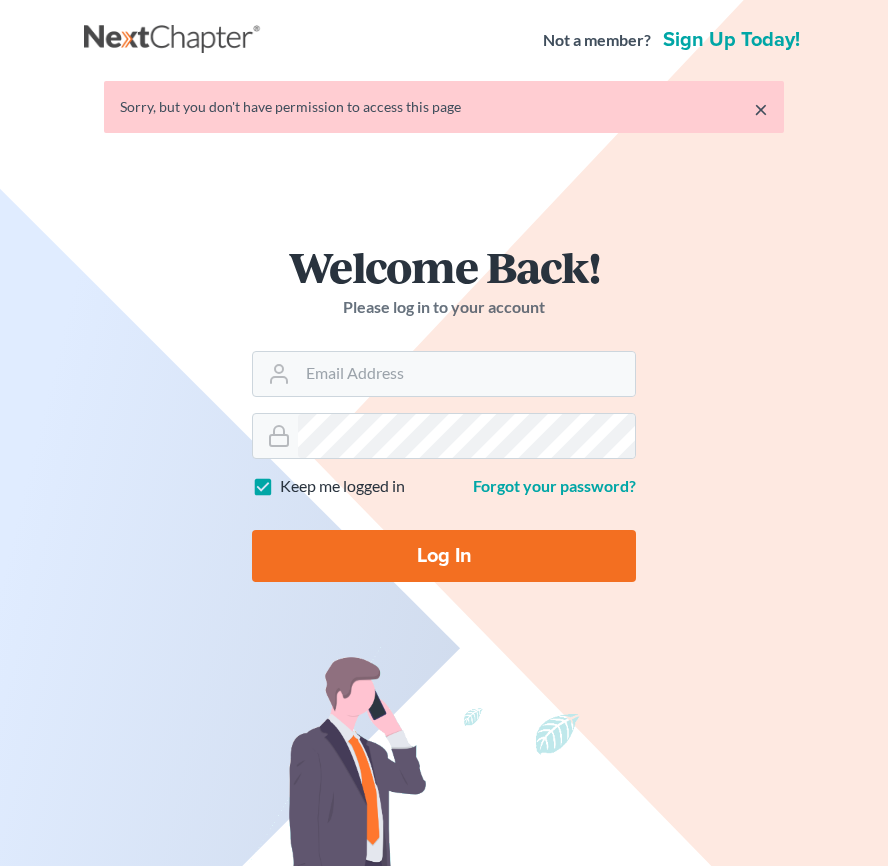 scroll, scrollTop: 0, scrollLeft: 0, axis: both 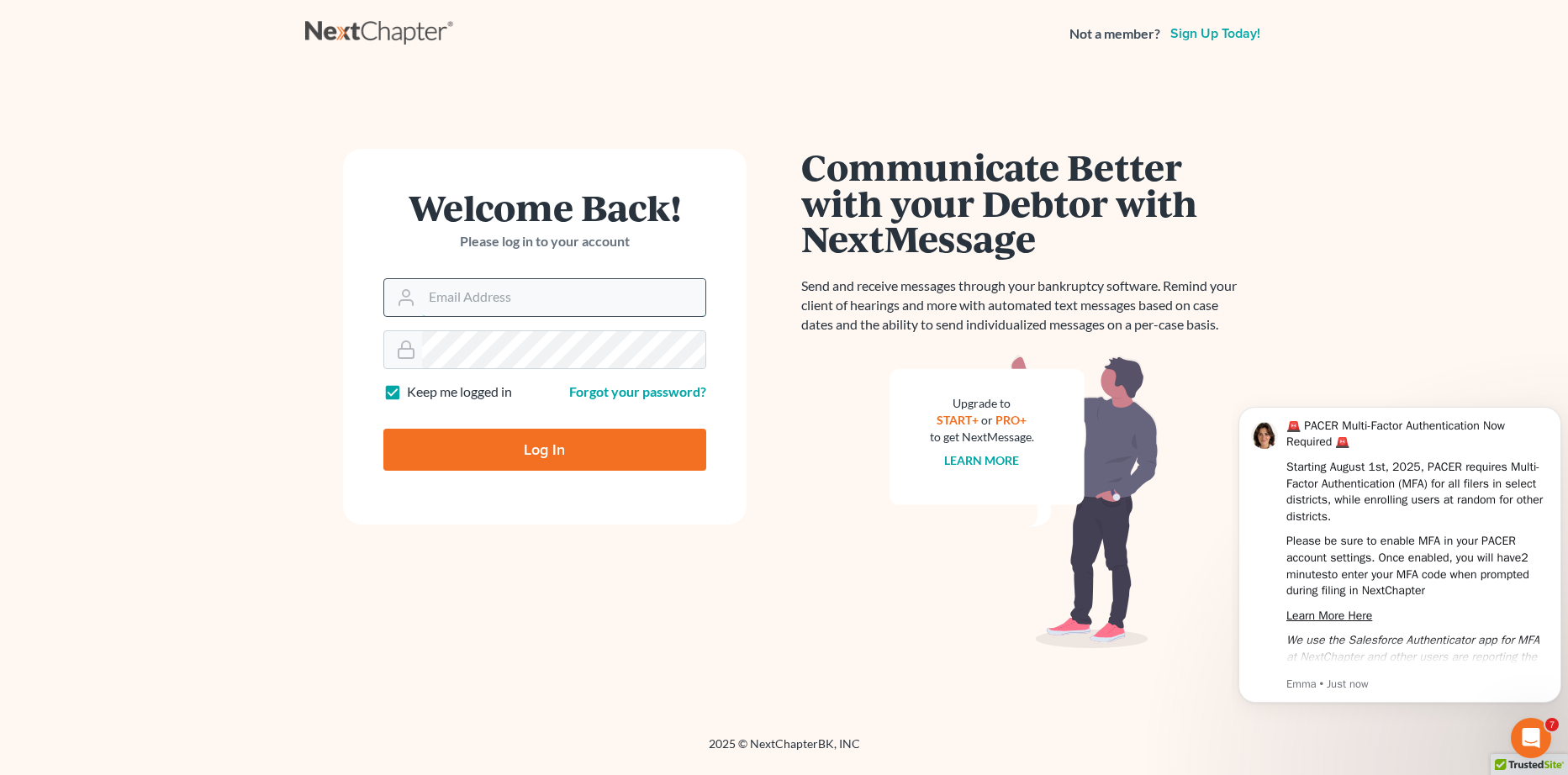 click on "Email Address" at bounding box center [563, 298] 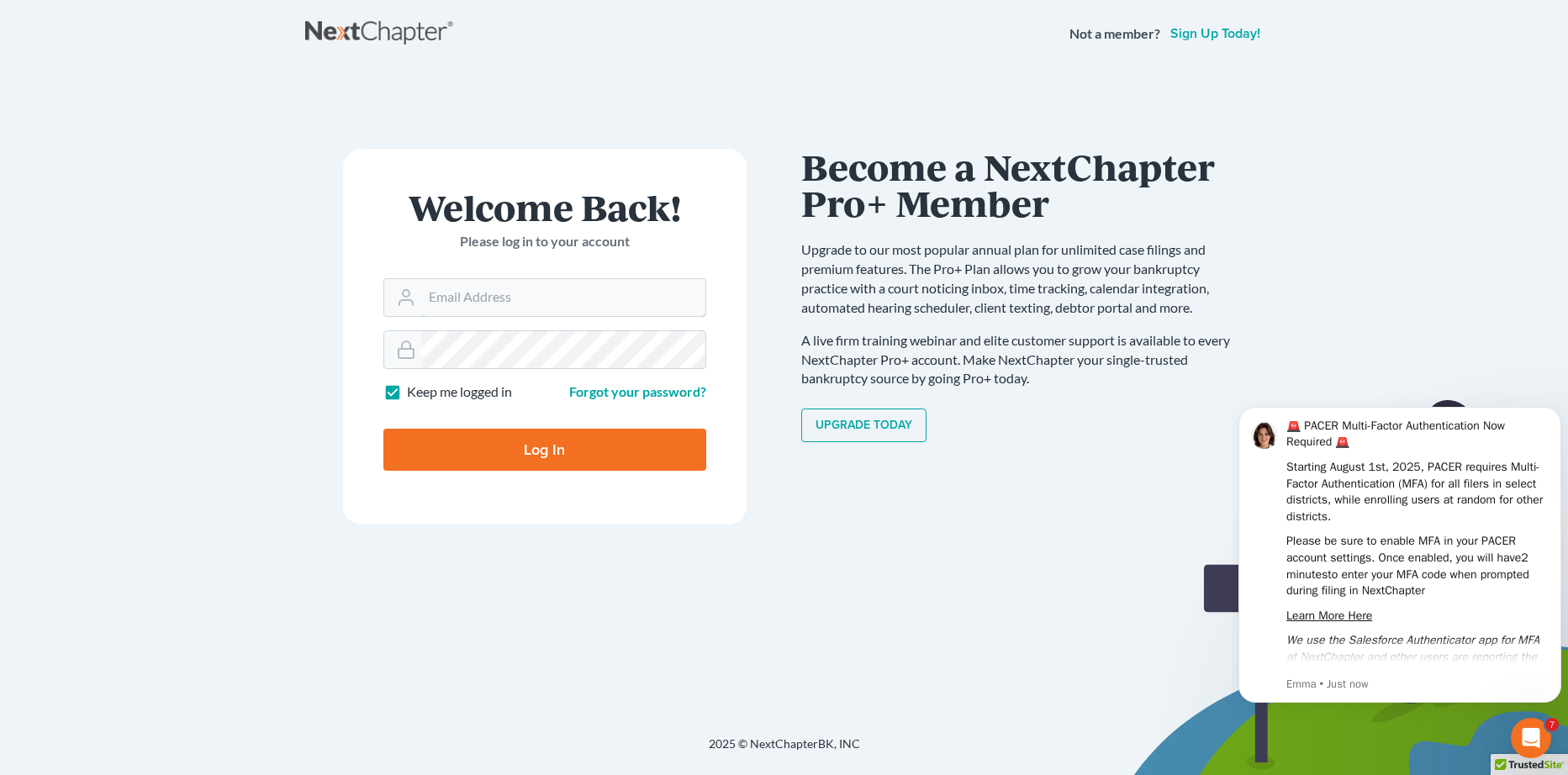 type on "rgrant@cm.law" 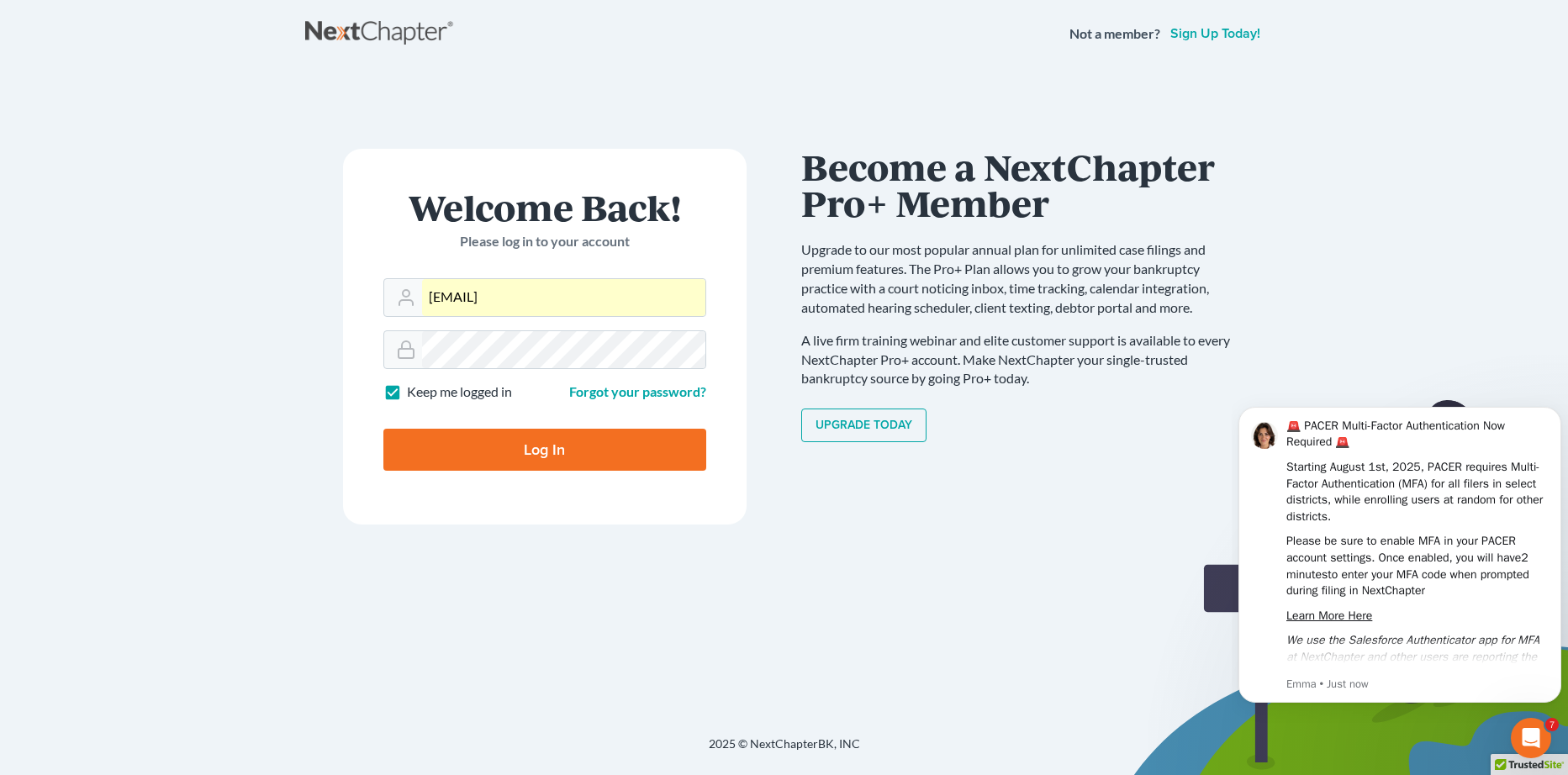 click on "Log In" at bounding box center [545, 450] 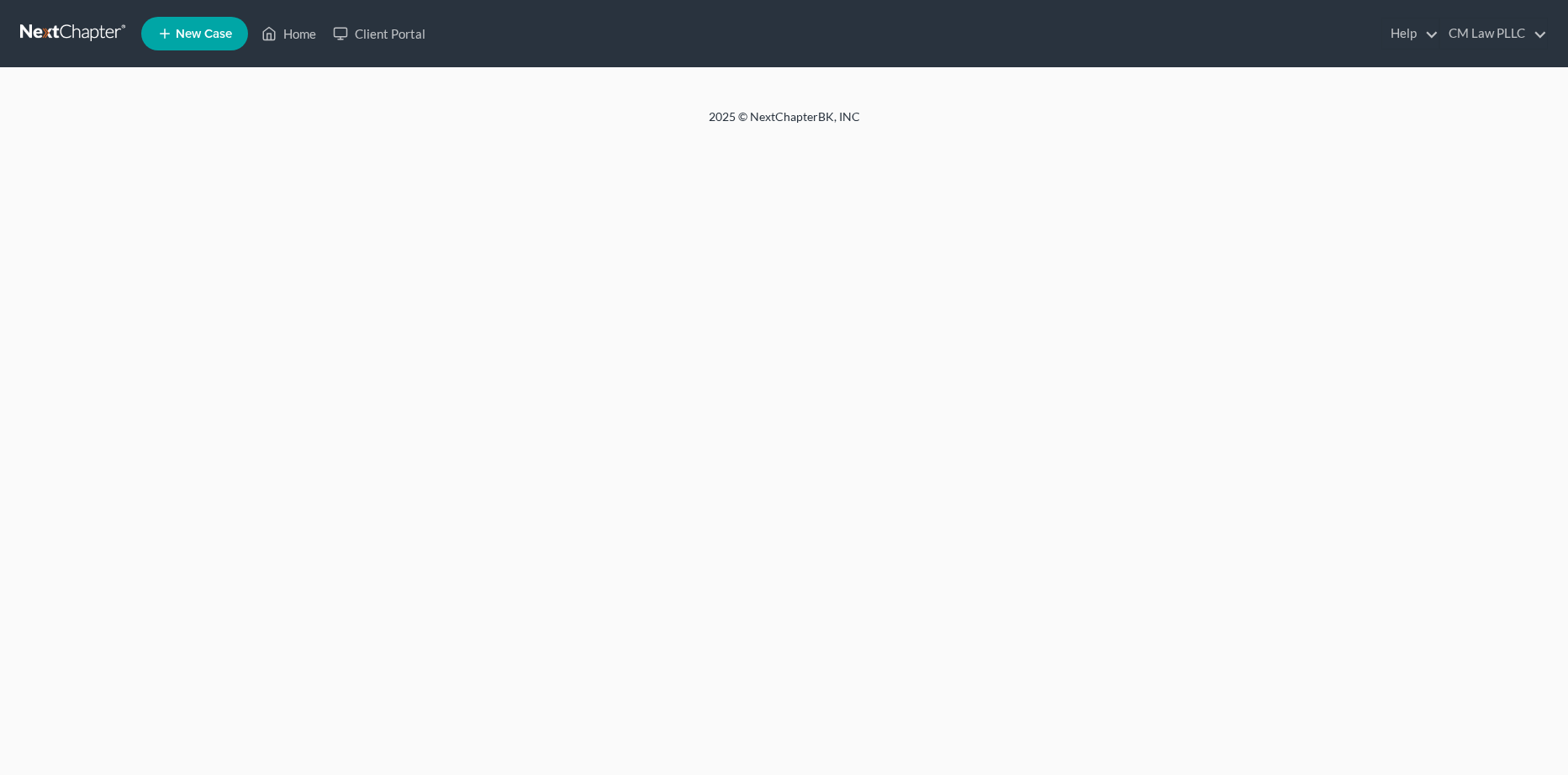 scroll, scrollTop: 0, scrollLeft: 0, axis: both 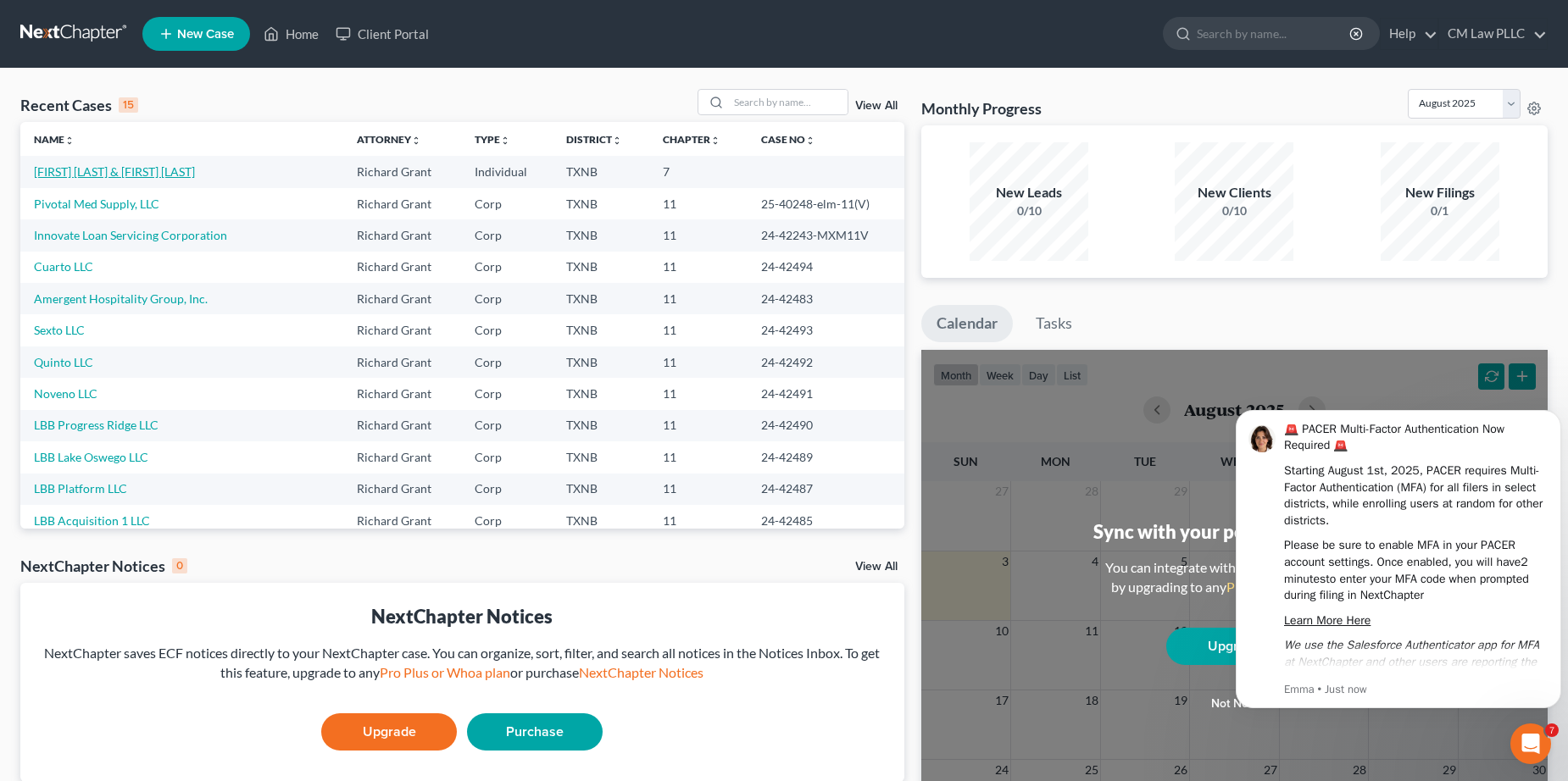 click on "[FIRST] [LAST] & [FIRST] [LAST]" at bounding box center (114, 171) 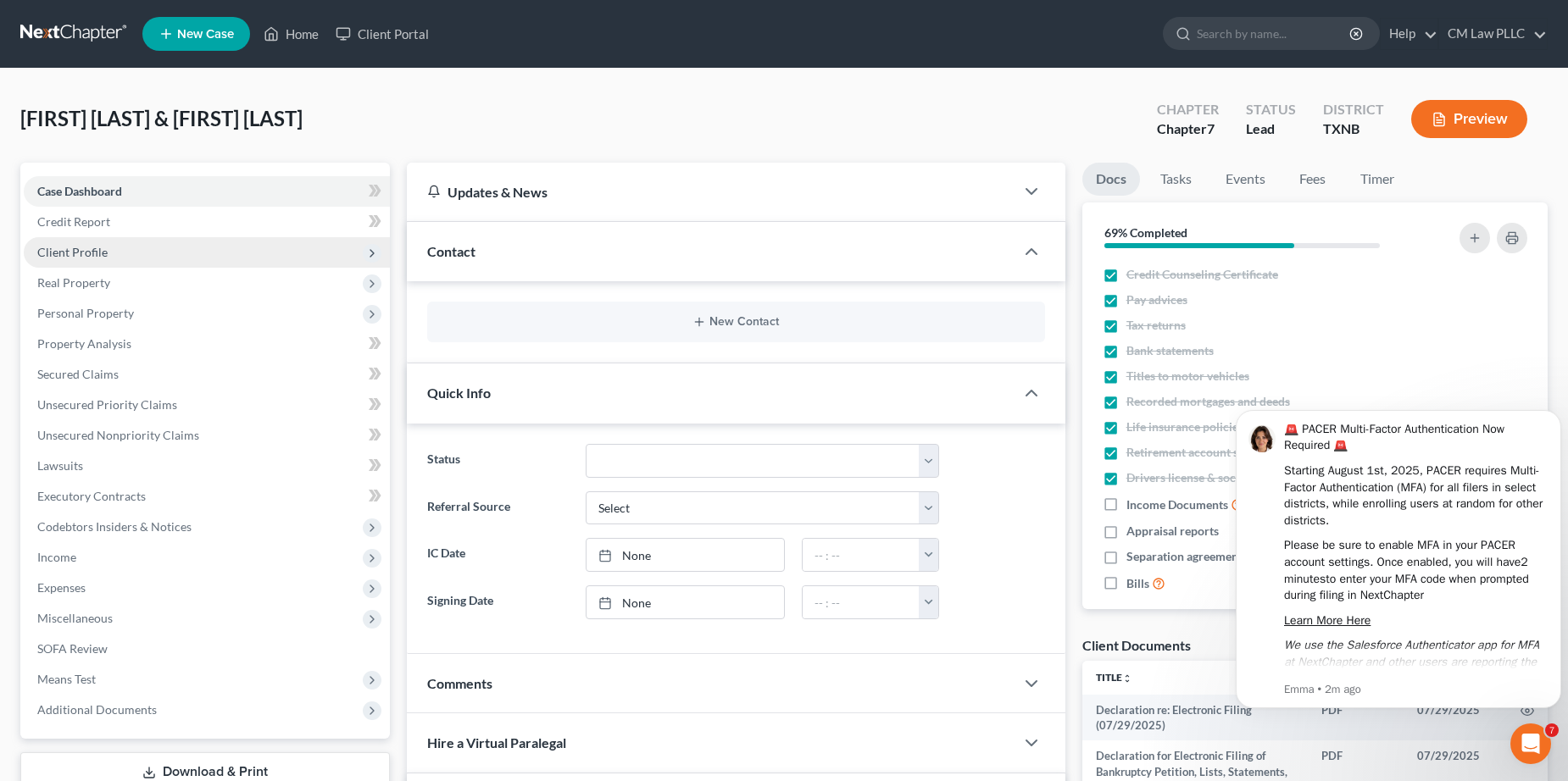 click on "Client Profile" at bounding box center [72, 252] 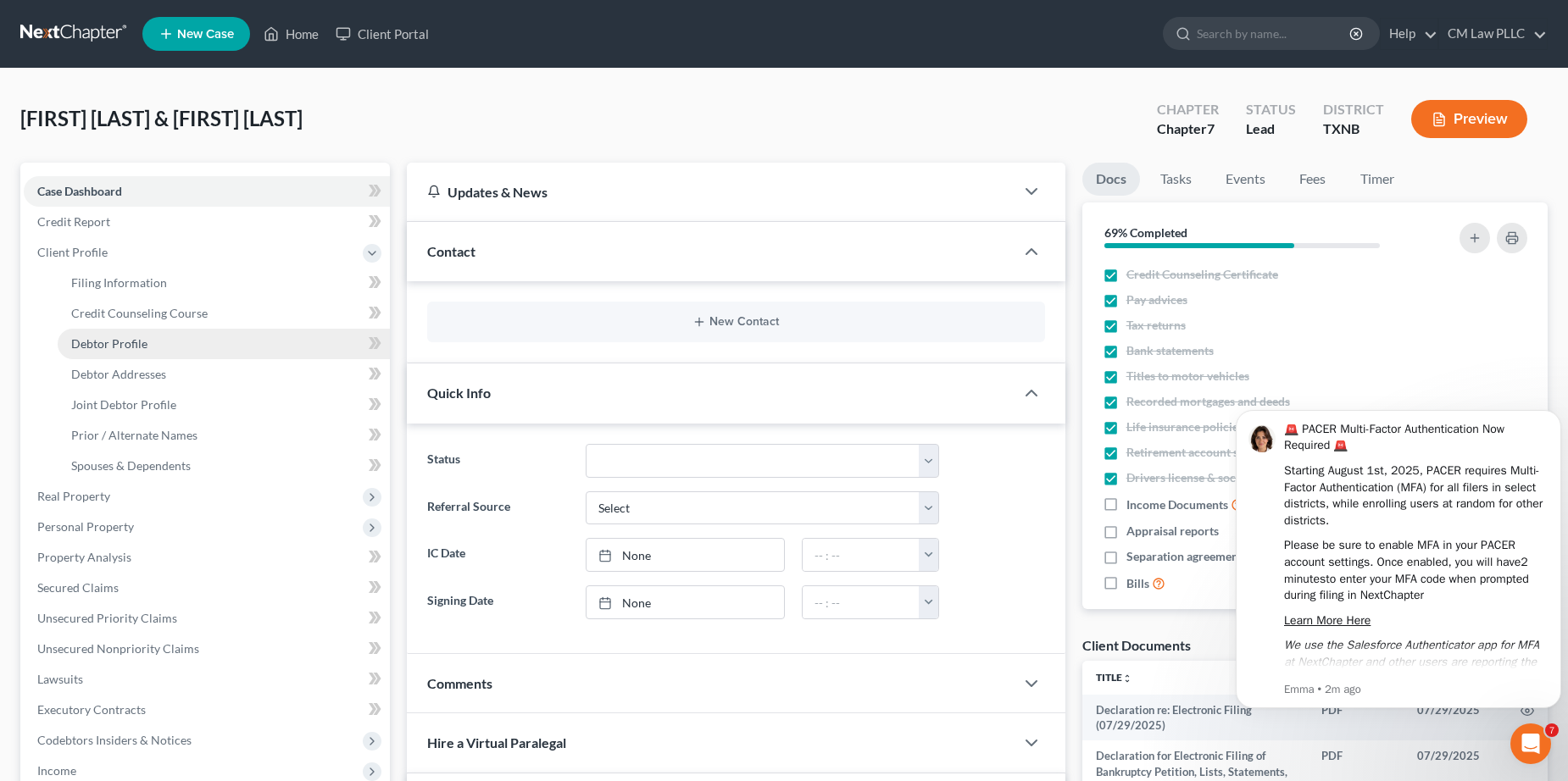 click on "Debtor Profile" at bounding box center [109, 343] 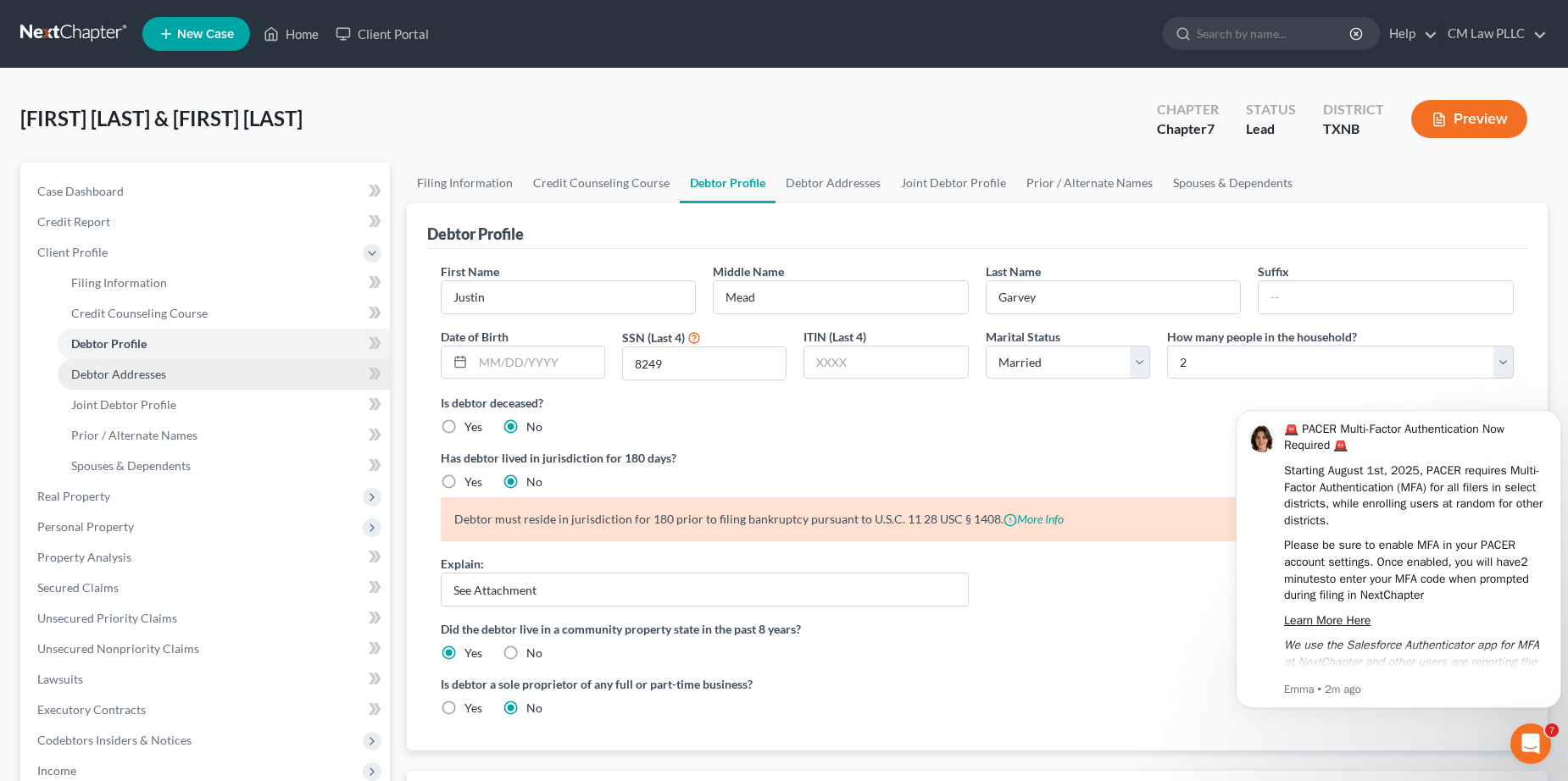 click on "Debtor Addresses" at bounding box center (119, 374) 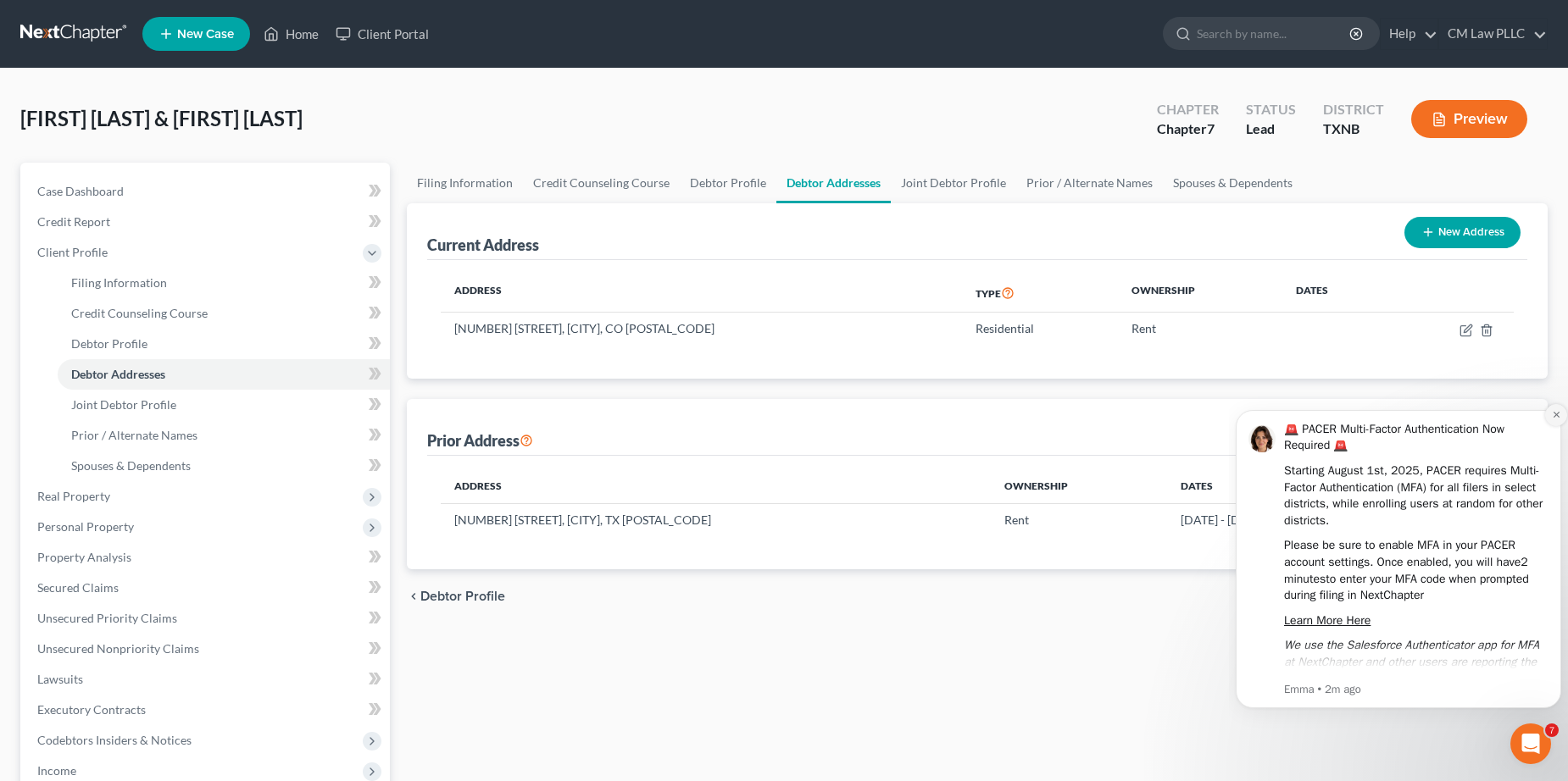click 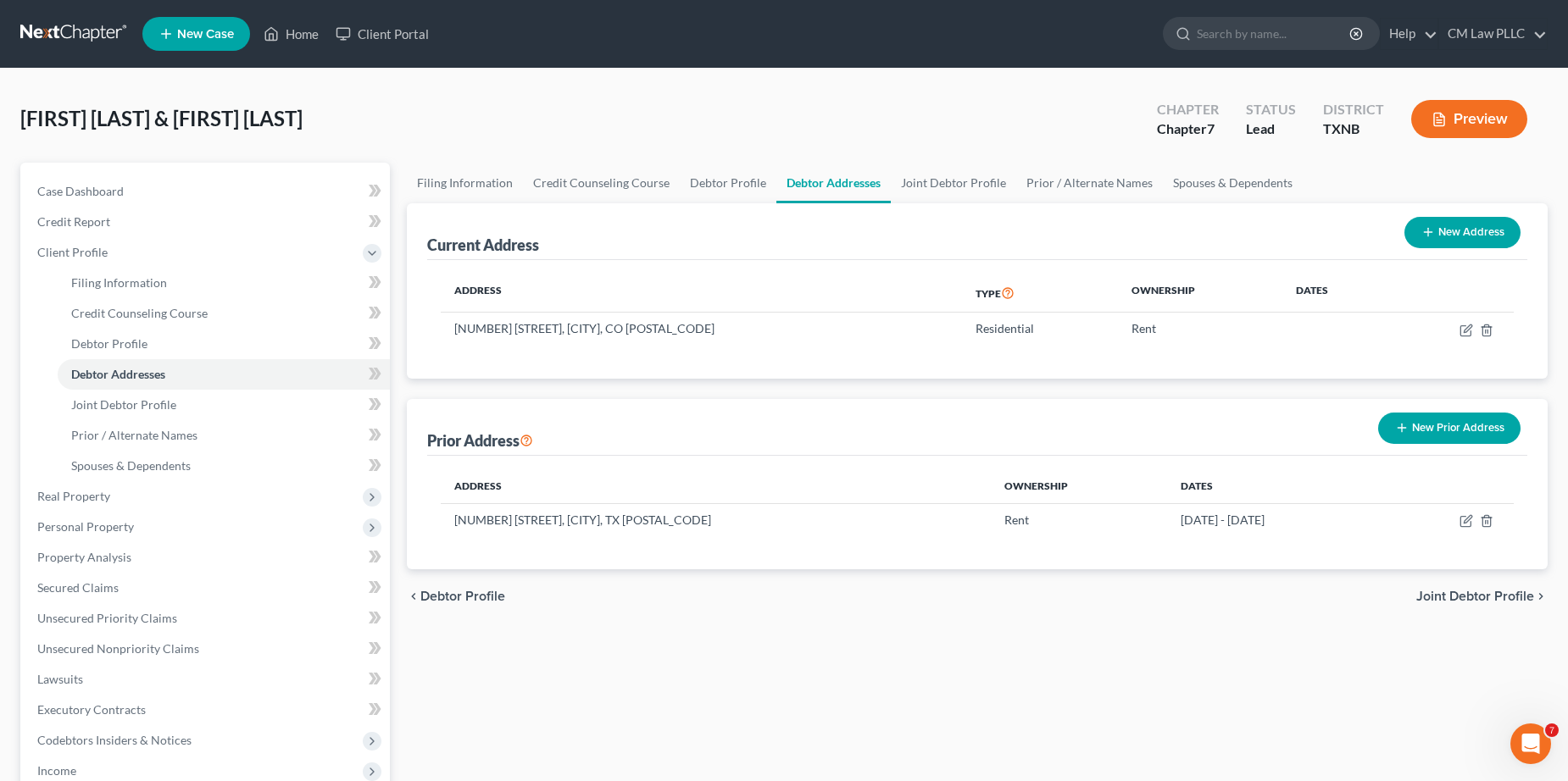 click on "New Address" at bounding box center [1462, 232] 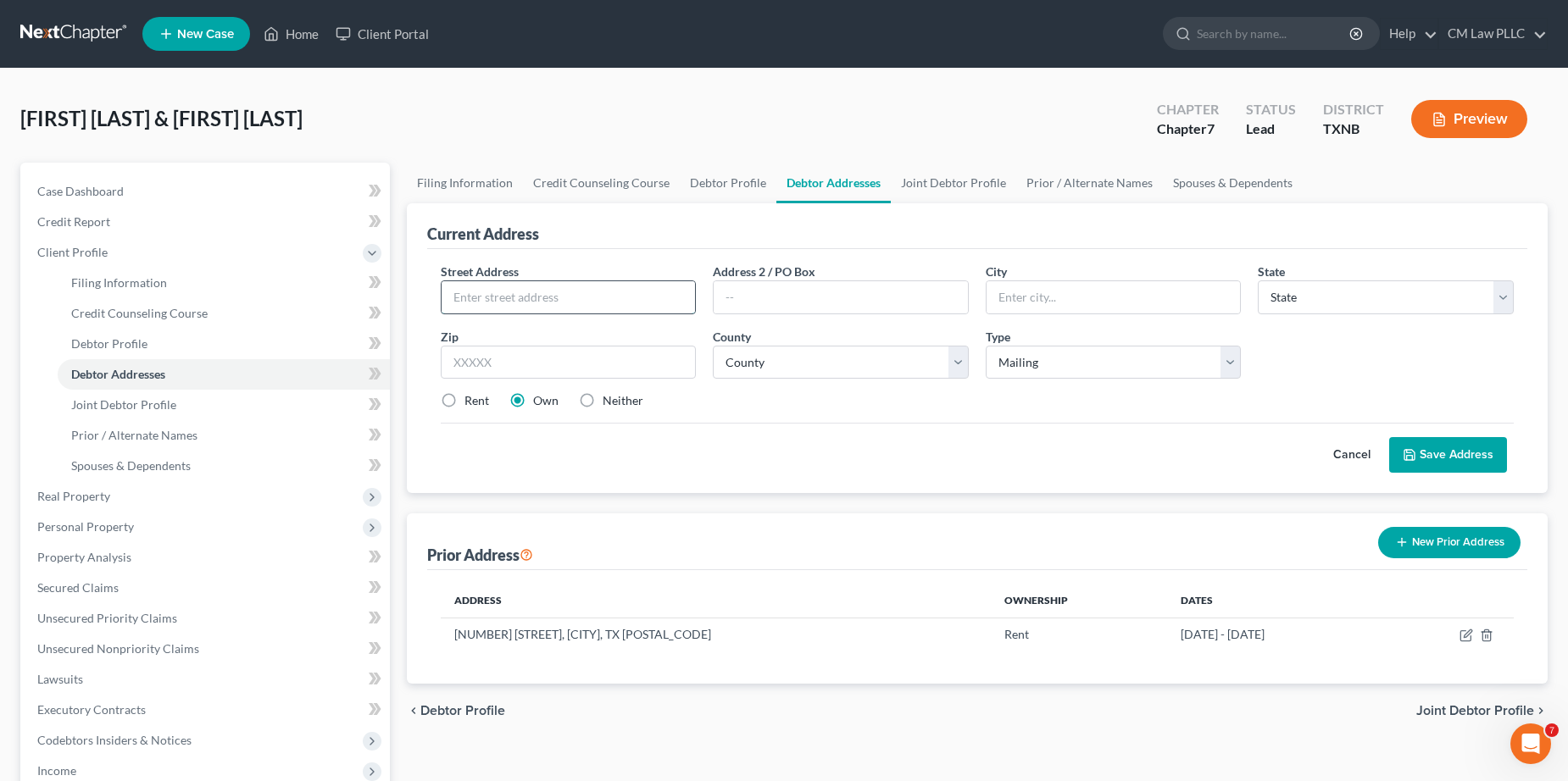 click at bounding box center (569, 297) 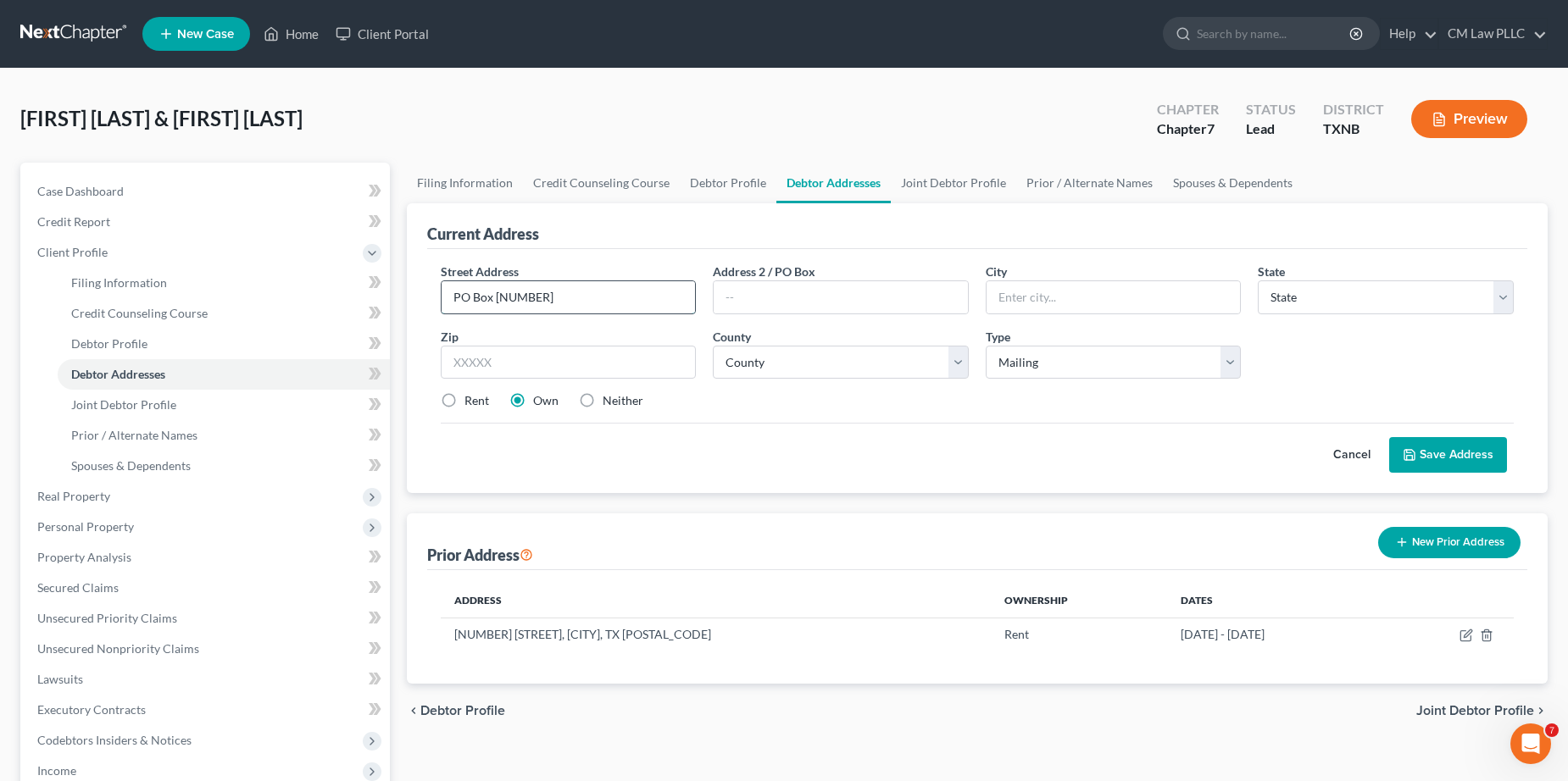 type on "PO Box 1621" 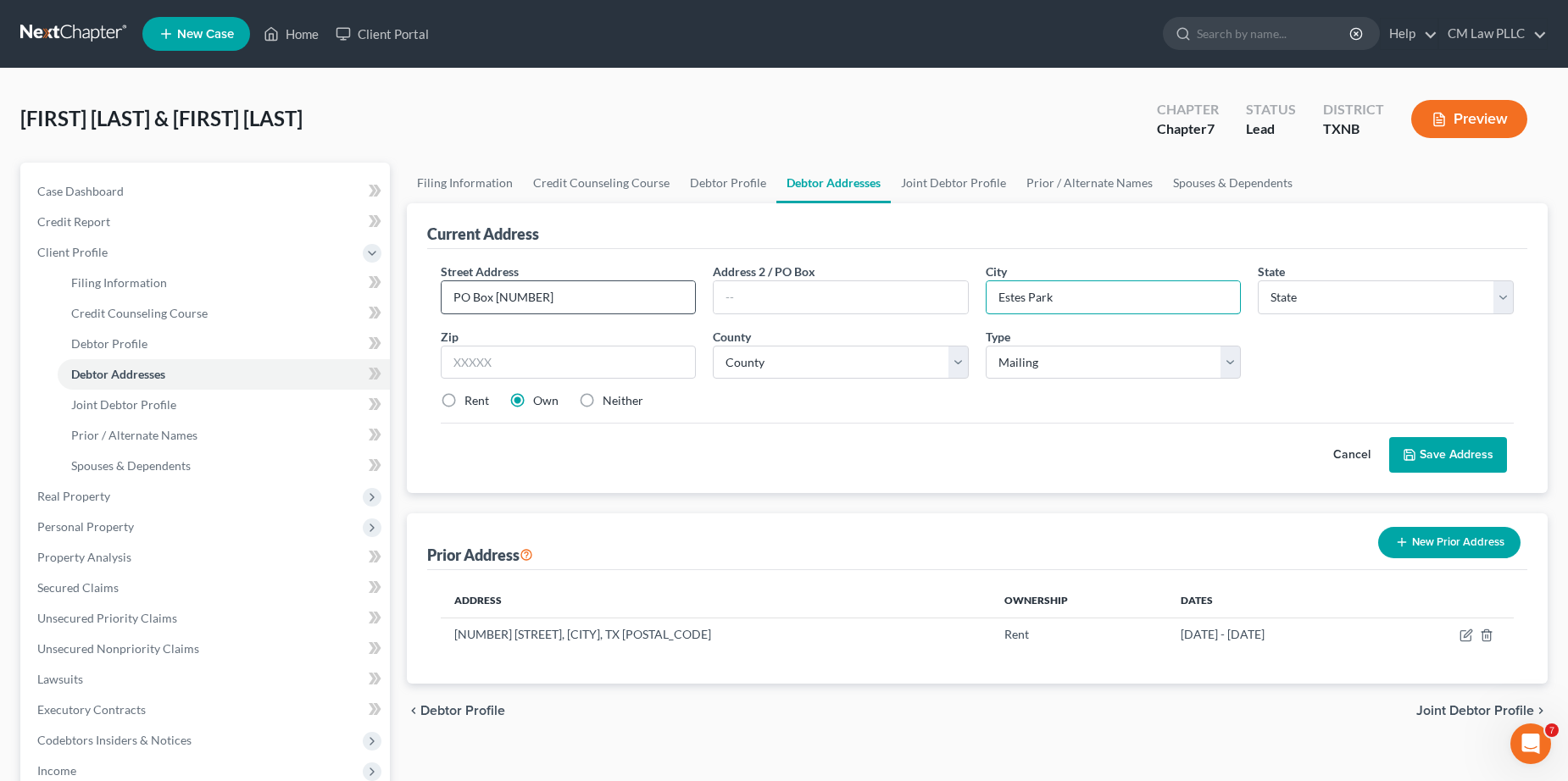 type on "Estes Park" 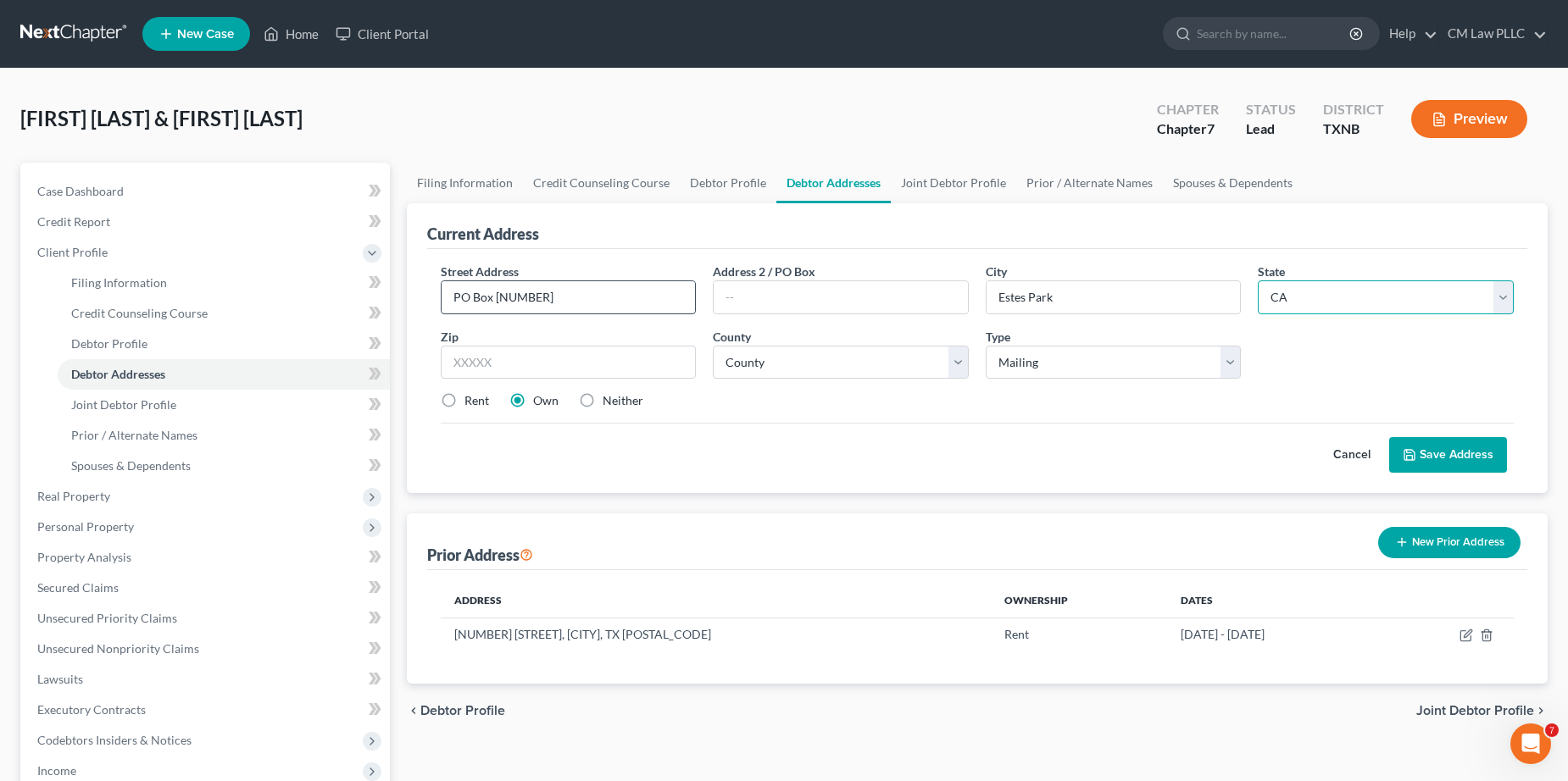 select on "5" 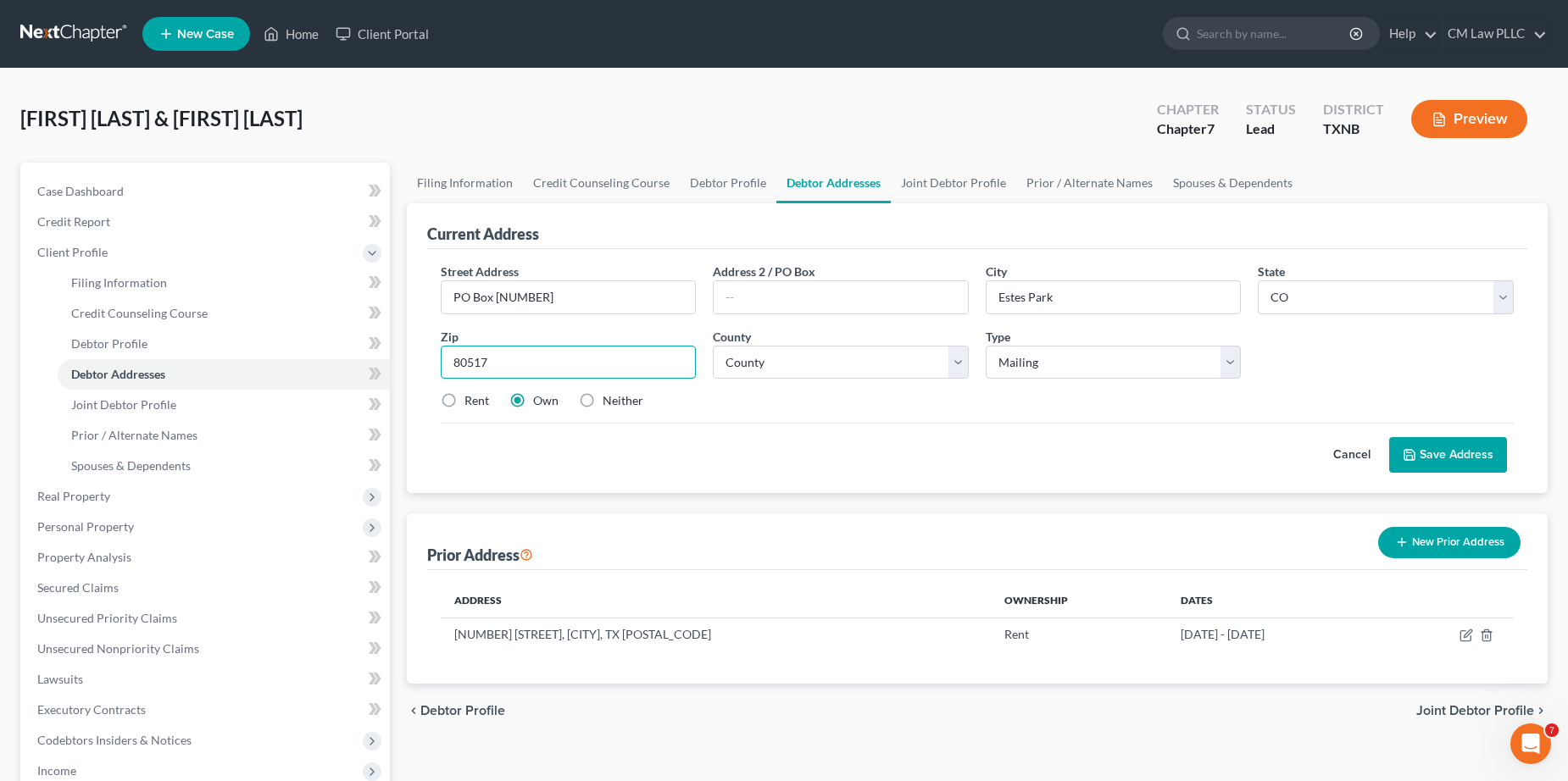 type on "80517" 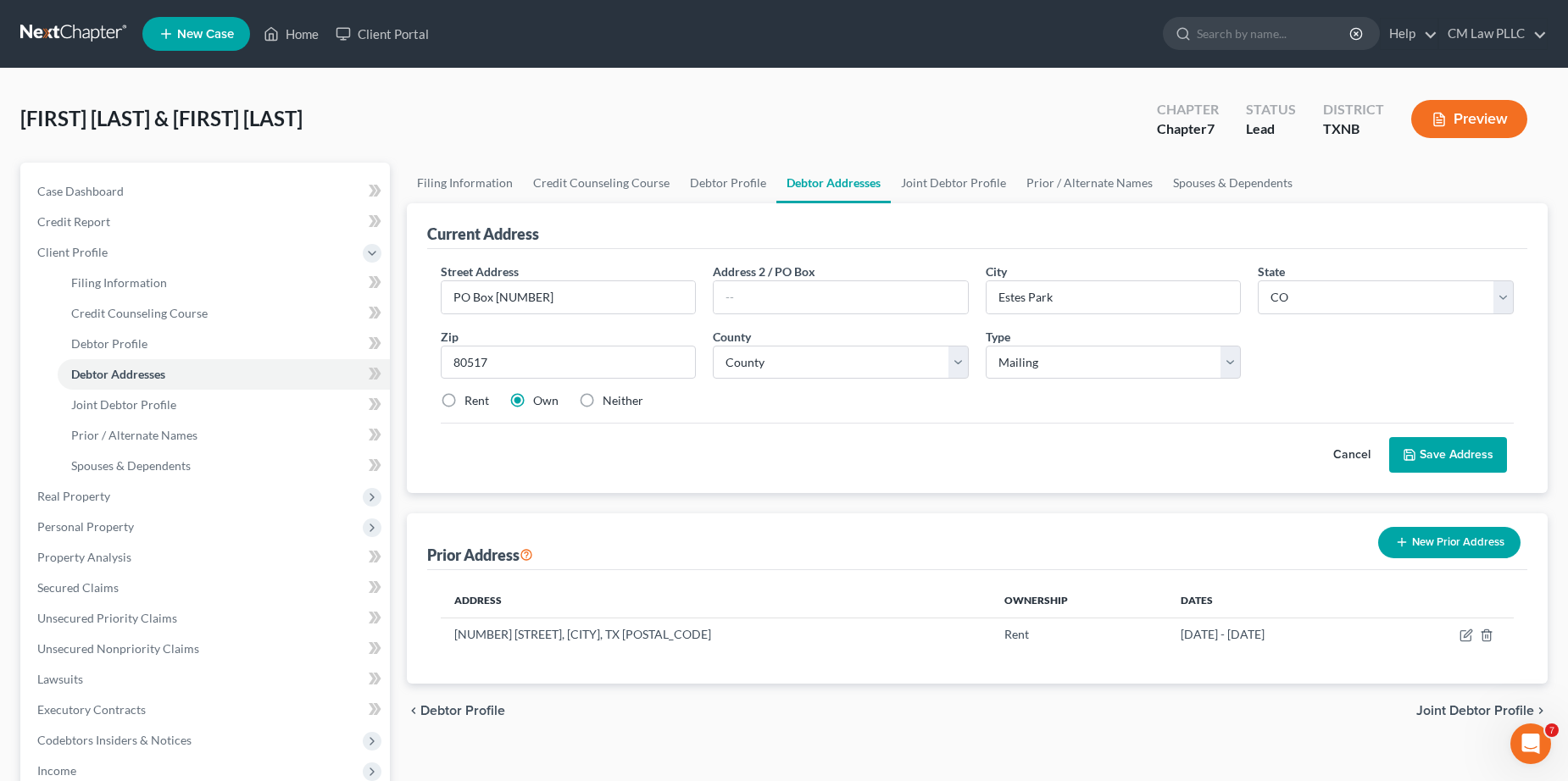 click on "Neither" at bounding box center [623, 401] 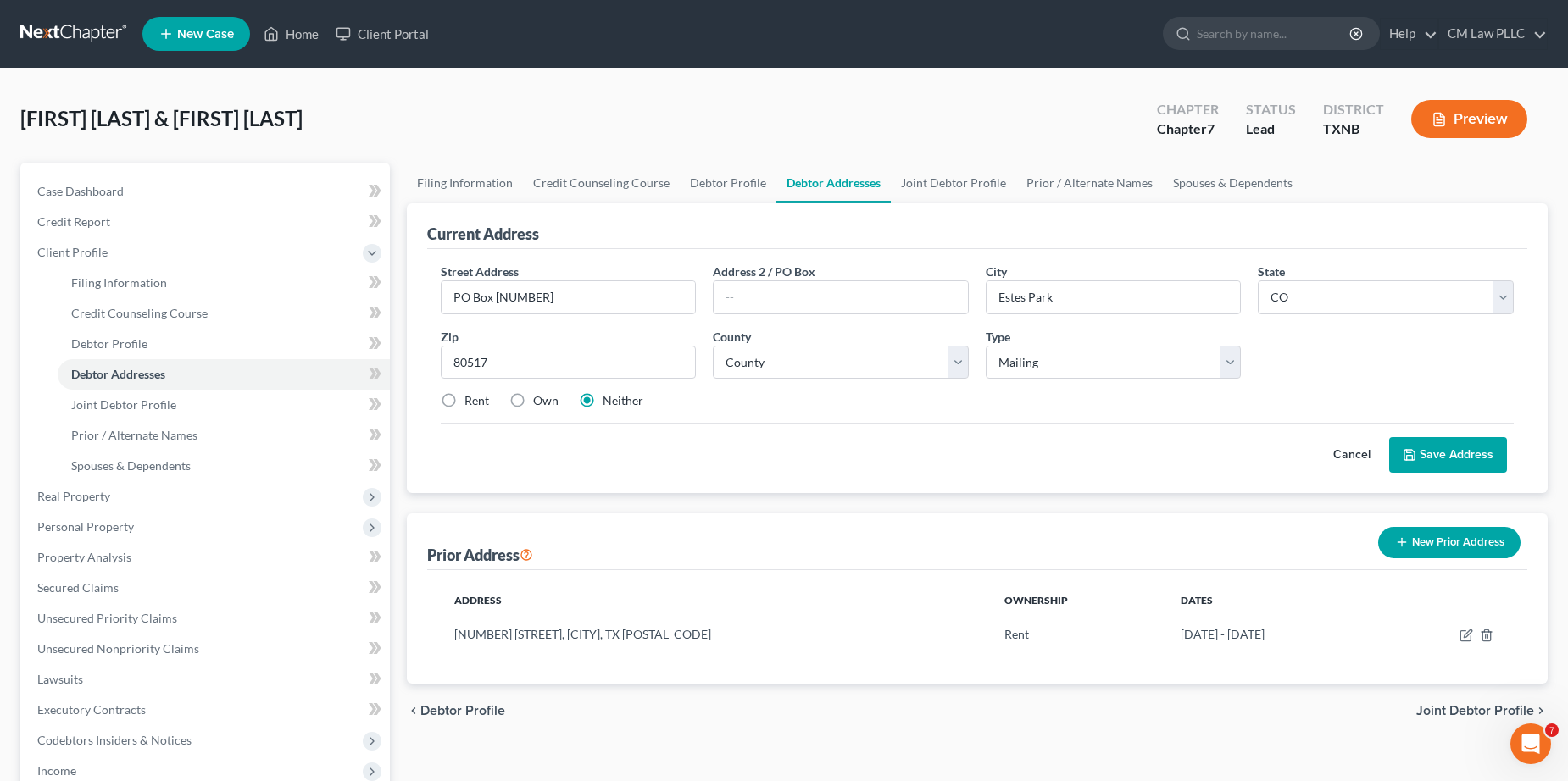 click on "Save Address" at bounding box center (1448, 455) 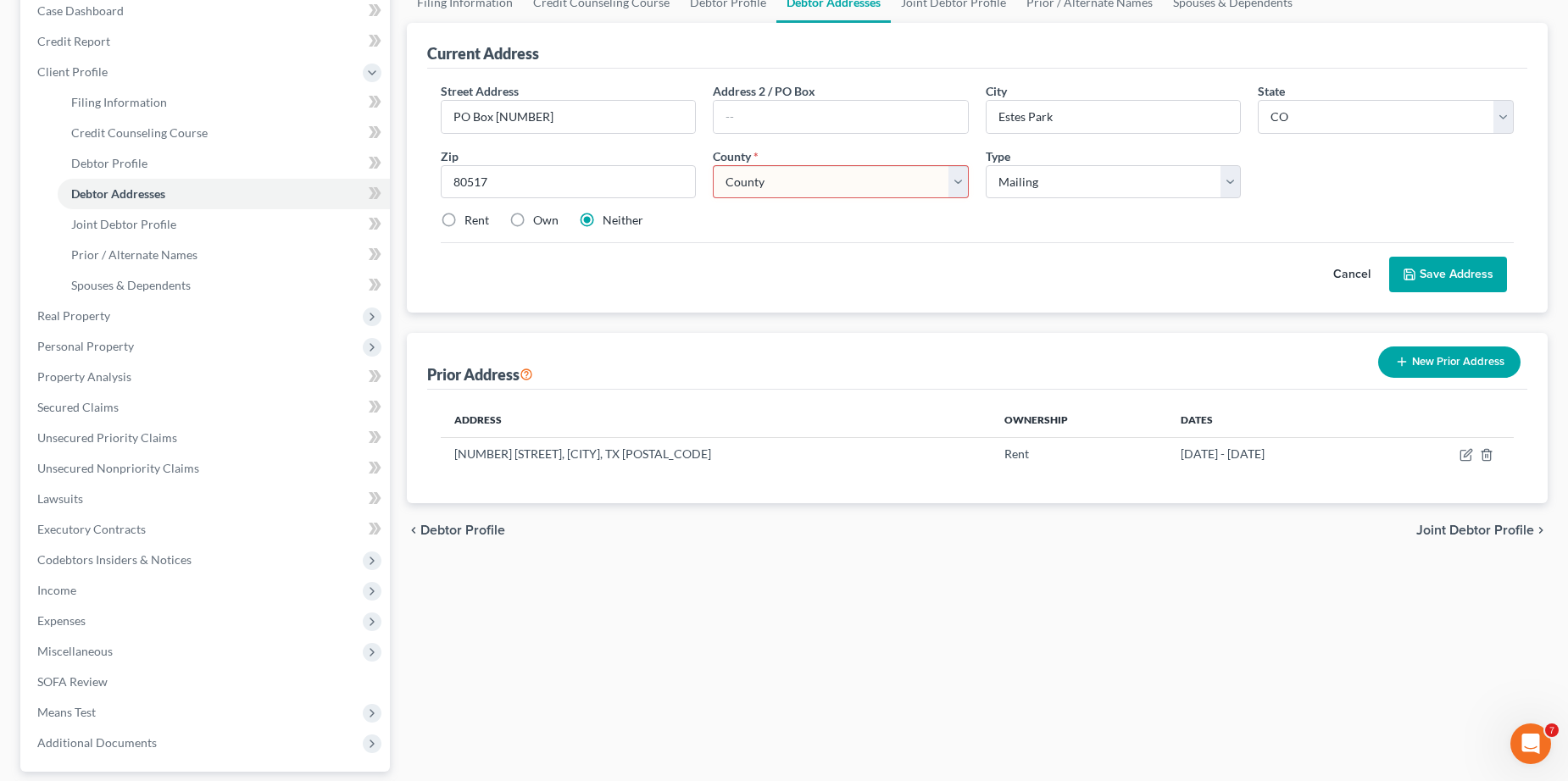 scroll, scrollTop: 85, scrollLeft: 0, axis: vertical 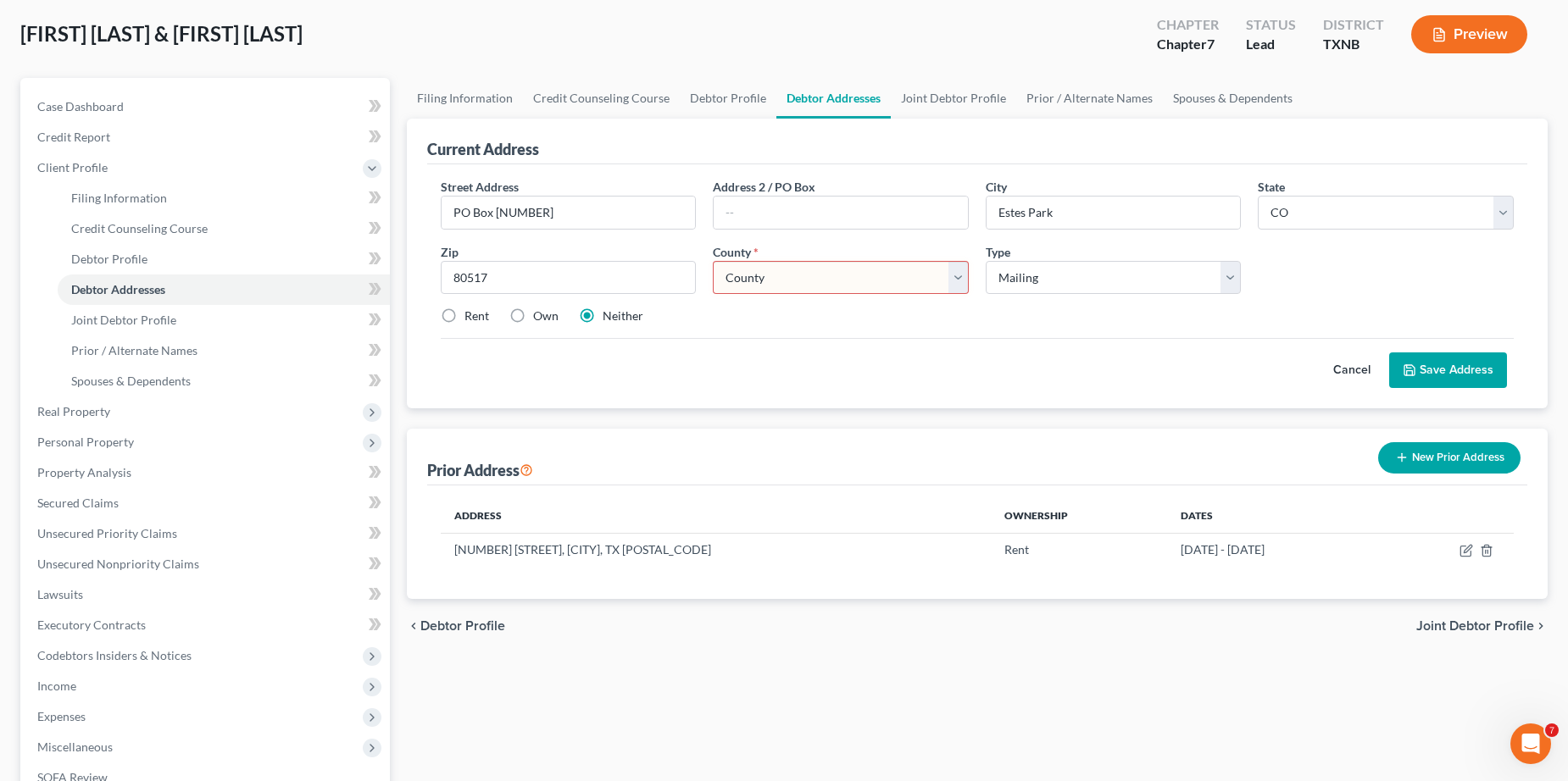 type 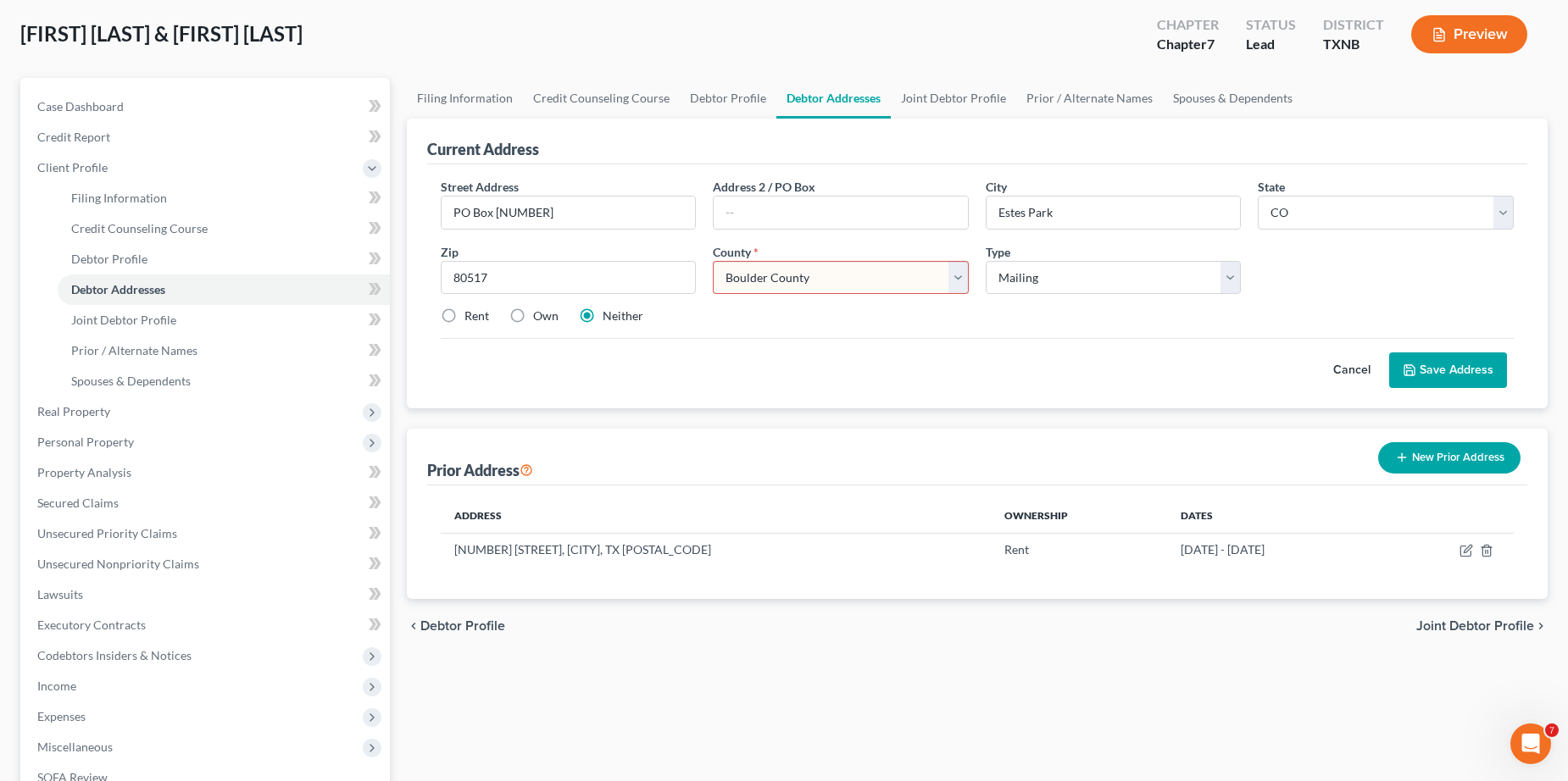 click on "County Adams County Alamosa County Arapahoe County Archuleta County Baca County Bent County Boulder County Broomfield County Chaffee County Cheyenne County Clear Creek County Conejos County Costilla County Crowley County Custer County Delta County Denver County Dolores County Douglas County Eagle County El Paso County Elbert County Fremont County Garfield County Gilpin County Grand County Gunnison County Hinsdale County Huerfano County Jackson County Jefferson County Kiowa County Kit Carson County La Plata County Lake County Larimer County Las Animas County Lincoln County Logan County Mesa County Mineral County Moffat County Montezuma County Montrose County Morgan County Otero County Ouray County Park County Phillips County Pitkin County Prowers County Pueblo County Rio Blanco County Rio Grande County Routt County Saguache County San Juan County San Miguel County Sedgwick County Summit County Teller County Washington County Weld County Yuma County" at bounding box center (841, 278) 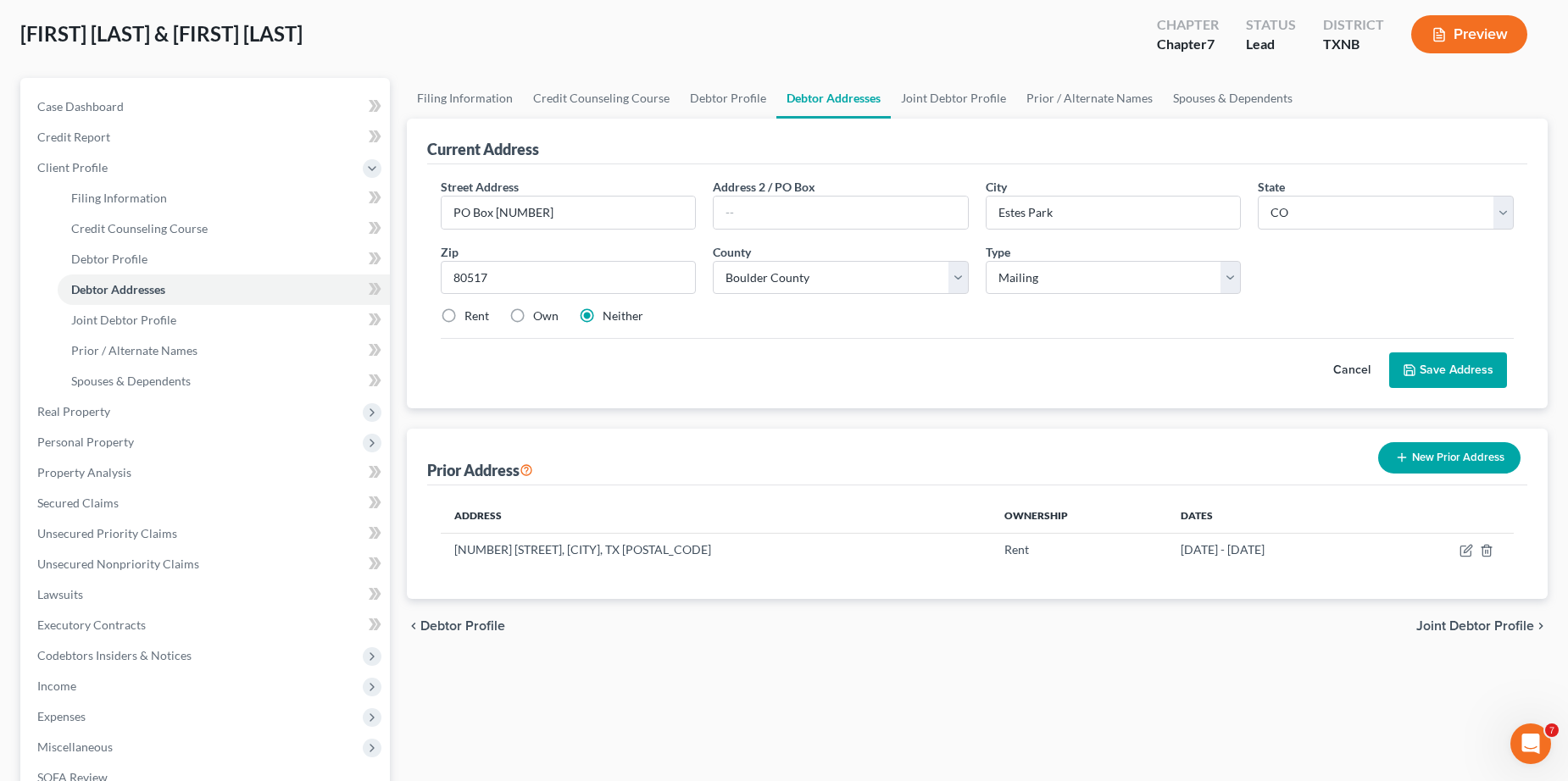 click on "Save Address" at bounding box center (1448, 370) 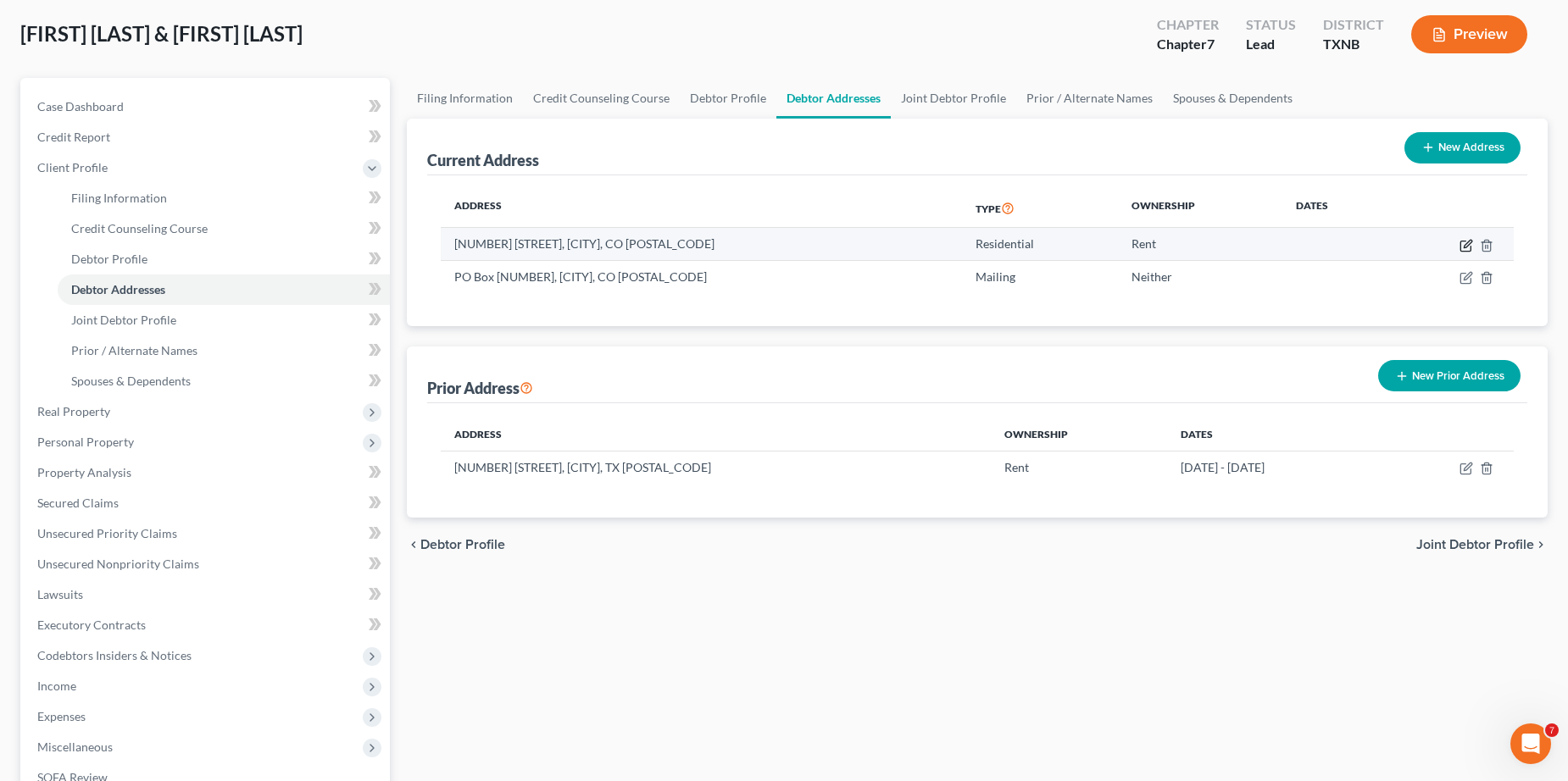 click 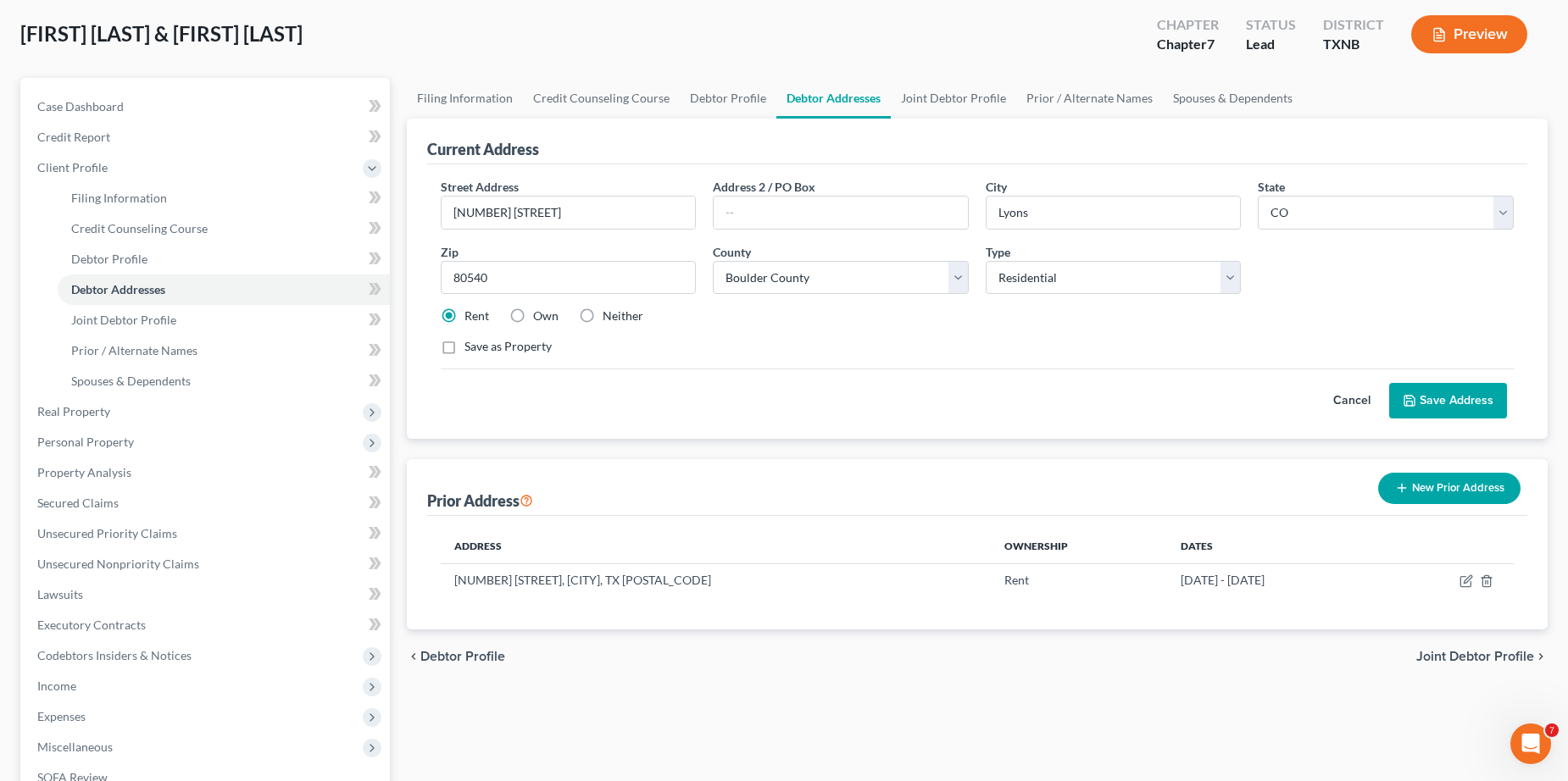 click on "Cancel" at bounding box center (1352, 401) 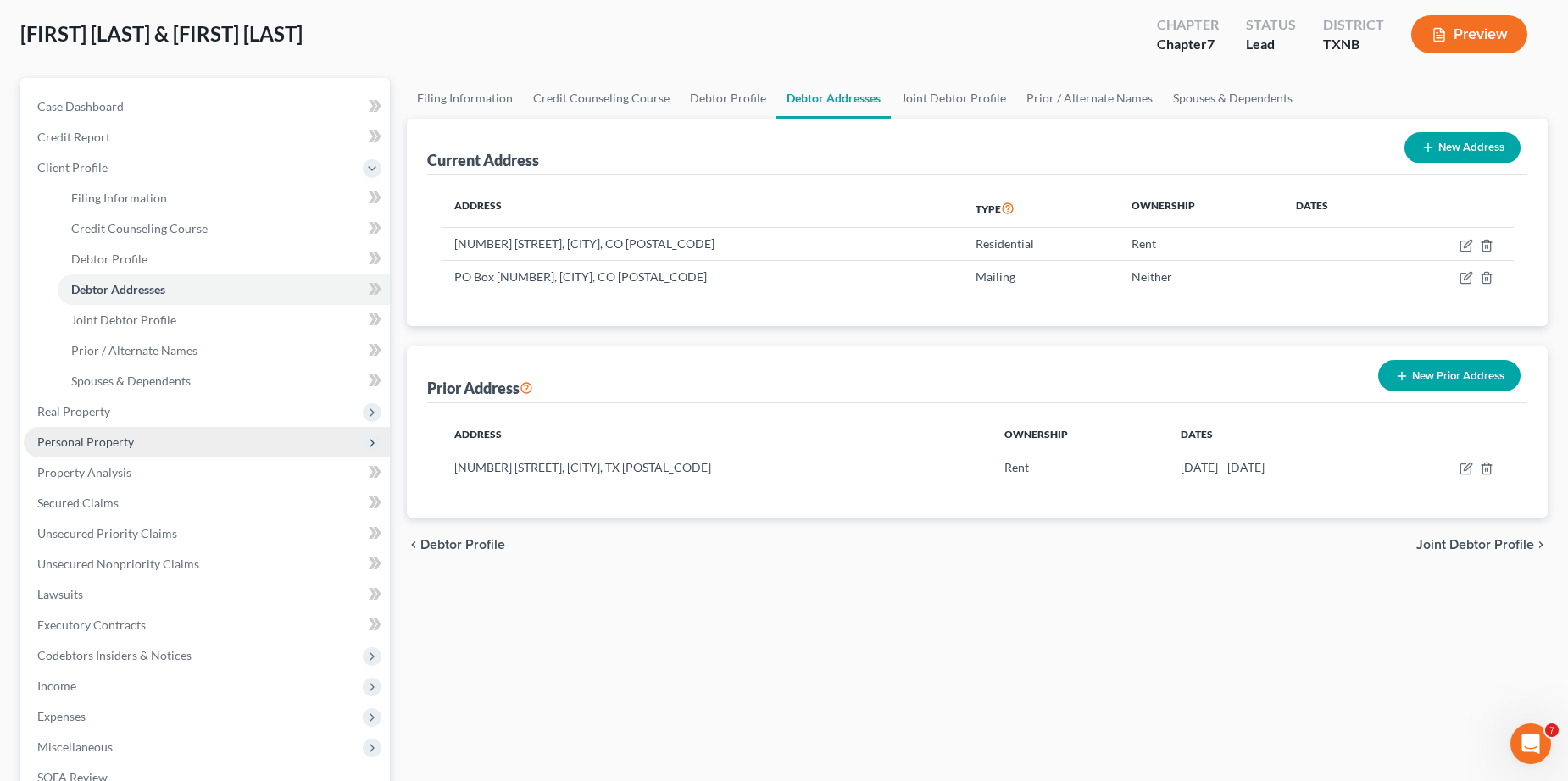 click on "Personal Property" at bounding box center (86, 441) 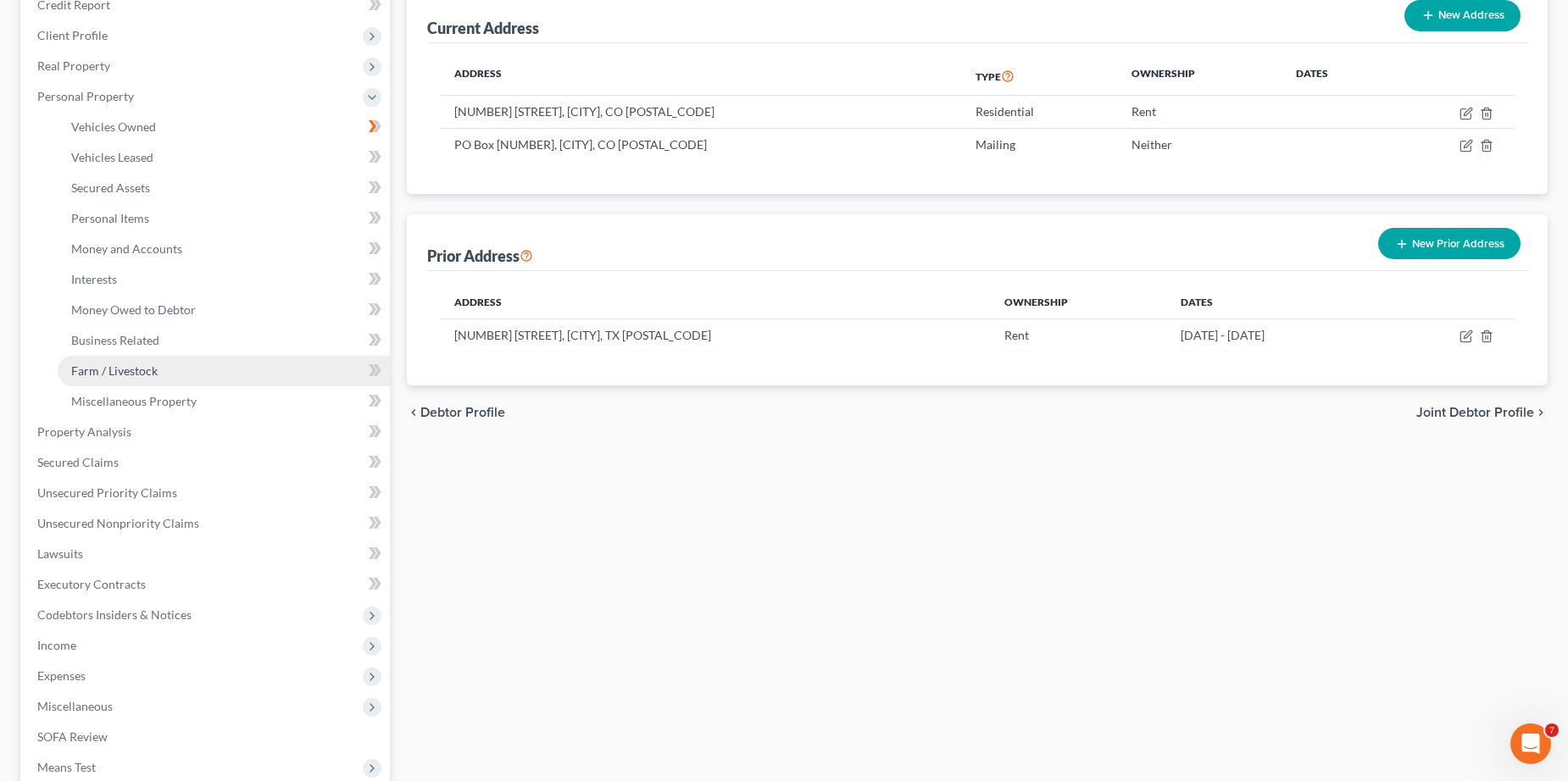 scroll, scrollTop: 254, scrollLeft: 0, axis: vertical 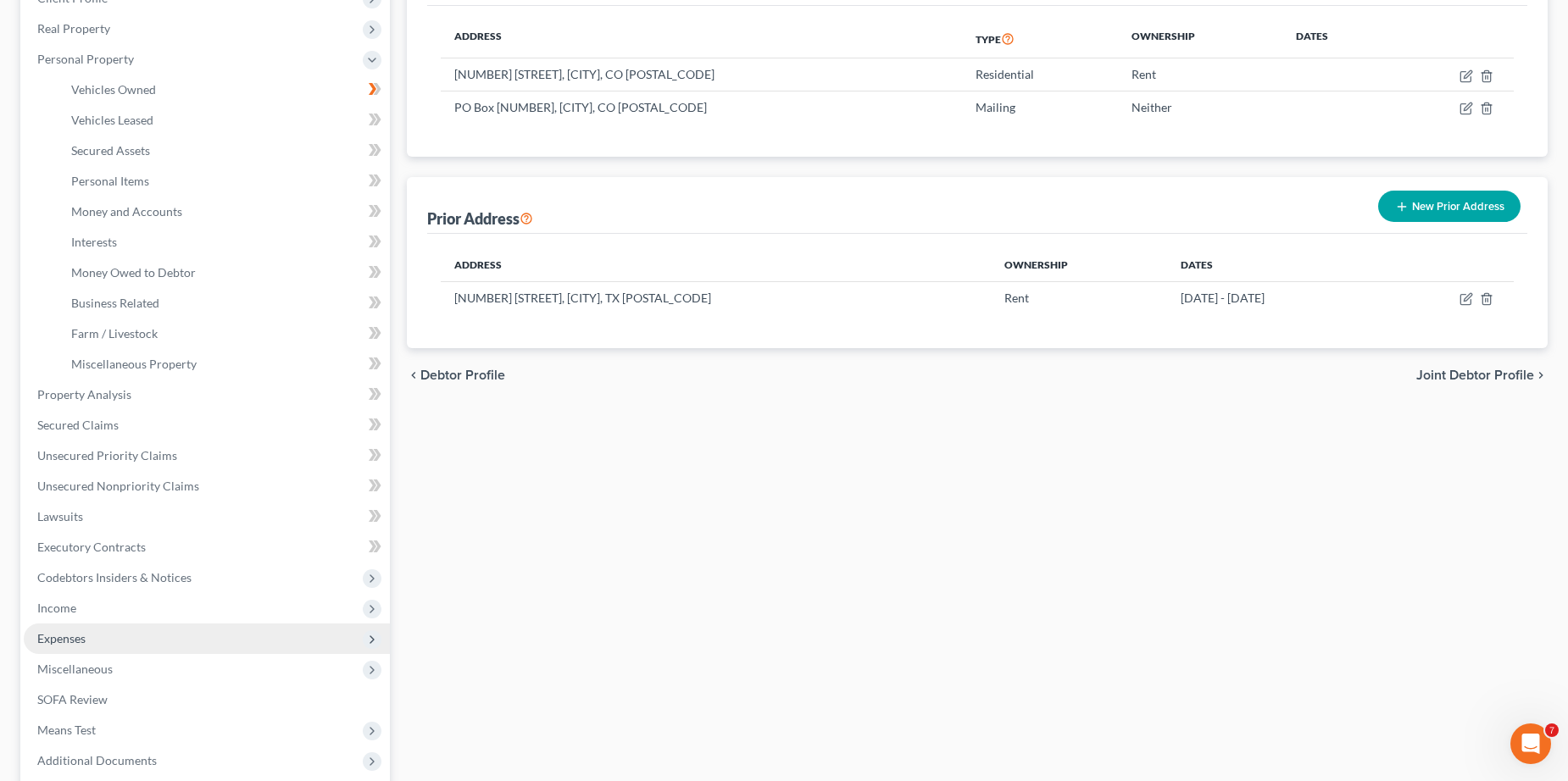 click on "Expenses" at bounding box center [61, 638] 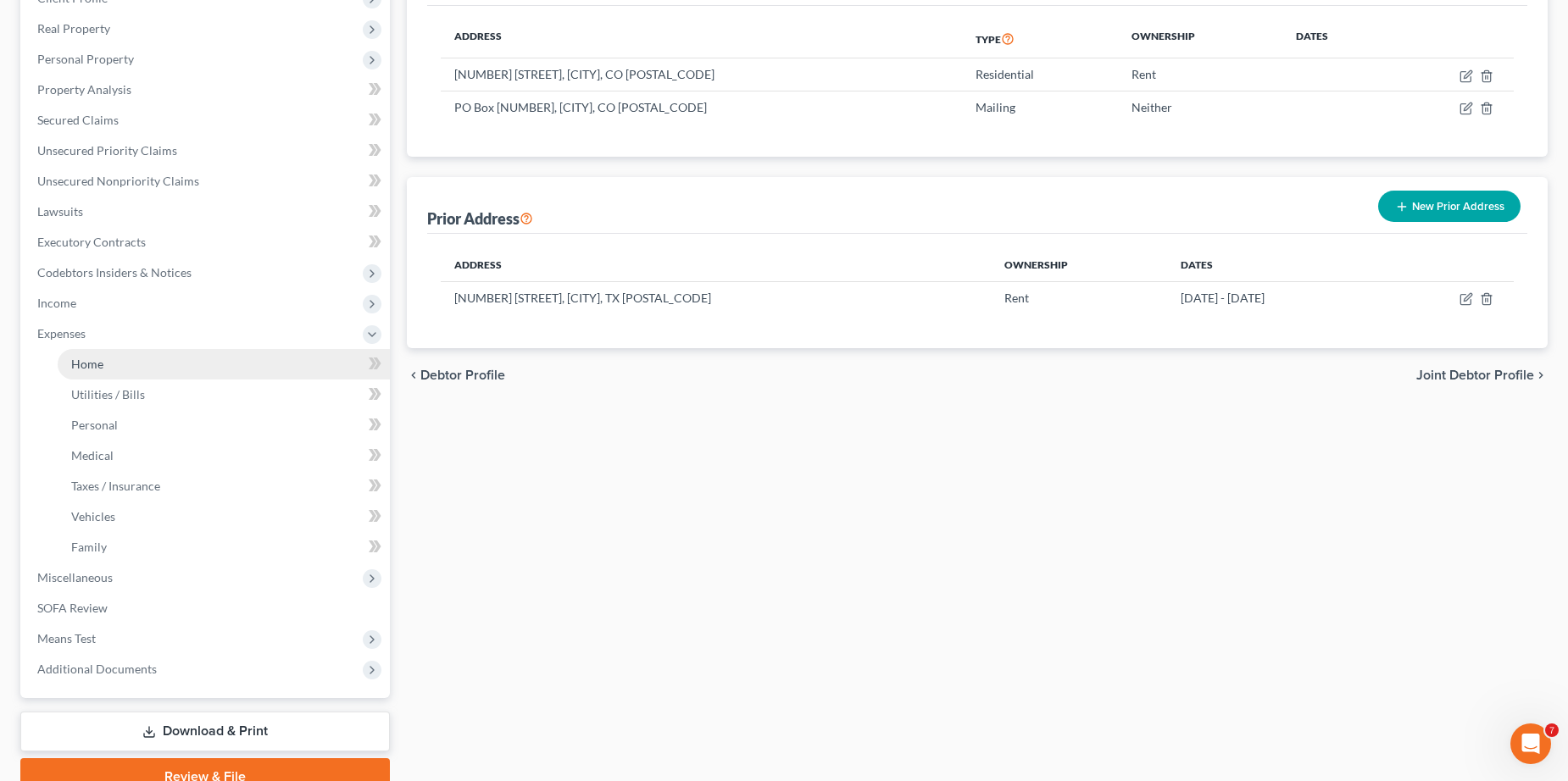click on "Home" at bounding box center [87, 363] 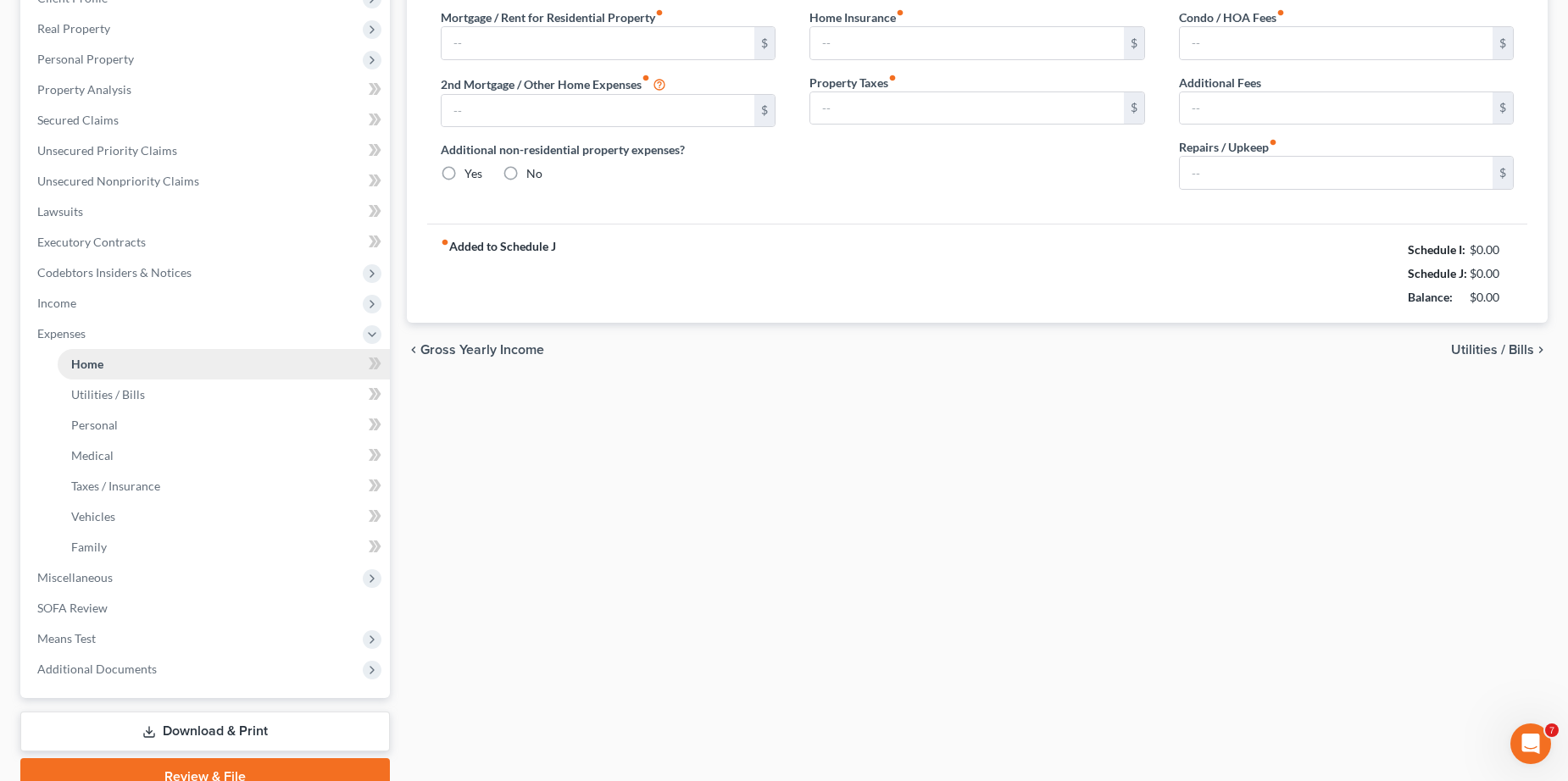 scroll, scrollTop: 19, scrollLeft: 0, axis: vertical 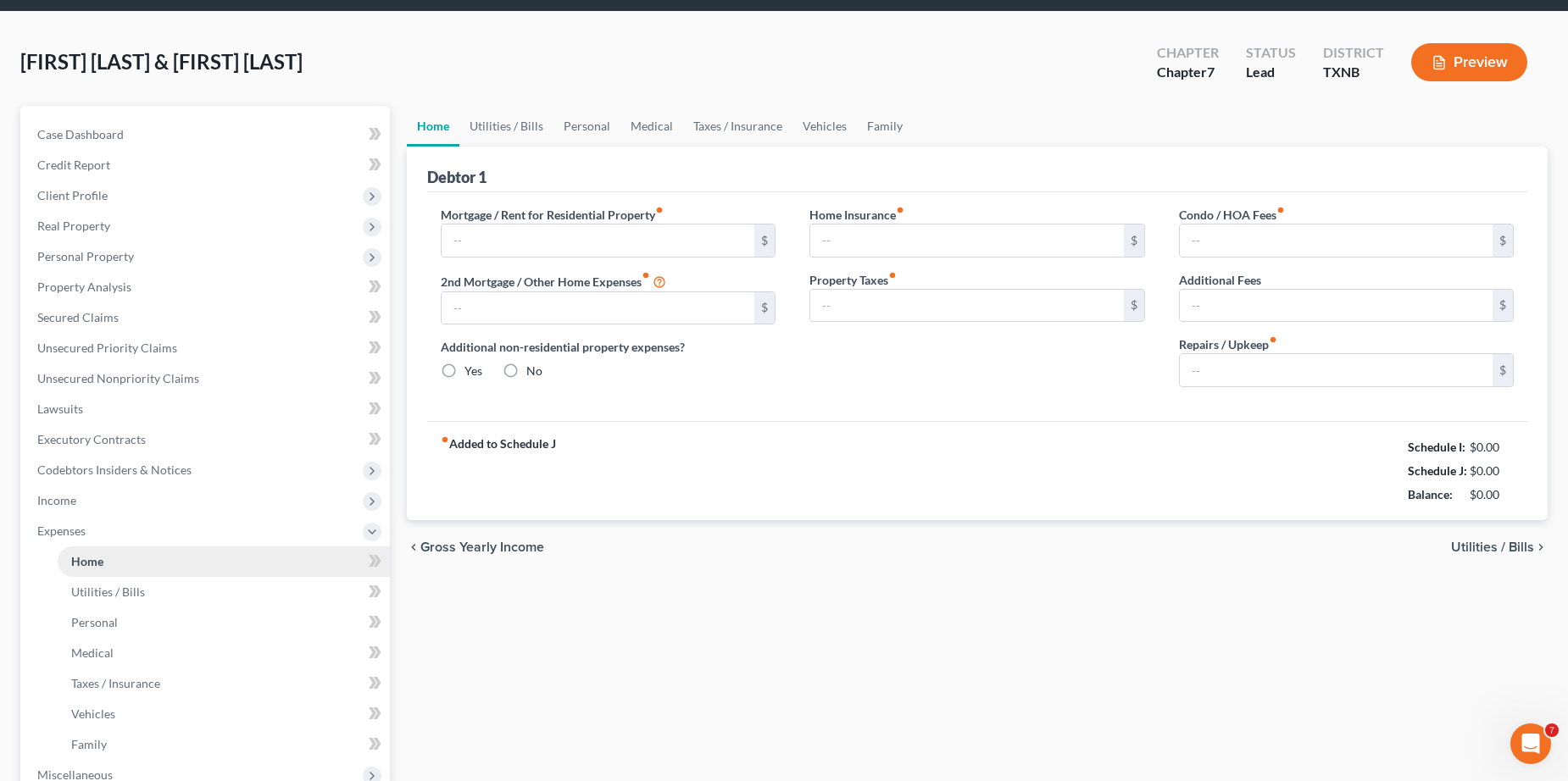 type on "2,600.00" 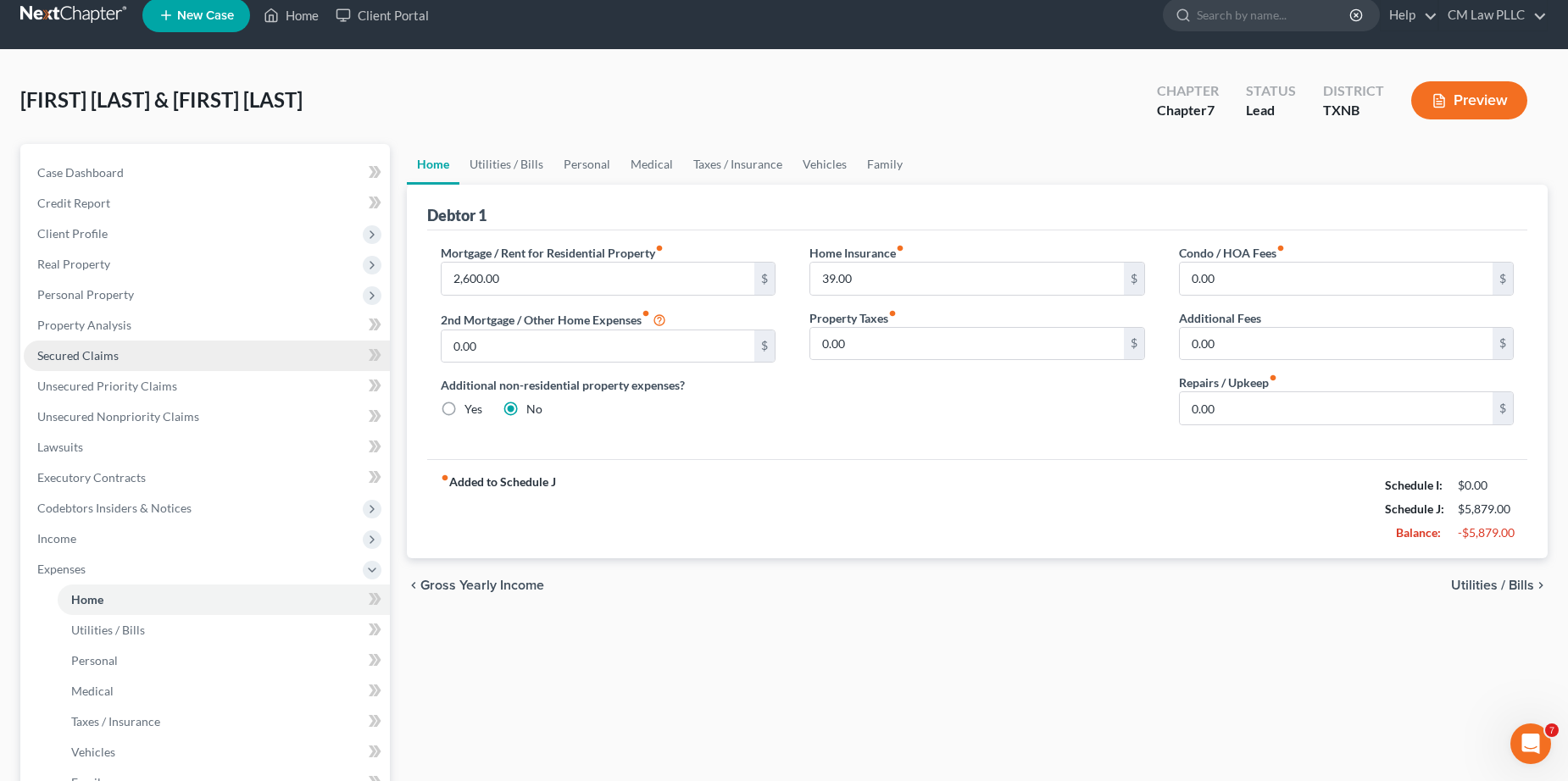 scroll, scrollTop: 0, scrollLeft: 0, axis: both 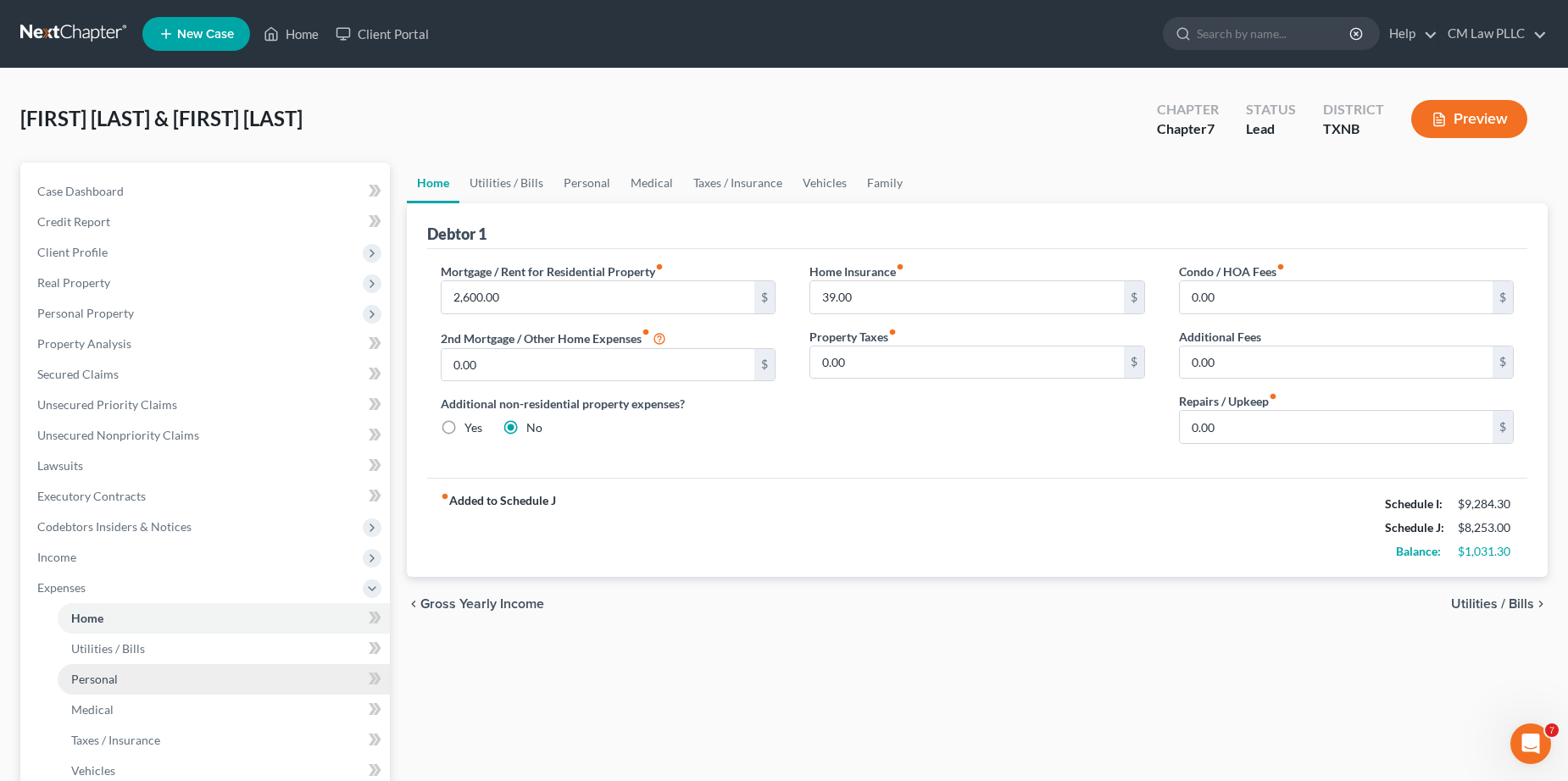 click on "Personal" at bounding box center (94, 679) 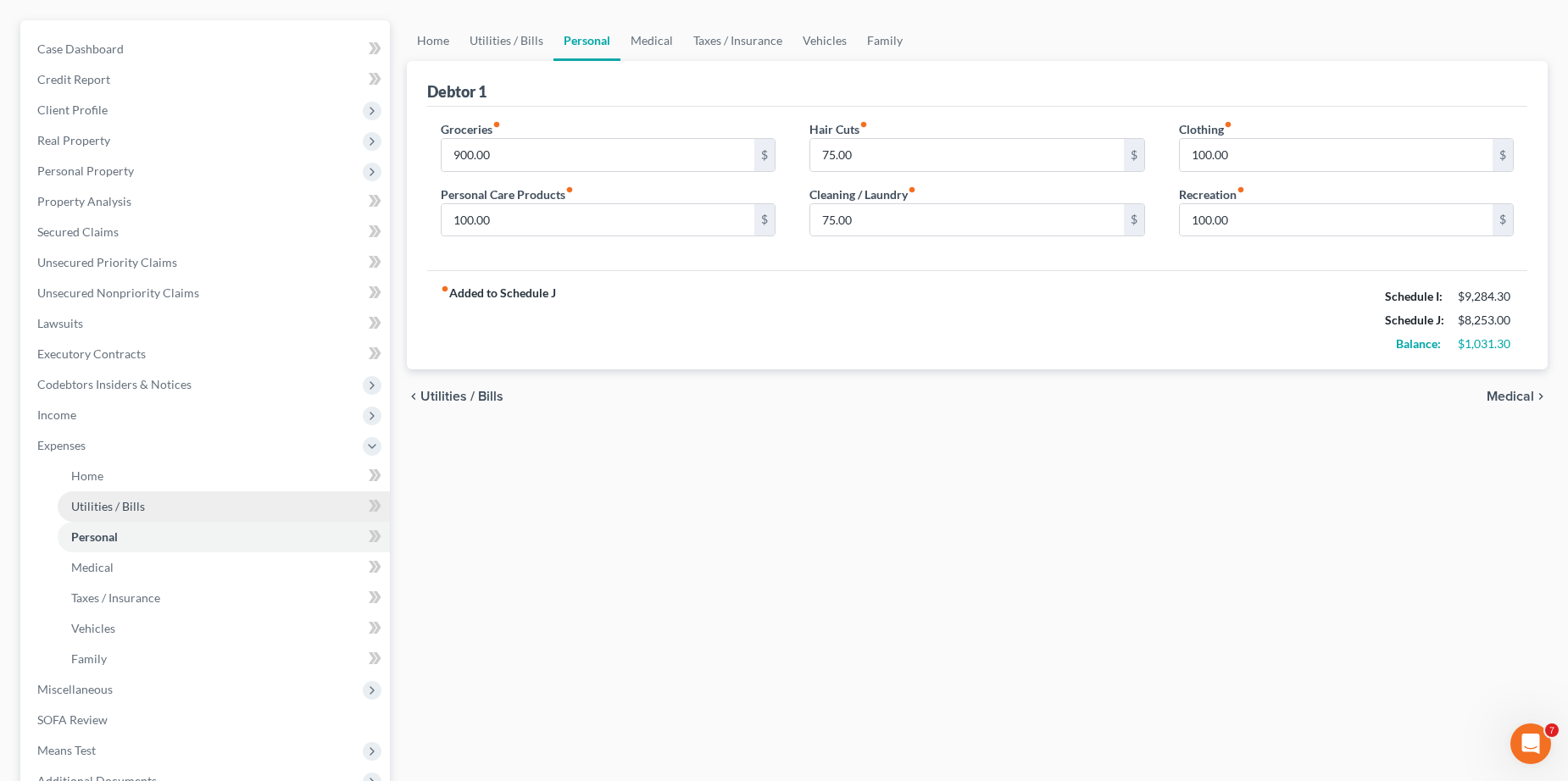 scroll, scrollTop: 169, scrollLeft: 0, axis: vertical 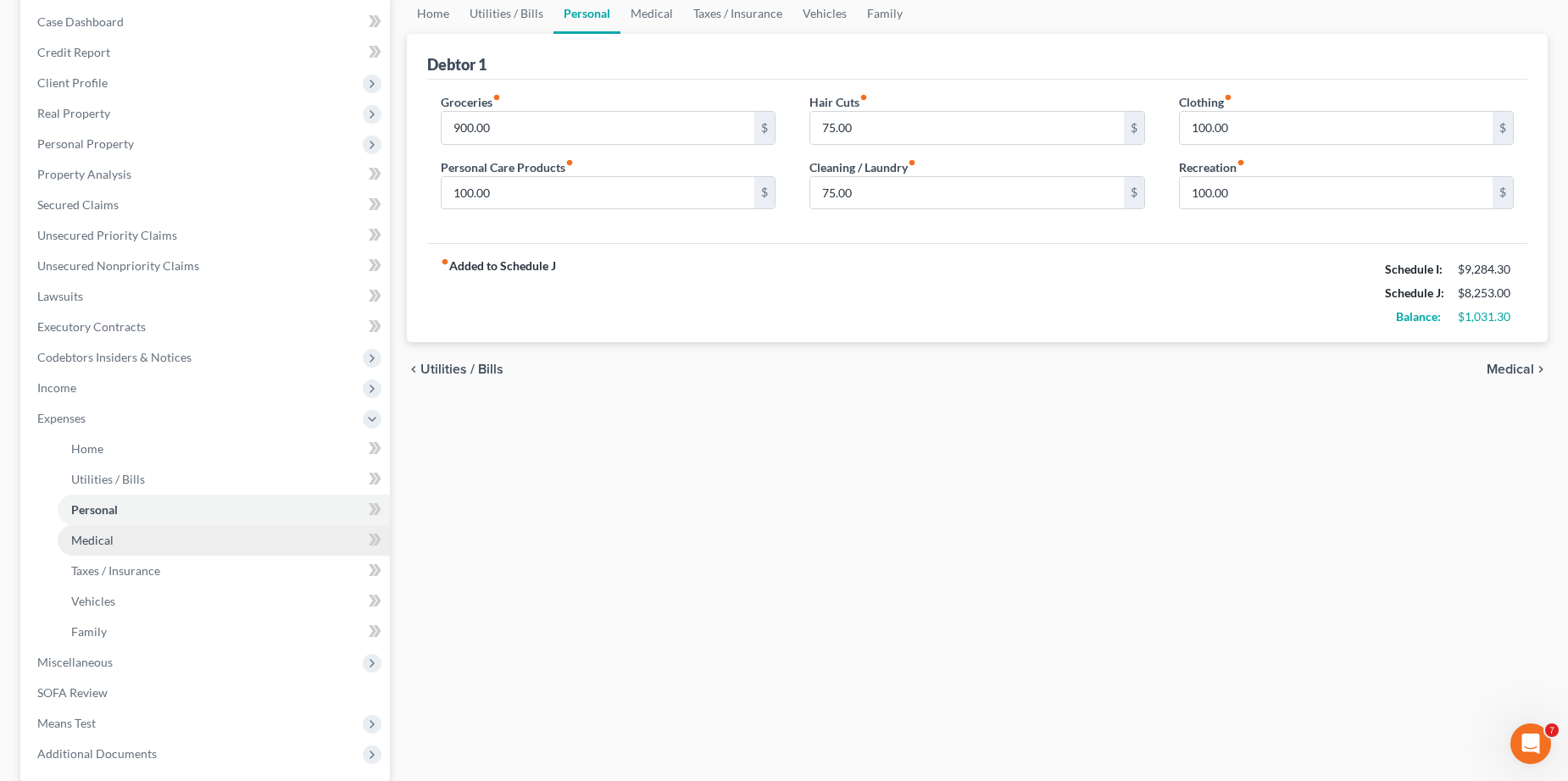 click on "Medical" at bounding box center [92, 540] 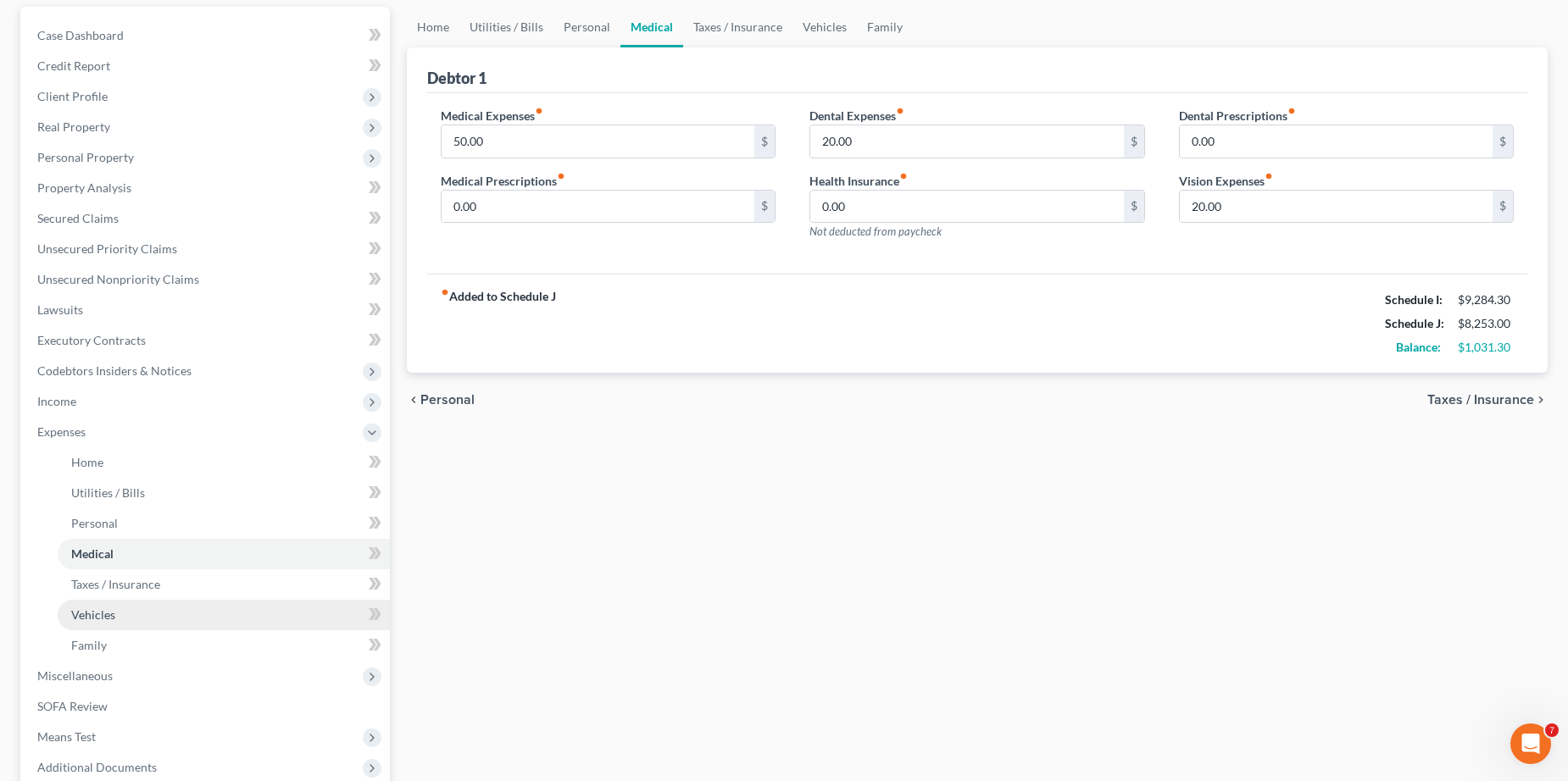 scroll, scrollTop: 169, scrollLeft: 0, axis: vertical 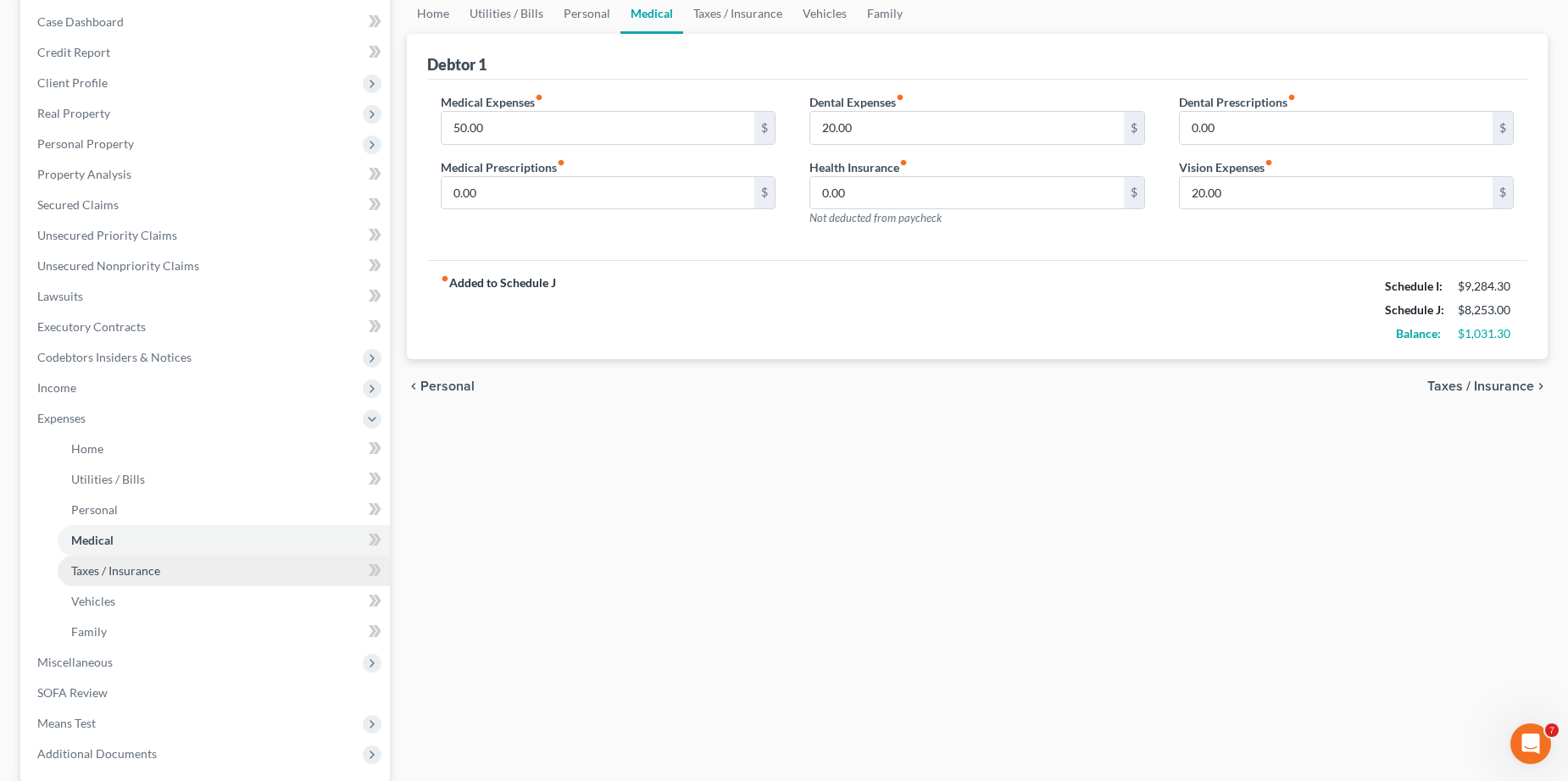 click on "Taxes / Insurance" at bounding box center (115, 570) 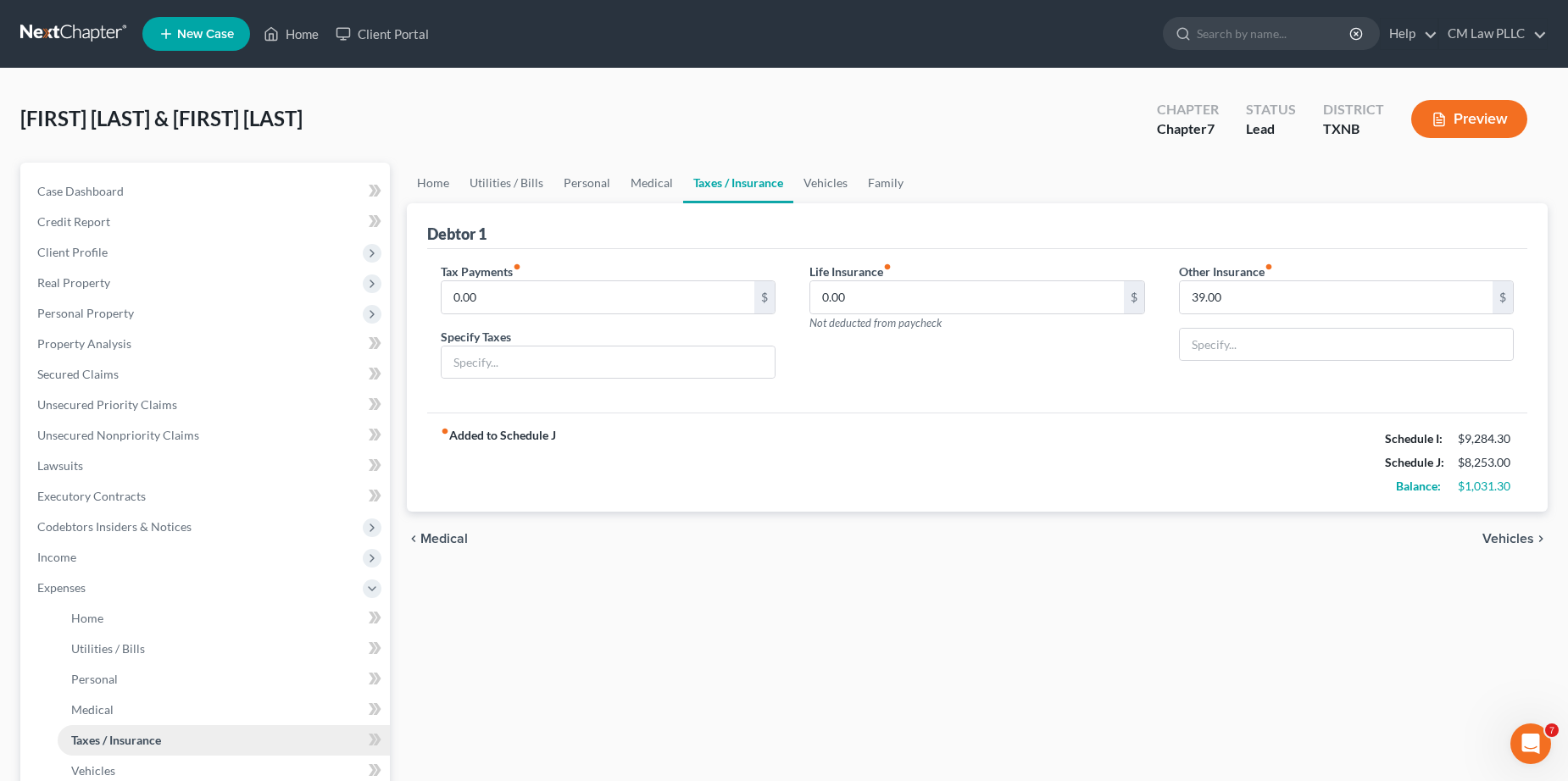 scroll, scrollTop: 85, scrollLeft: 0, axis: vertical 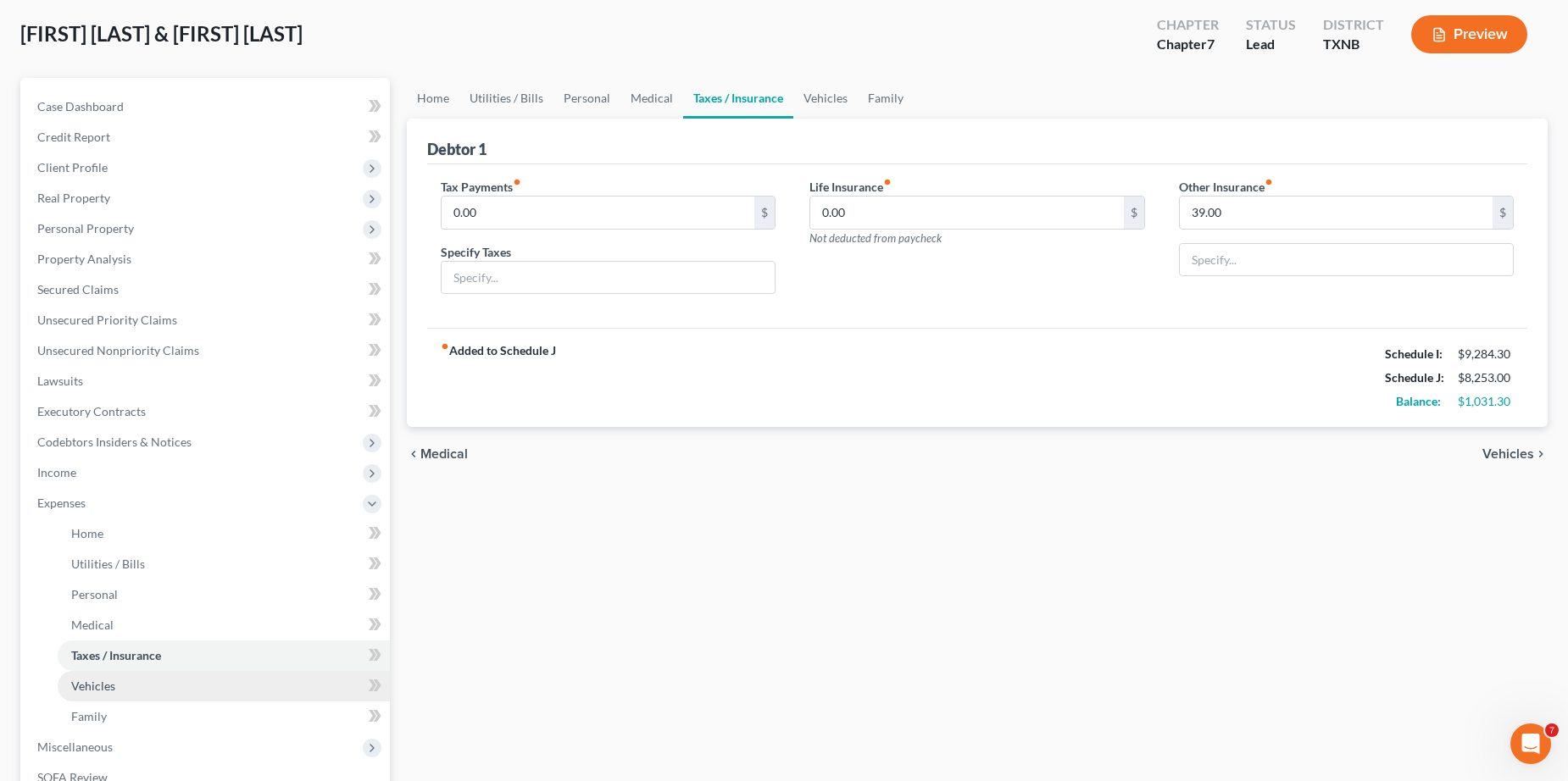 click on "Vehicles" at bounding box center (93, 685) 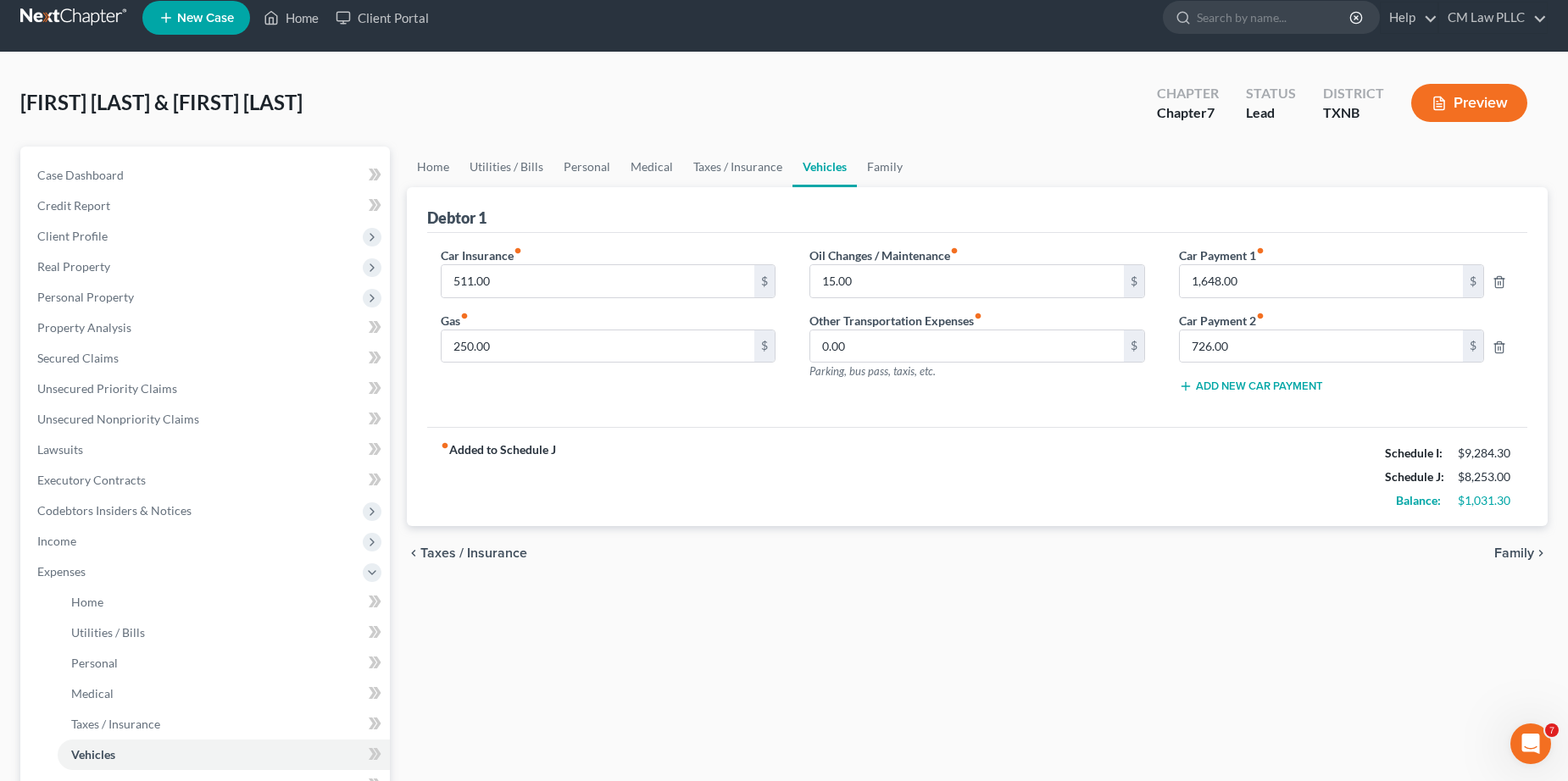 scroll, scrollTop: 0, scrollLeft: 0, axis: both 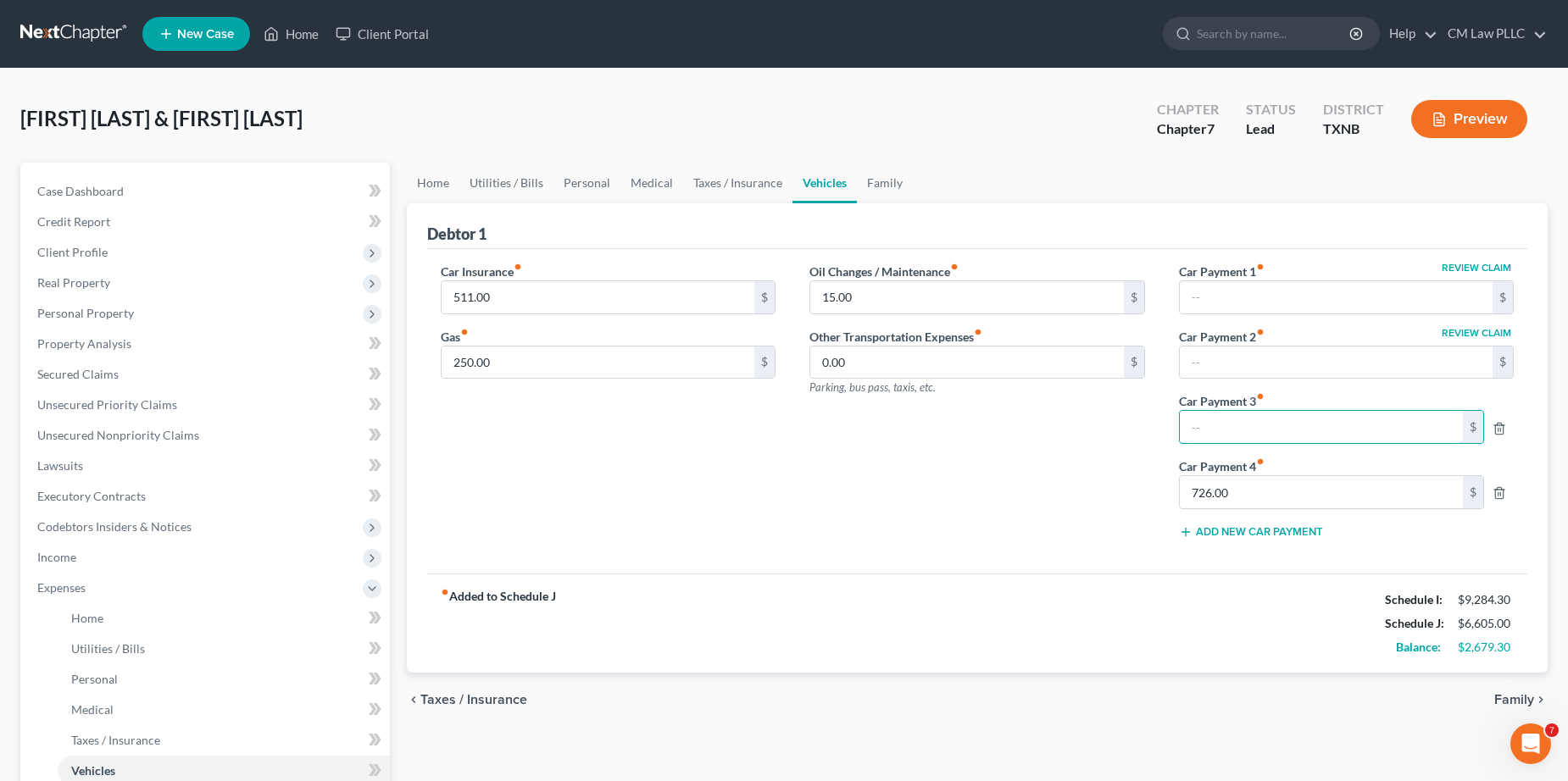 type 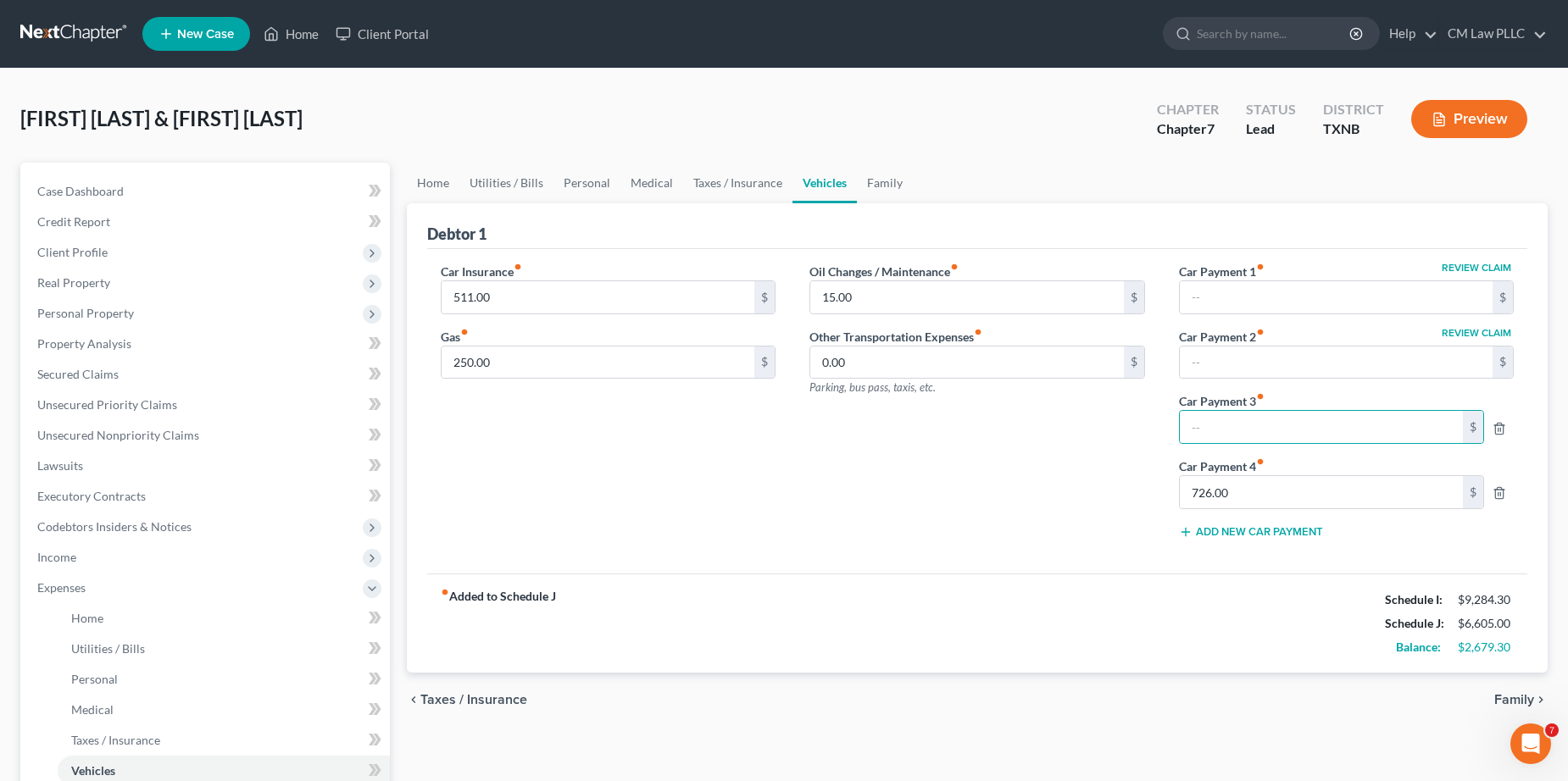 click on "chevron_left
Taxes / Insurance
Family
chevron_right" at bounding box center [977, 700] 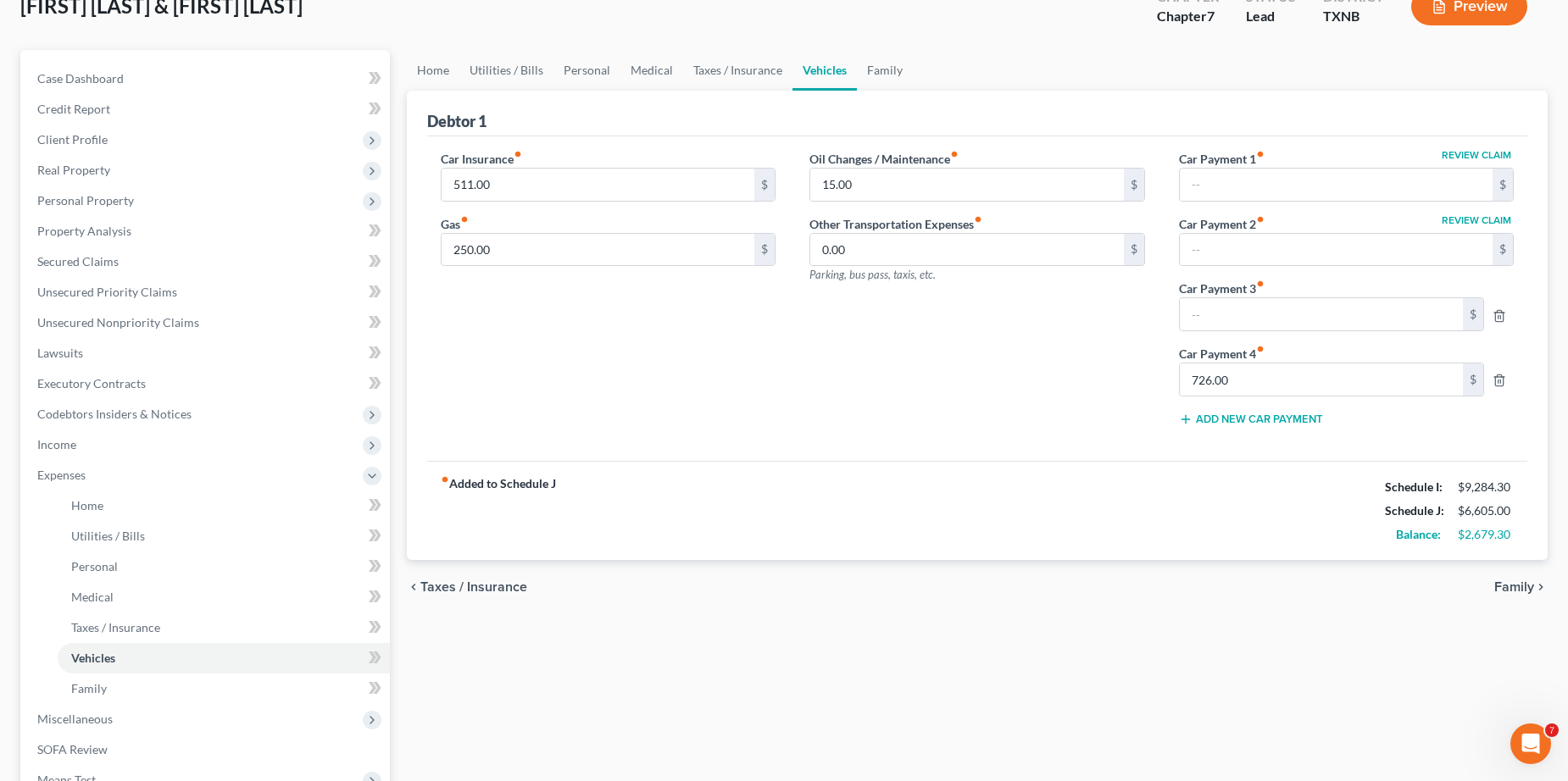 scroll, scrollTop: 333, scrollLeft: 0, axis: vertical 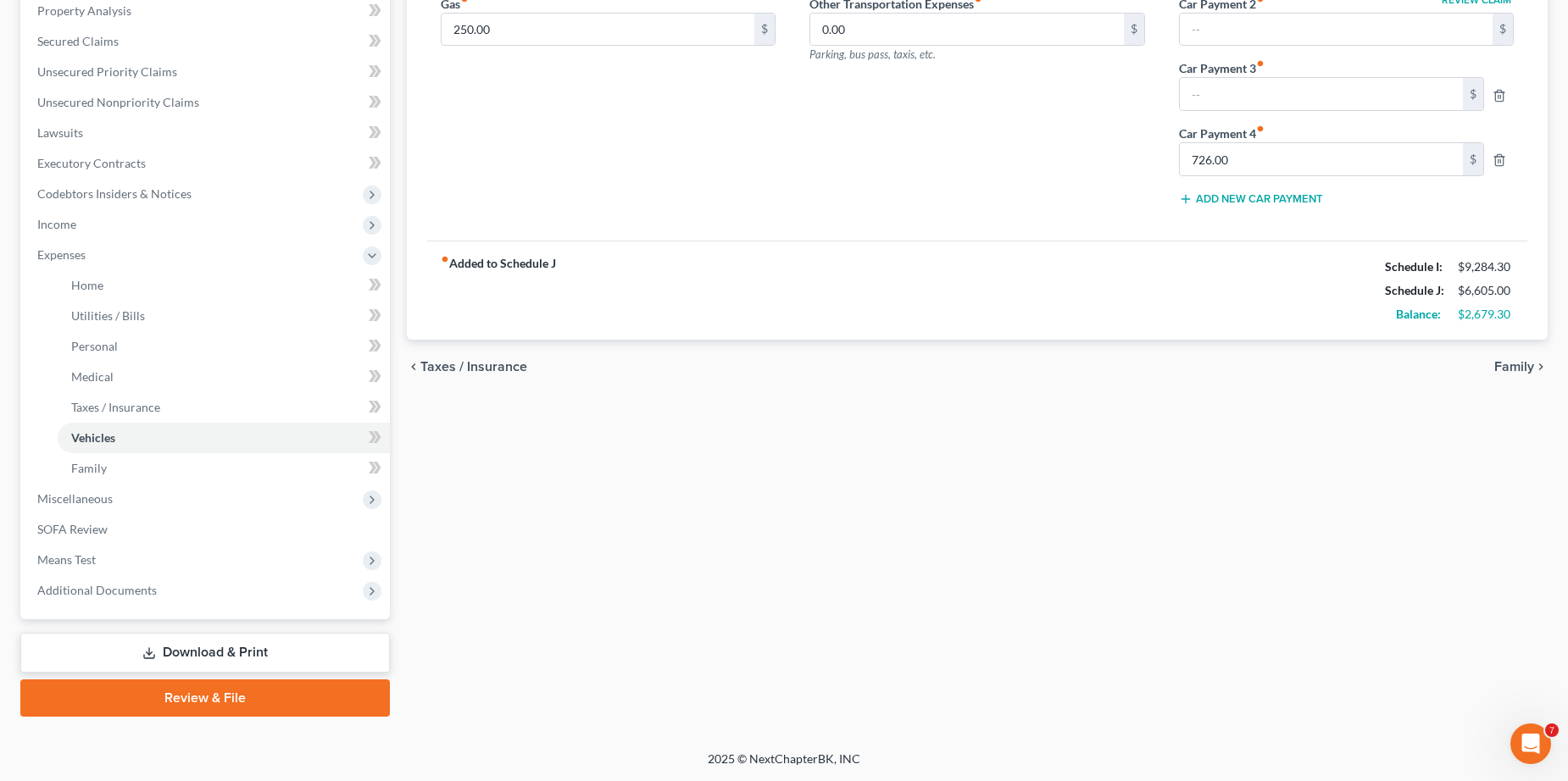 click on "Download & Print" at bounding box center [205, 652] 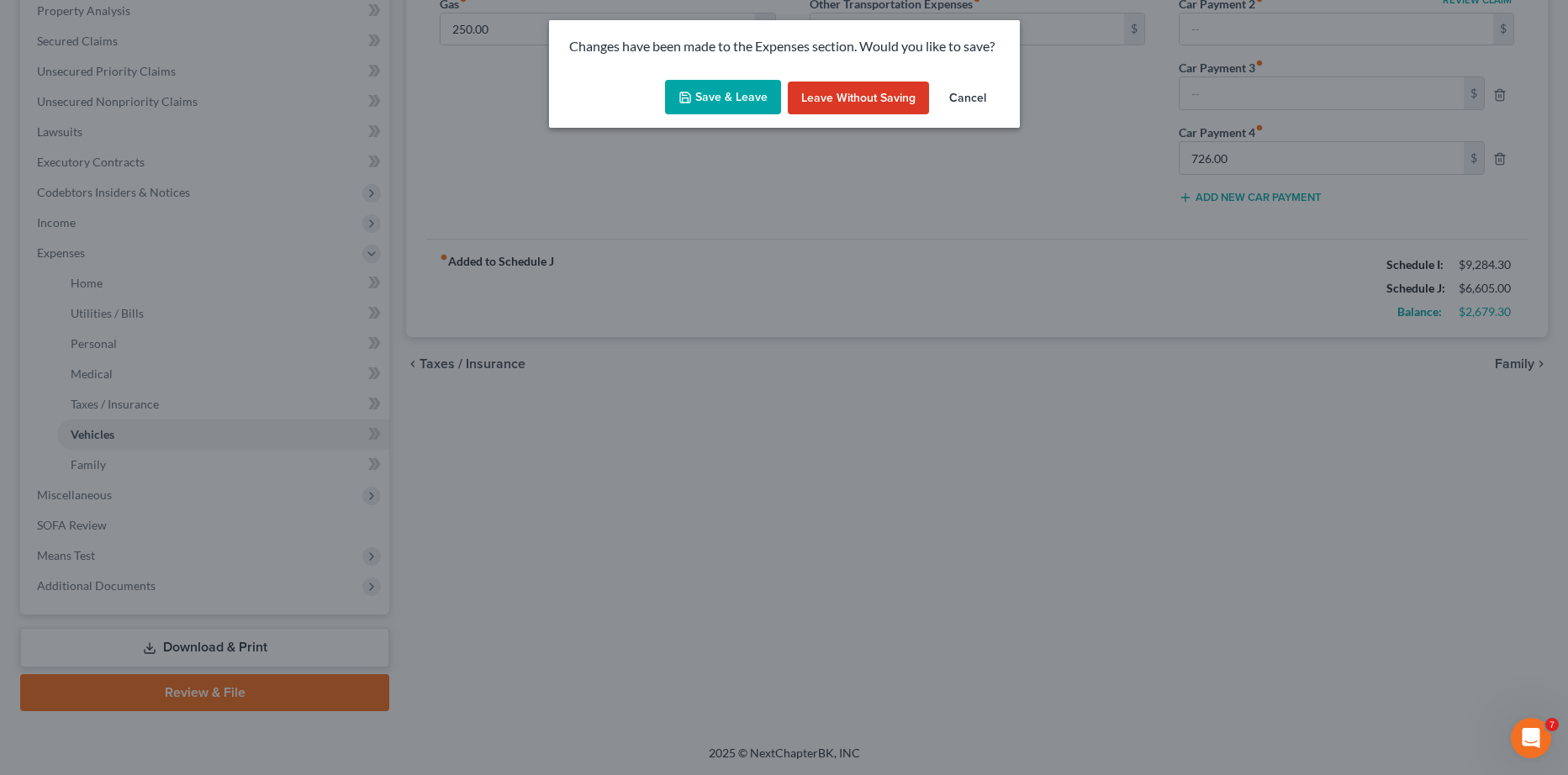 click on "Save & Leave" at bounding box center [723, 98] 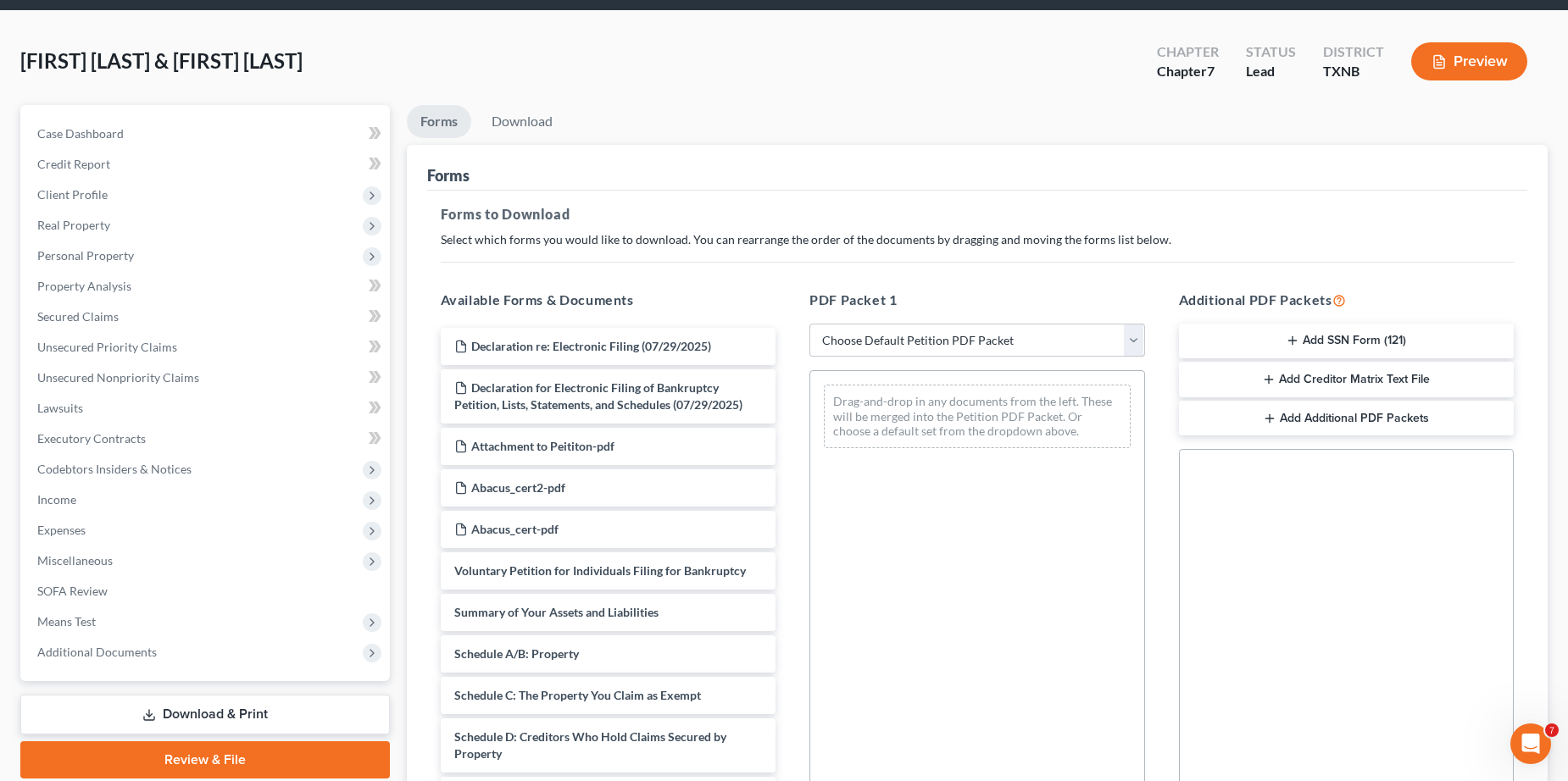 scroll, scrollTop: 0, scrollLeft: 0, axis: both 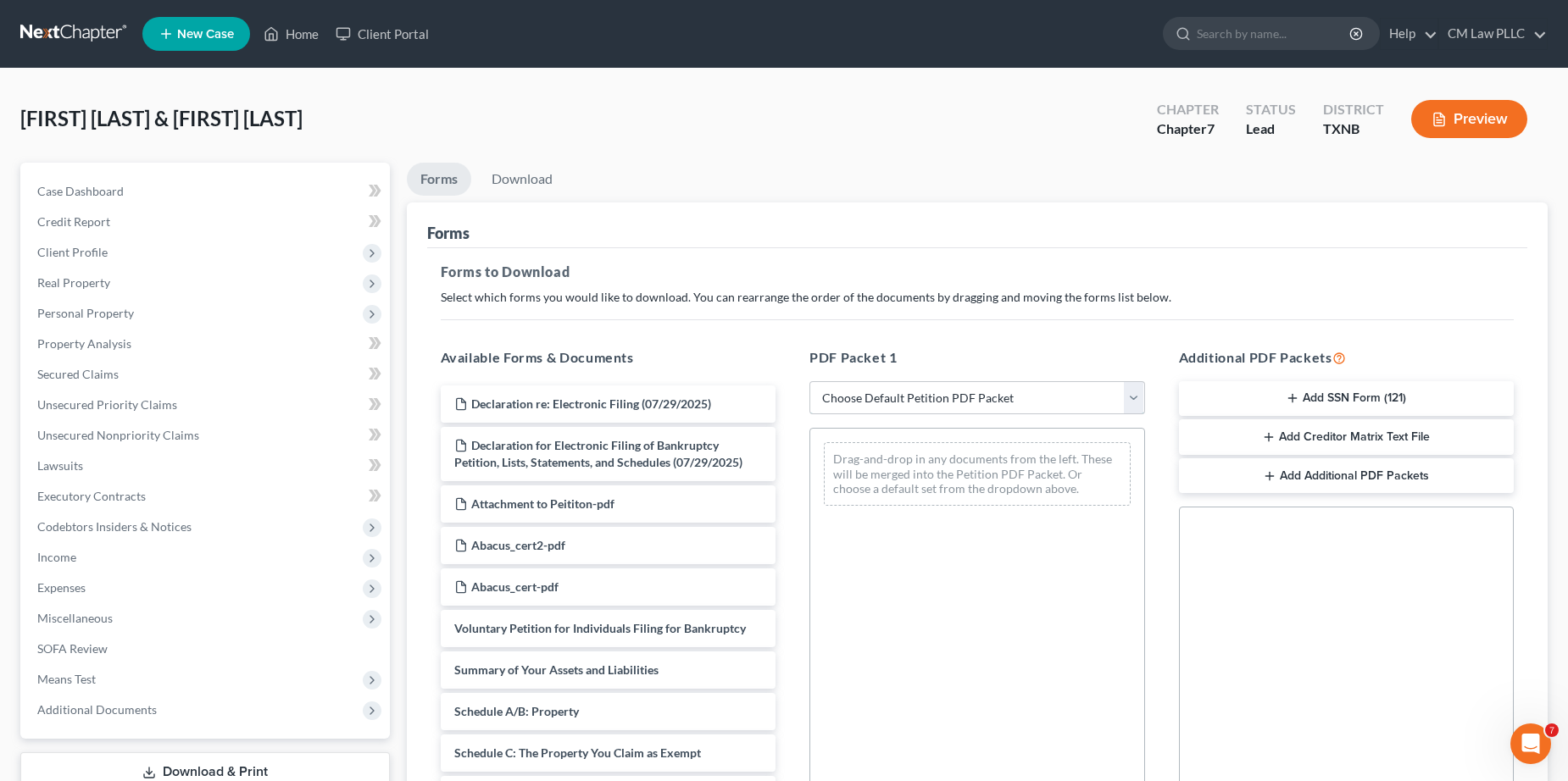 click on "Choose Default Petition PDF Packet Complete Bankruptcy Petition (all forms and schedules) Emergency Filing Forms (Petition and Creditor List Only) Amended Forms Signature Pages Only" at bounding box center (977, 398) 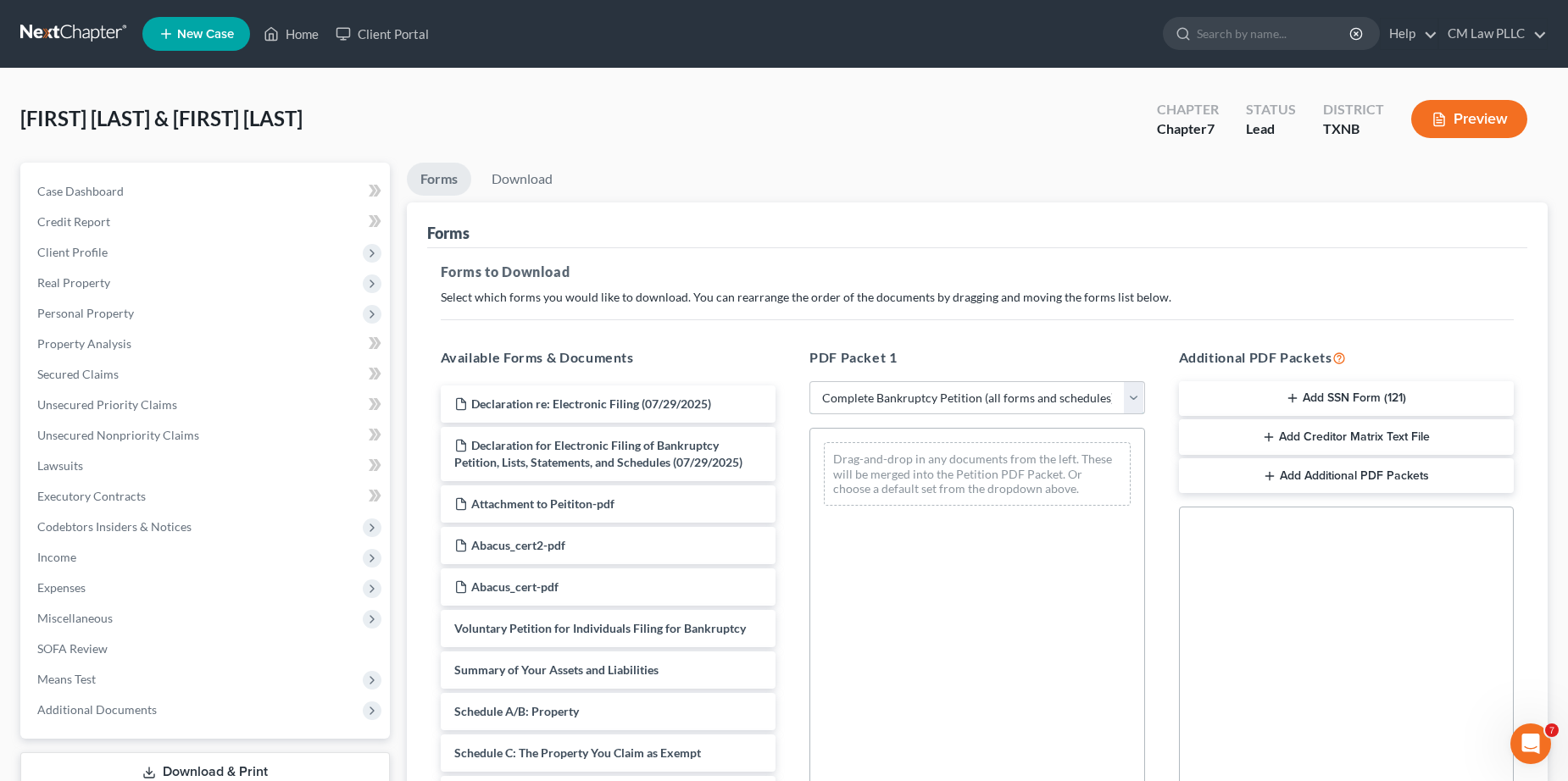 click on "Choose Default Petition PDF Packet Complete Bankruptcy Petition (all forms and schedules) Emergency Filing Forms (Petition and Creditor List Only) Amended Forms Signature Pages Only" at bounding box center (977, 398) 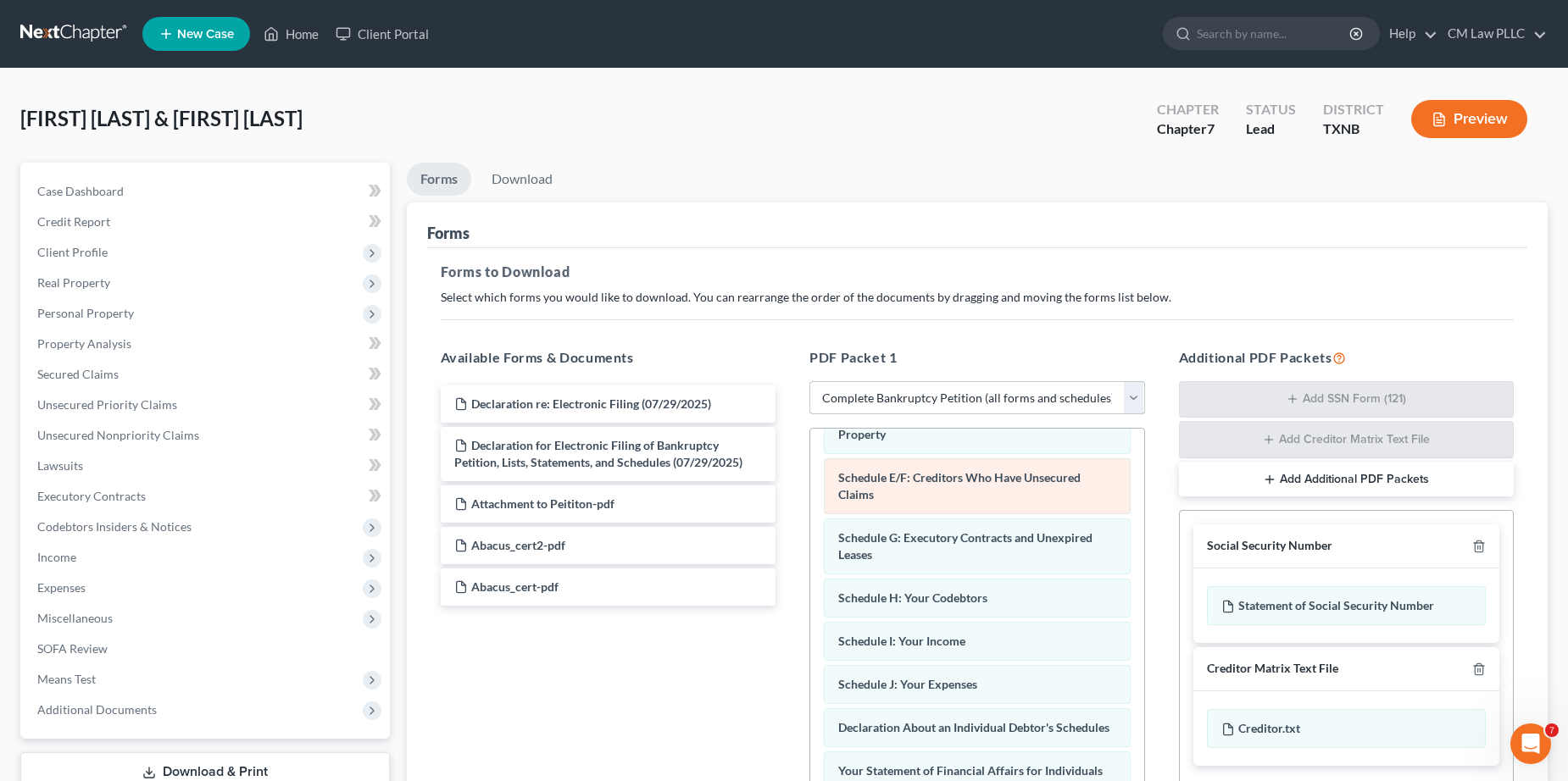 scroll, scrollTop: 254, scrollLeft: 0, axis: vertical 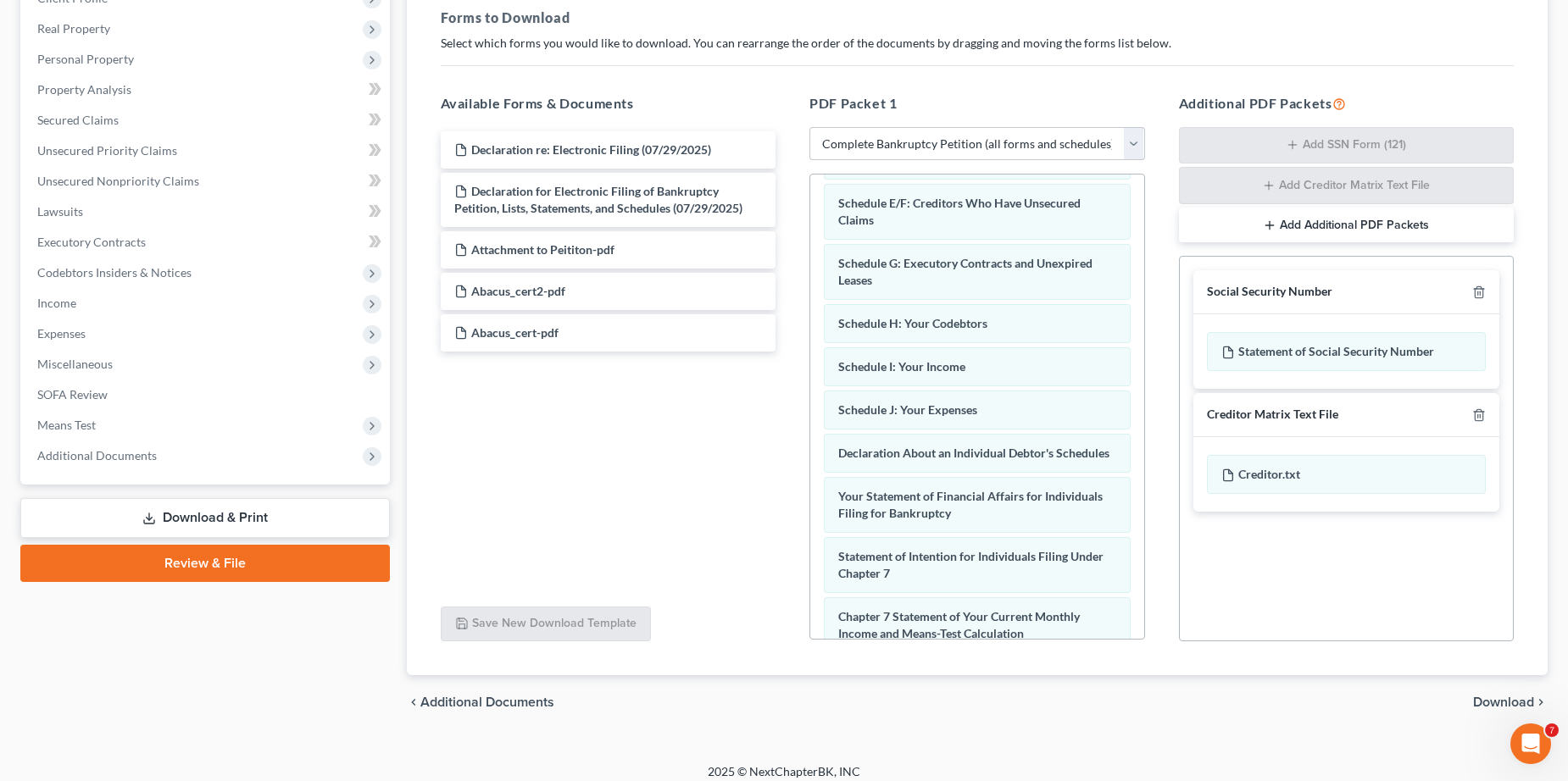 click on "Download" at bounding box center (1504, 702) 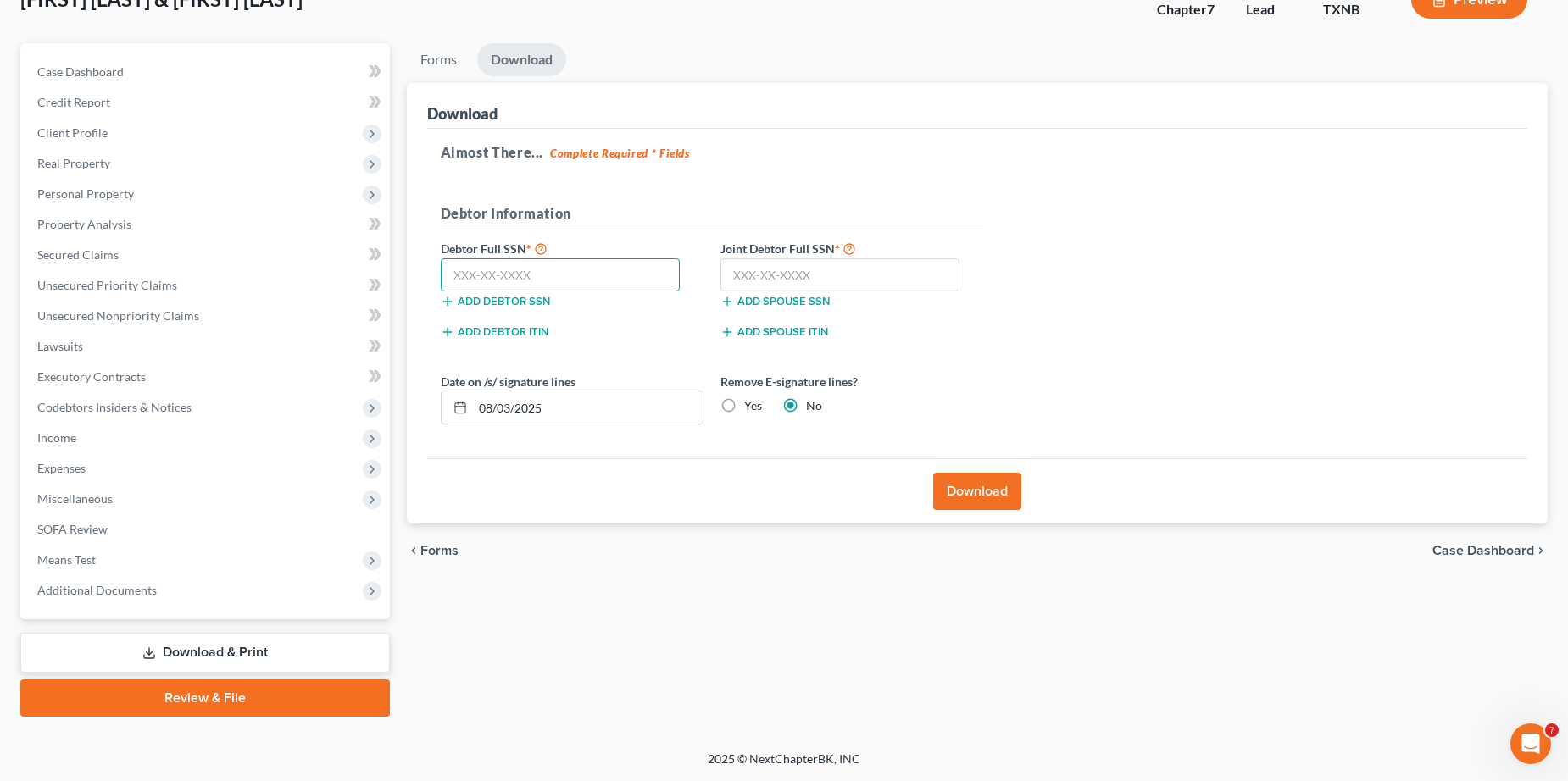 click at bounding box center (560, 275) 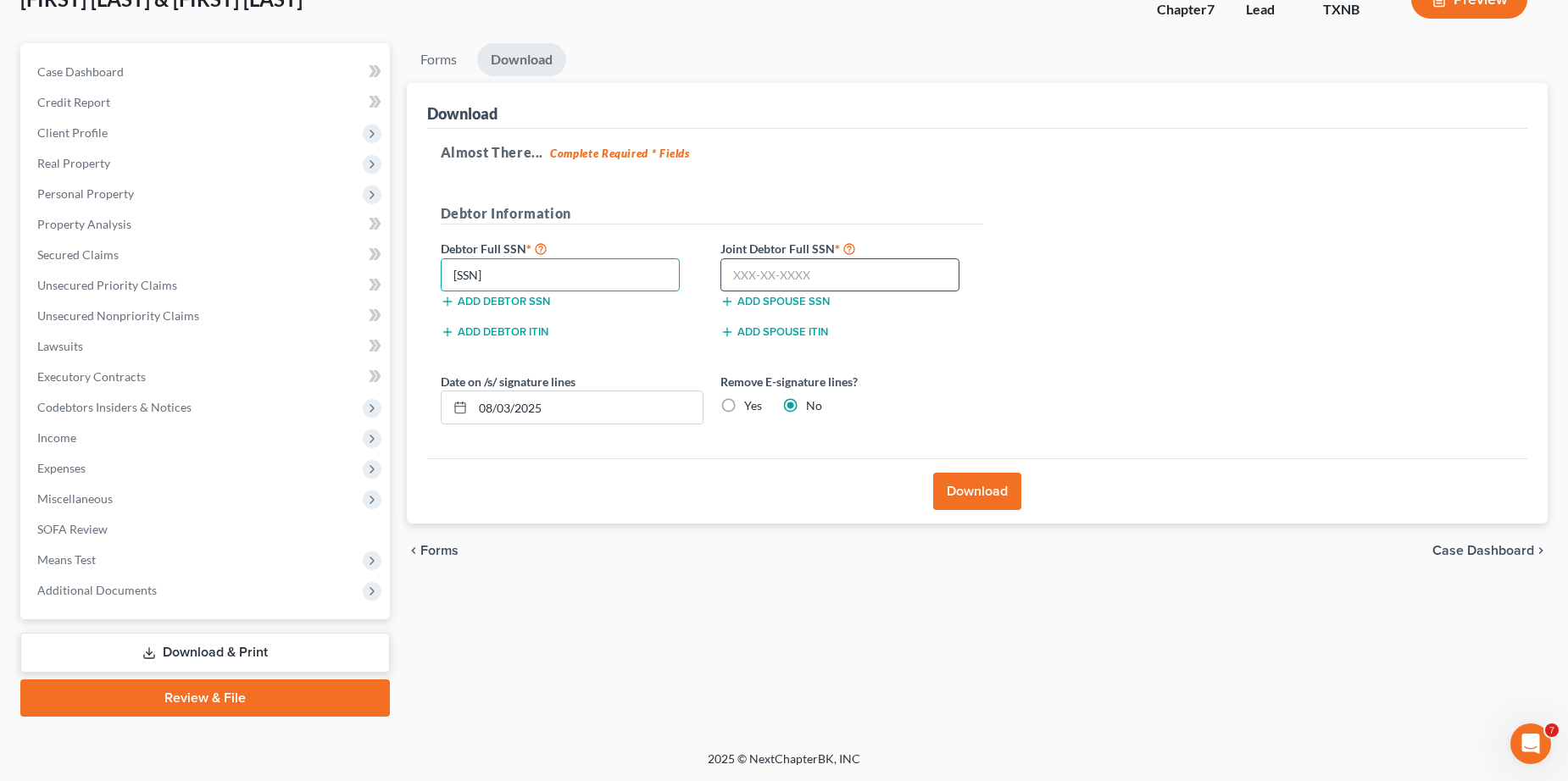type on "521-85-8249" 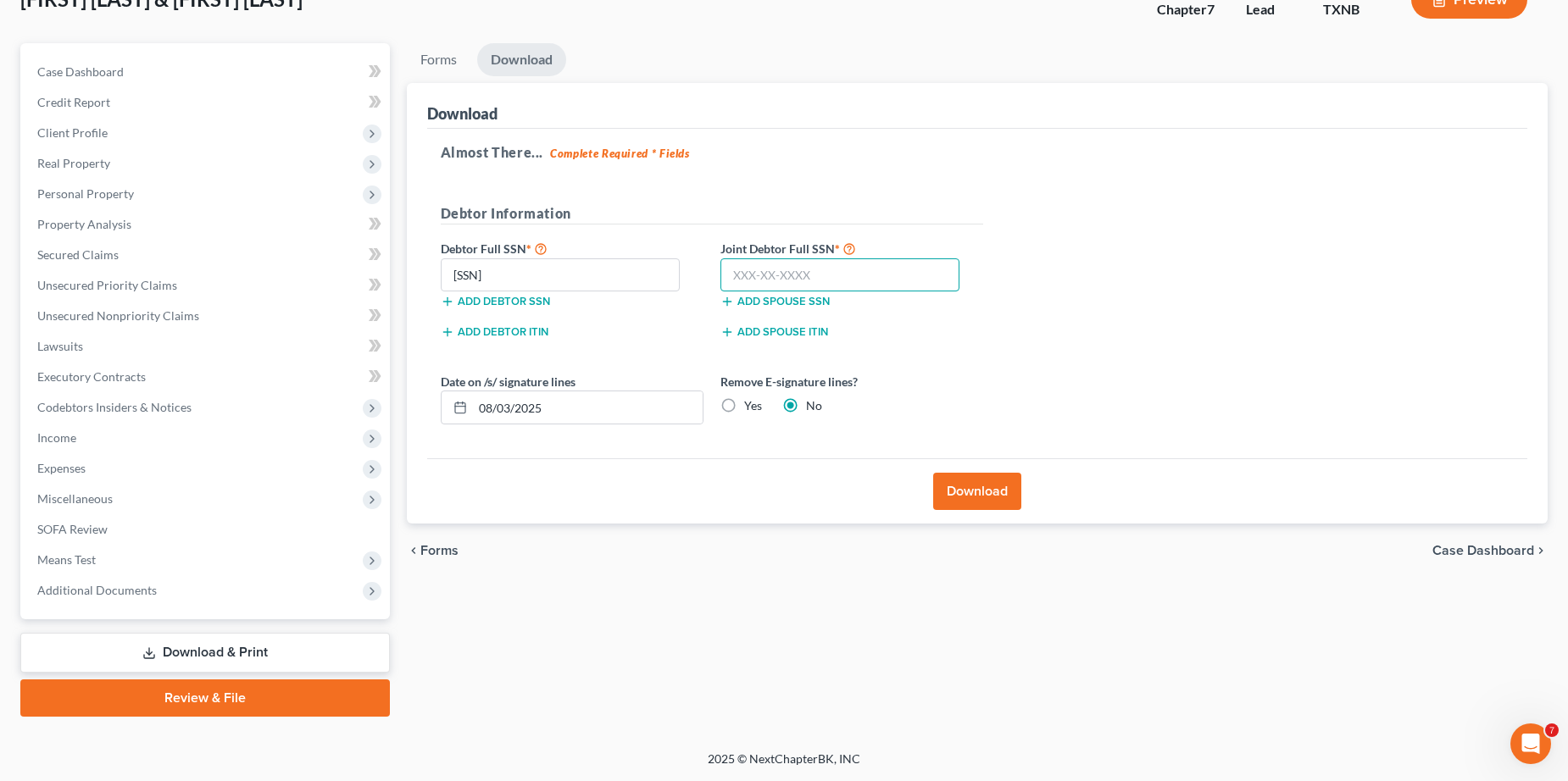 click at bounding box center [840, 275] 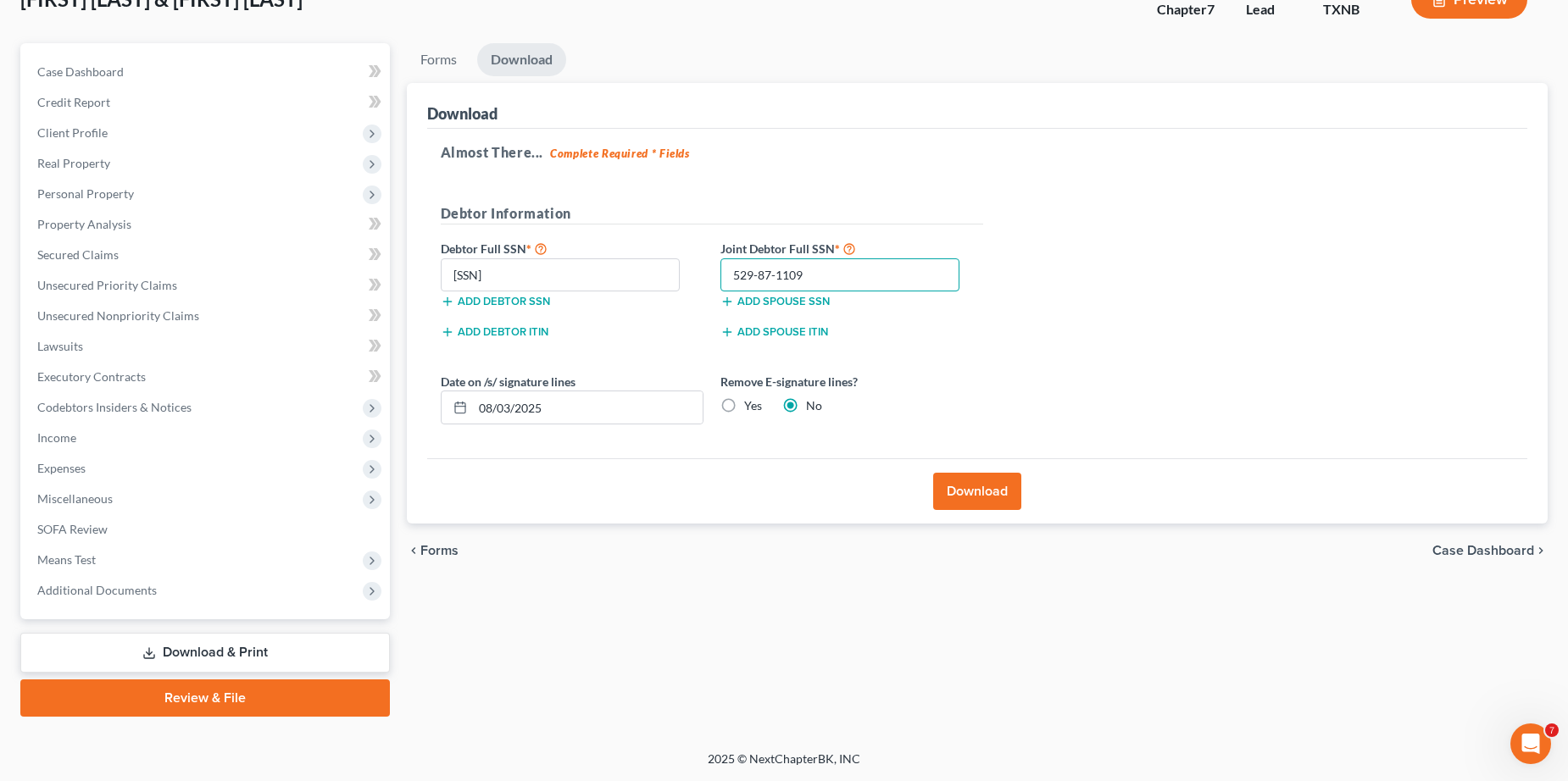 type on "529-87-1109" 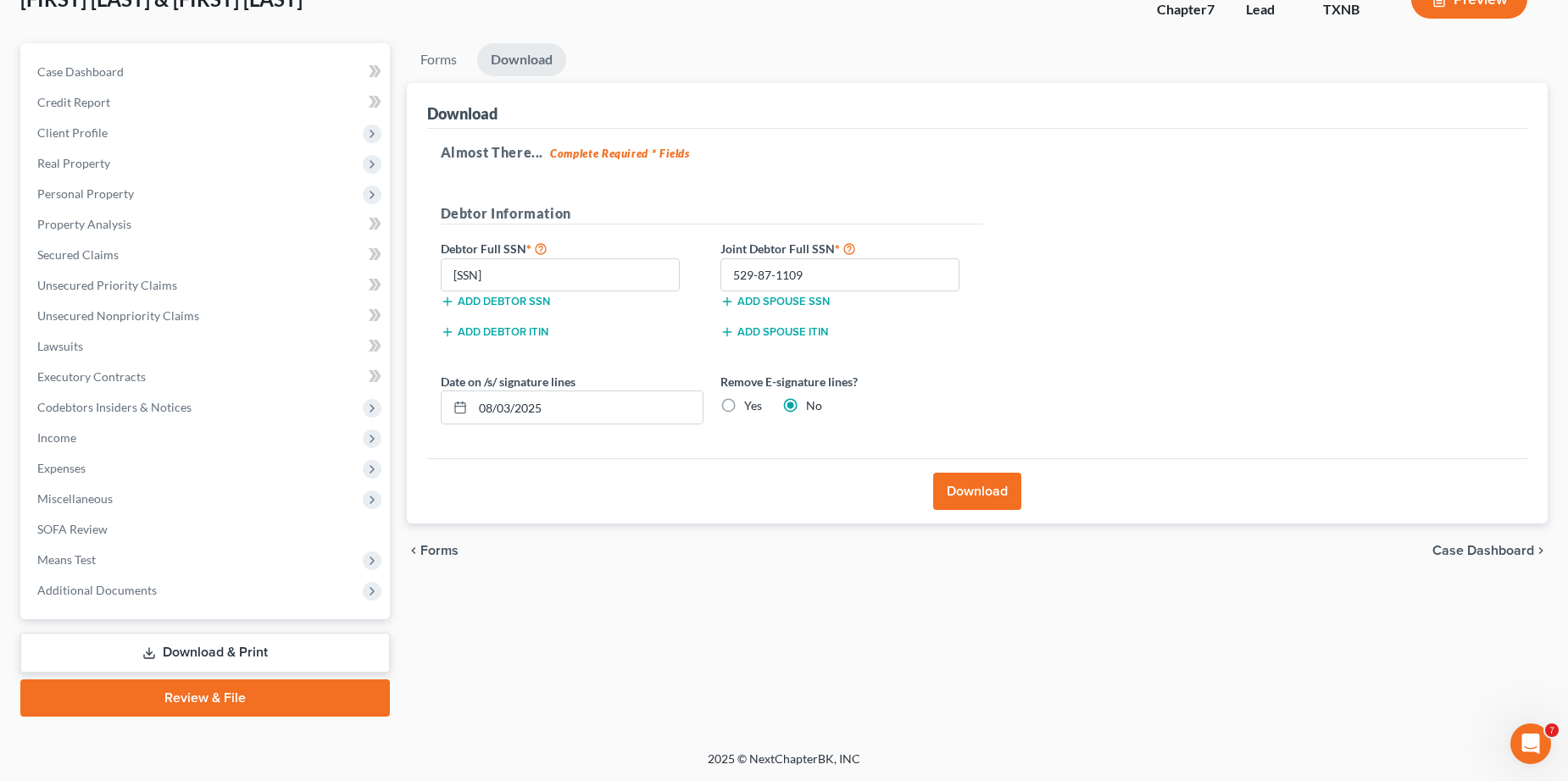 click on "Yes" at bounding box center [753, 406] 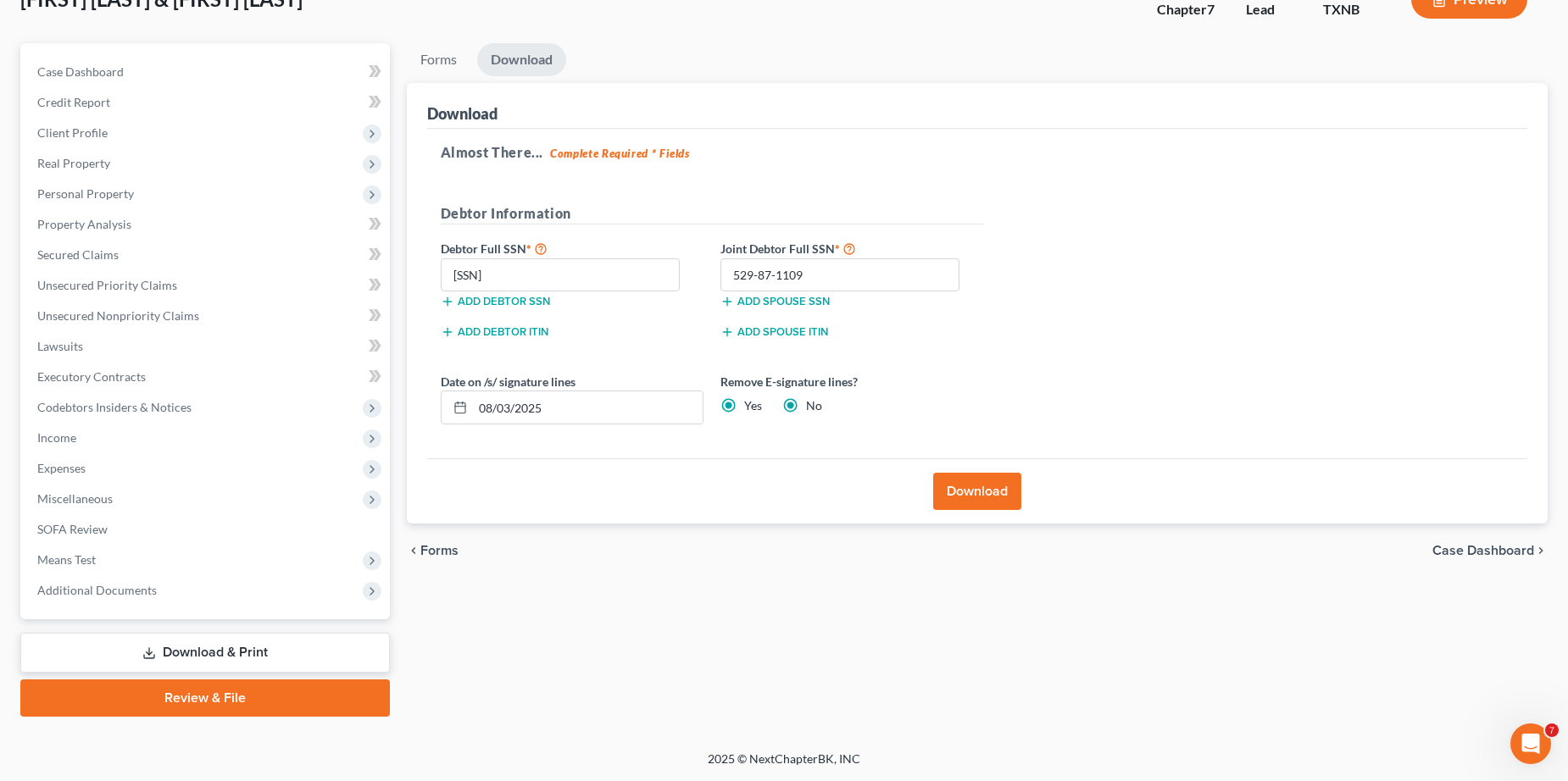 radio on "false" 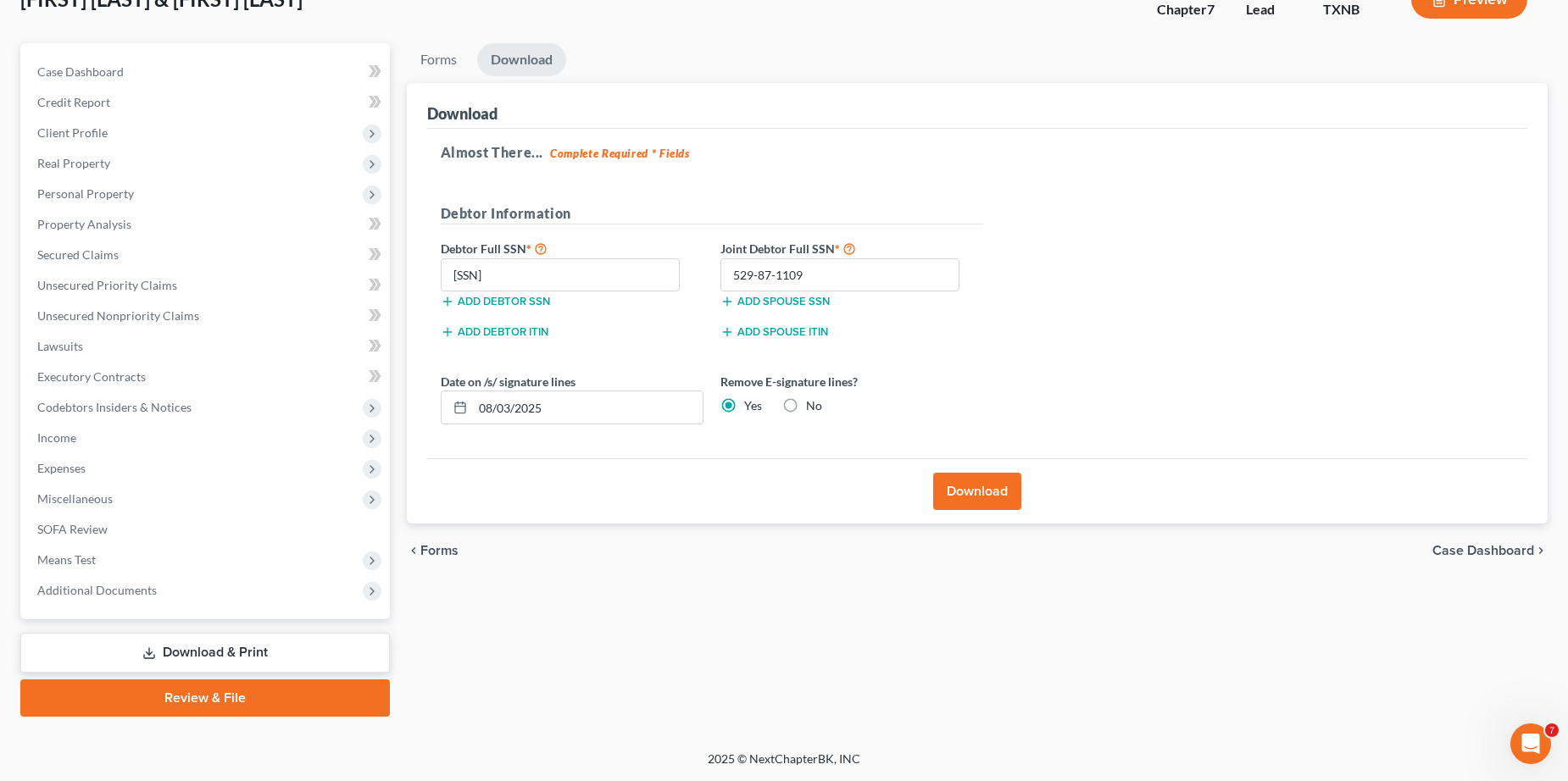 click on "Download" at bounding box center [977, 491] 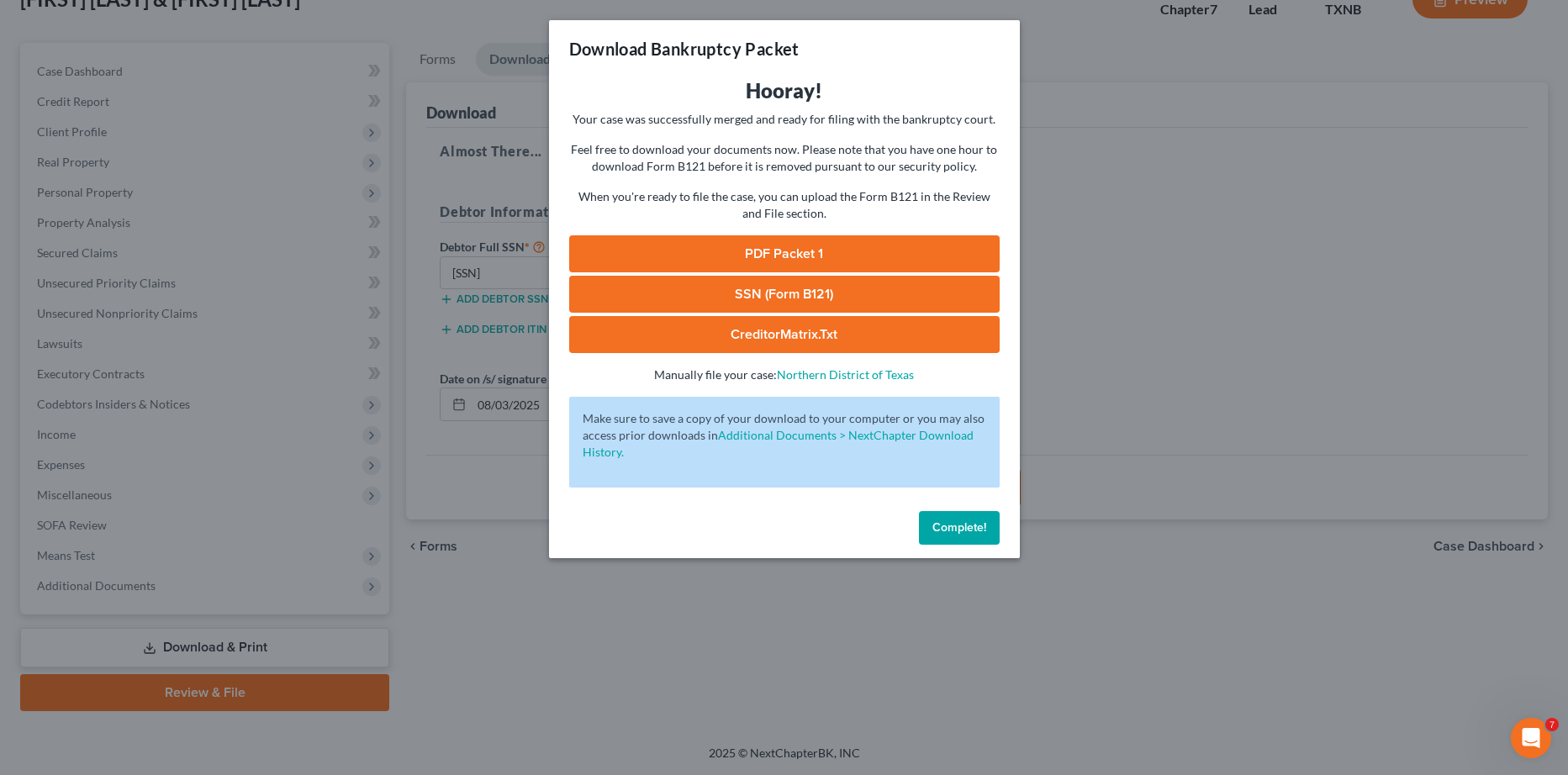 click on "PDF Packet 1" at bounding box center [784, 254] 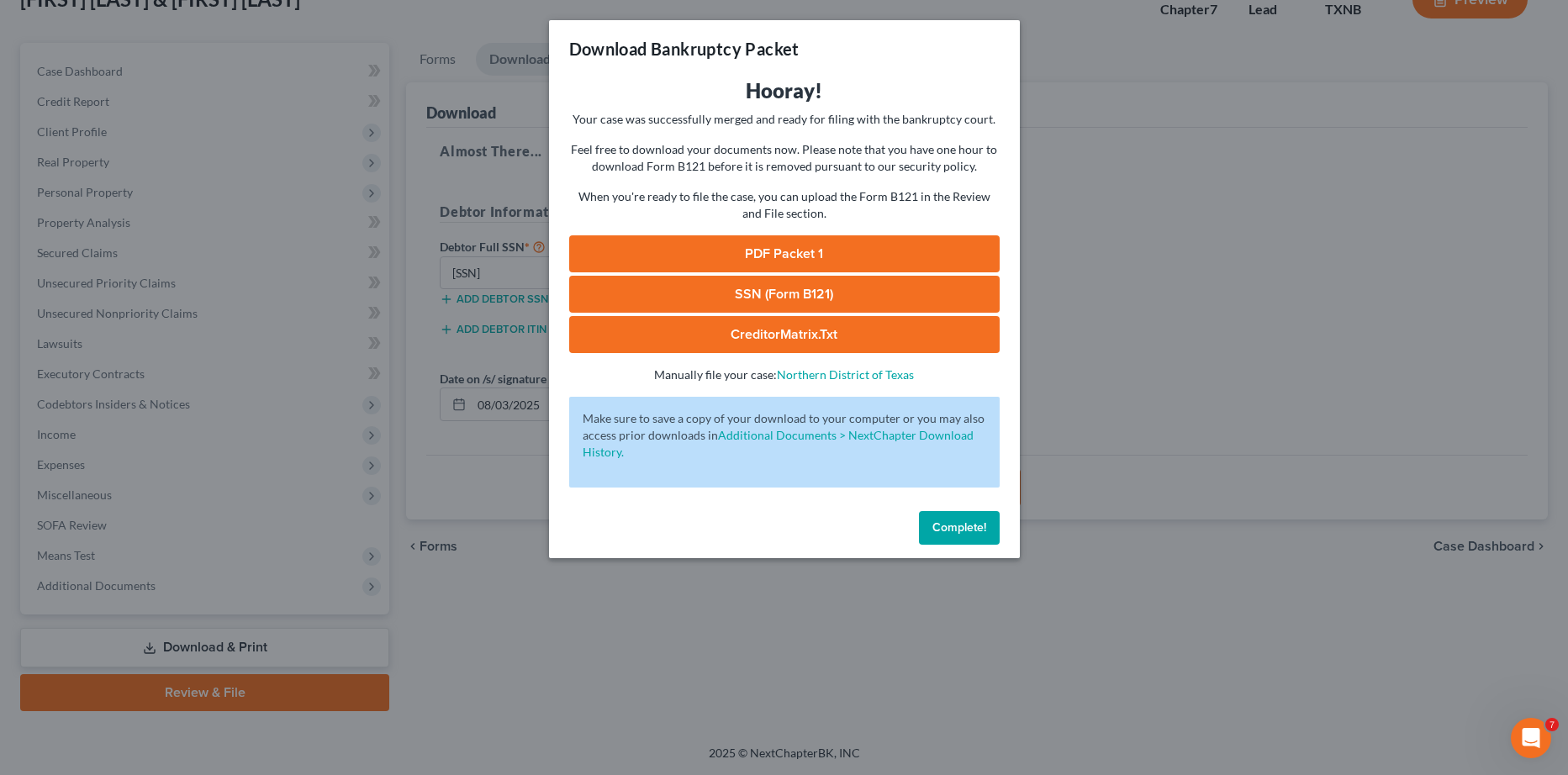click on "SSN (Form B121)" at bounding box center (784, 294) 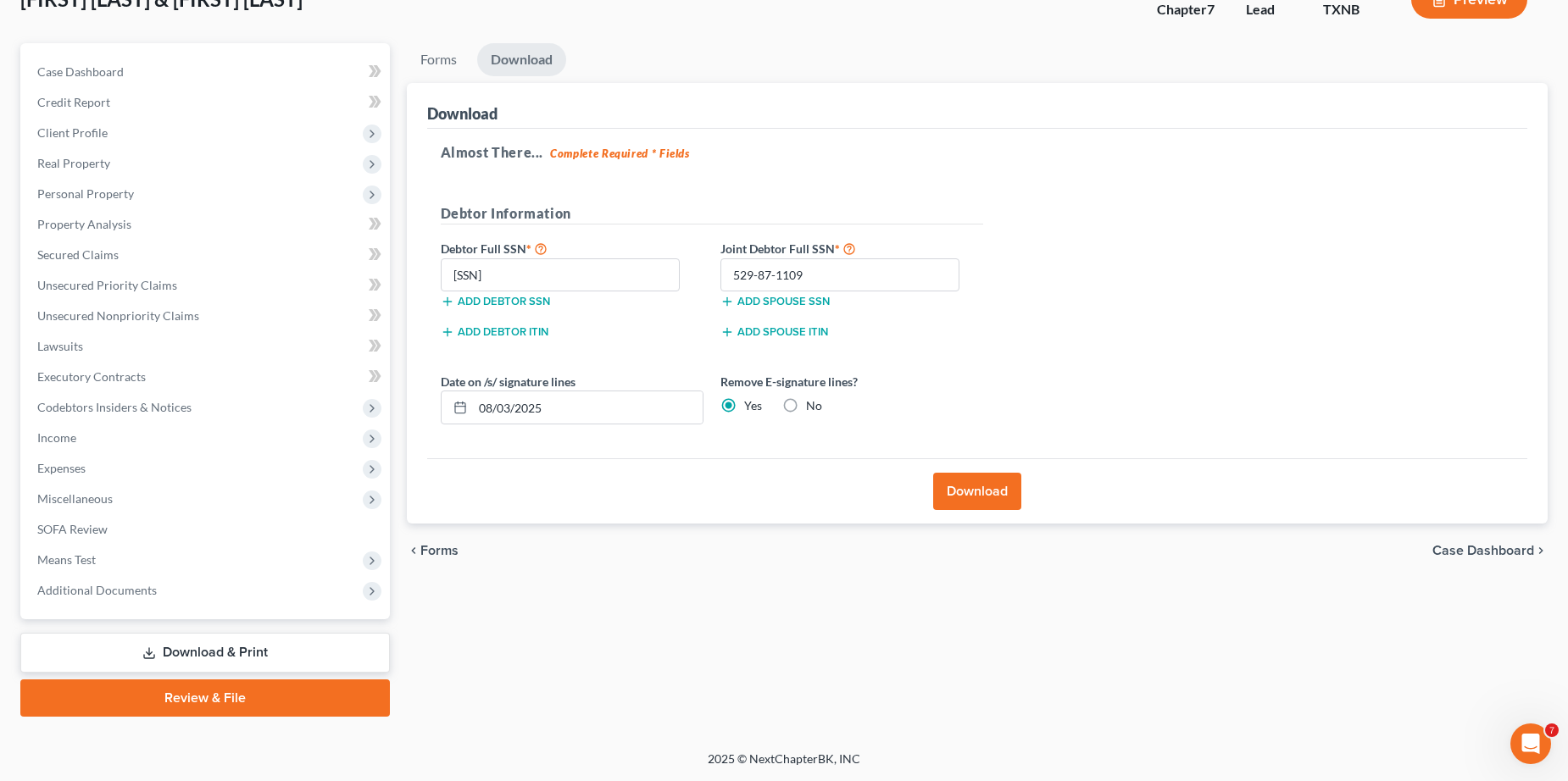 click on "Download & Print" at bounding box center (205, 652) 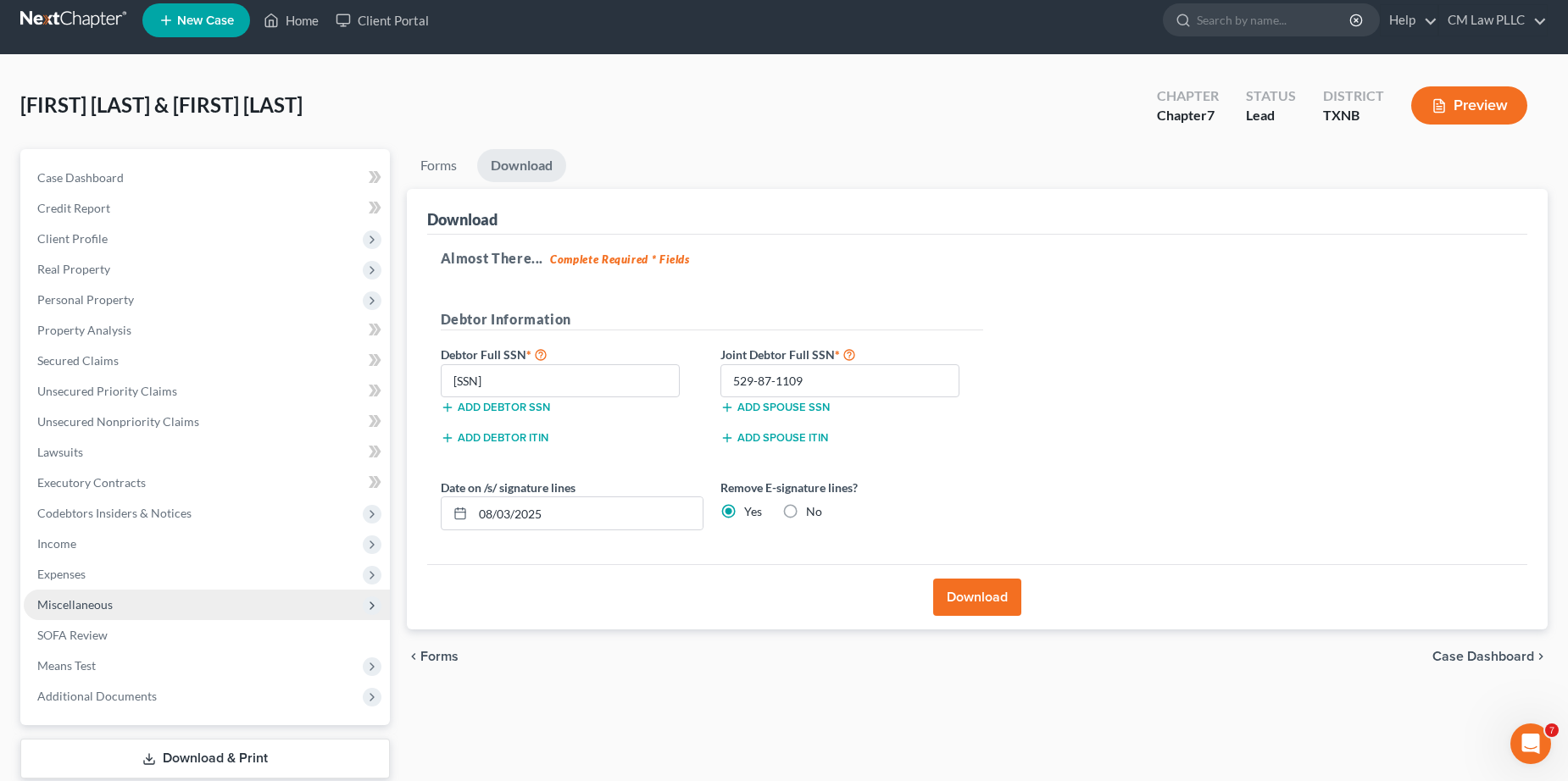 scroll, scrollTop: 0, scrollLeft: 0, axis: both 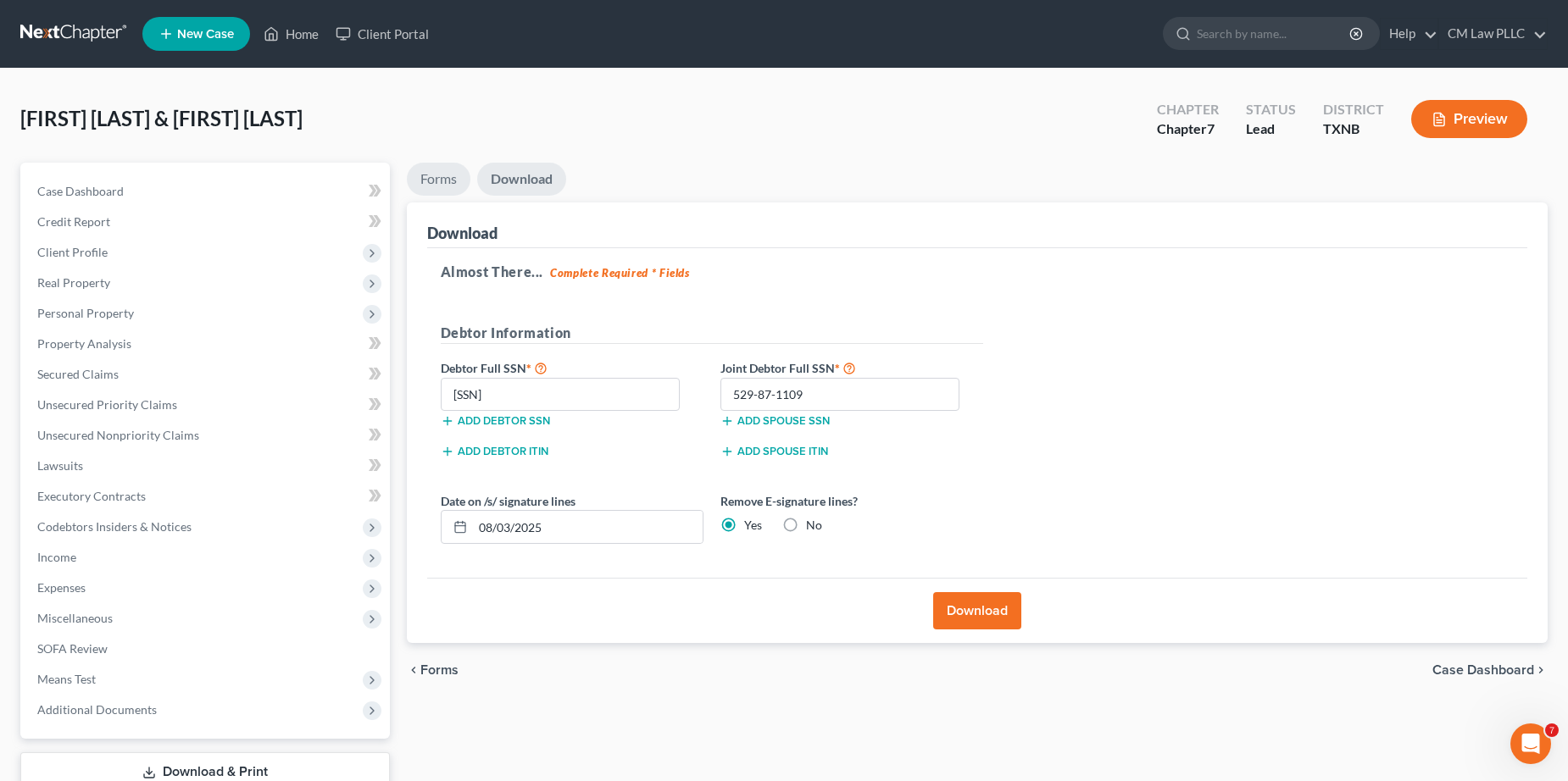 click on "Forms" at bounding box center (438, 179) 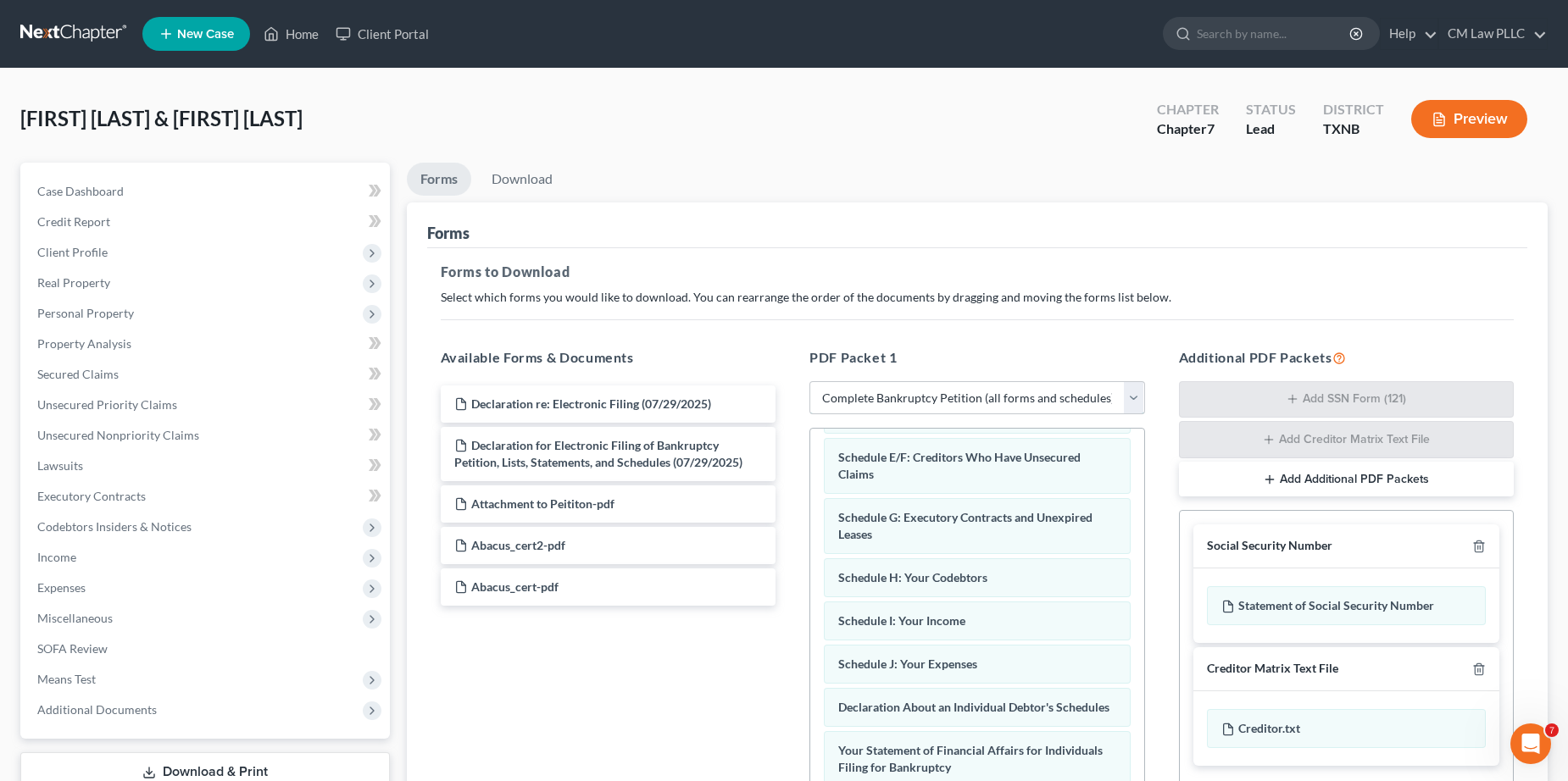 click on "Choose Default Petition PDF Packet Complete Bankruptcy Petition (all forms and schedules) Emergency Filing Forms (Petition and Creditor List Only) Amended Forms Signature Pages Only" at bounding box center [977, 398] 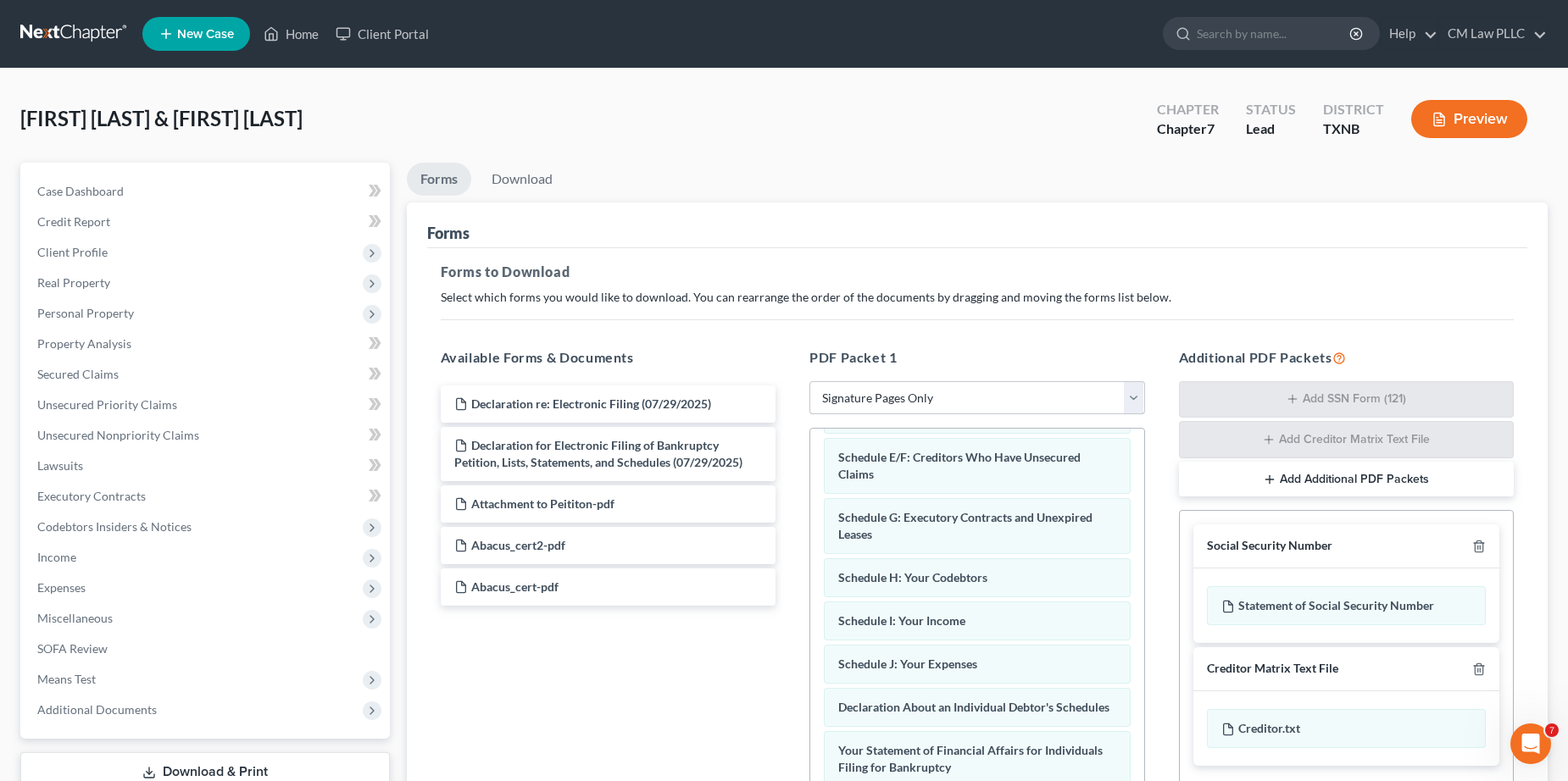 click on "Choose Default Petition PDF Packet Complete Bankruptcy Petition (all forms and schedules) Emergency Filing Forms (Petition and Creditor List Only) Amended Forms Signature Pages Only" at bounding box center (977, 398) 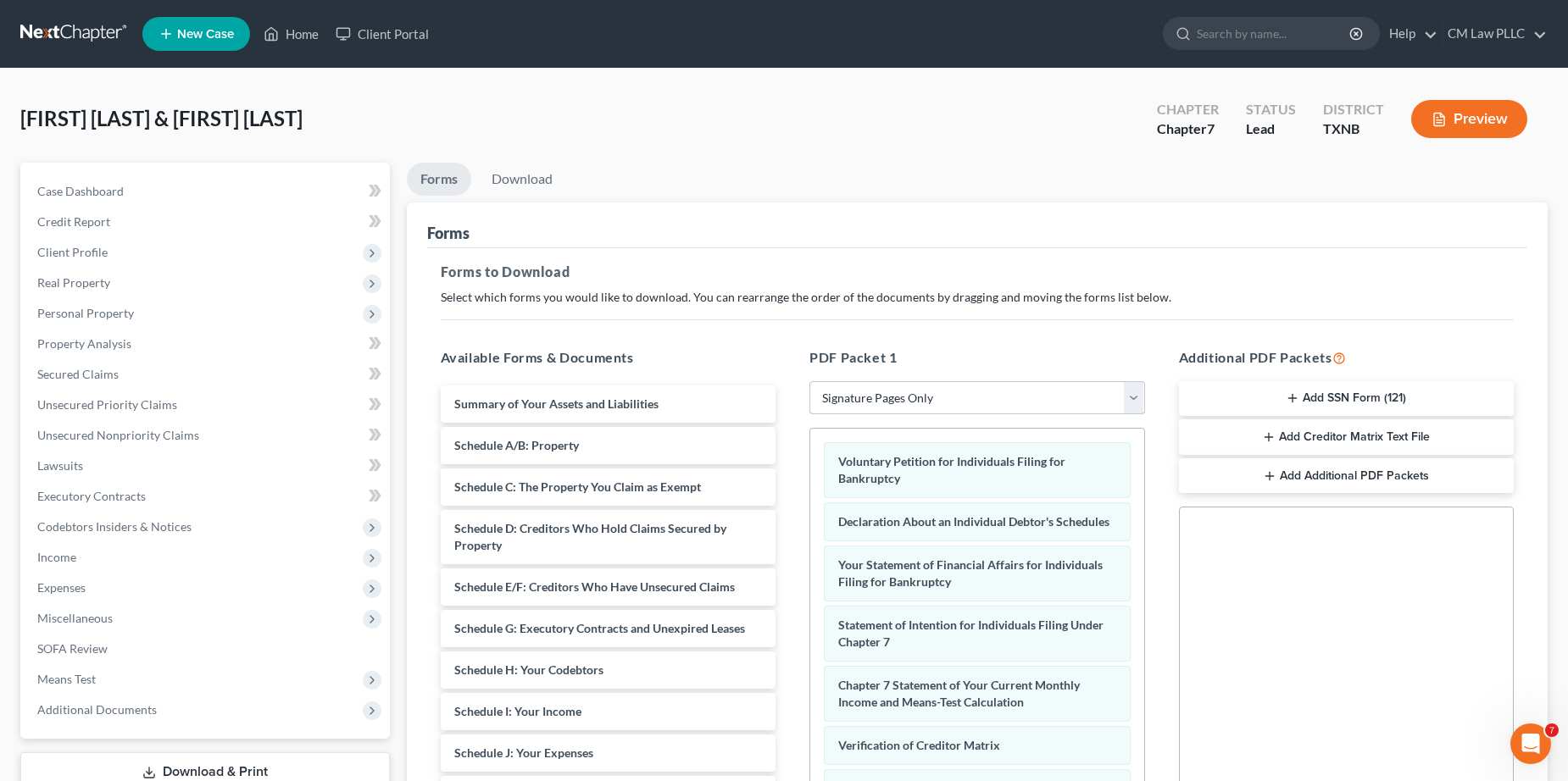 scroll, scrollTop: 14, scrollLeft: 0, axis: vertical 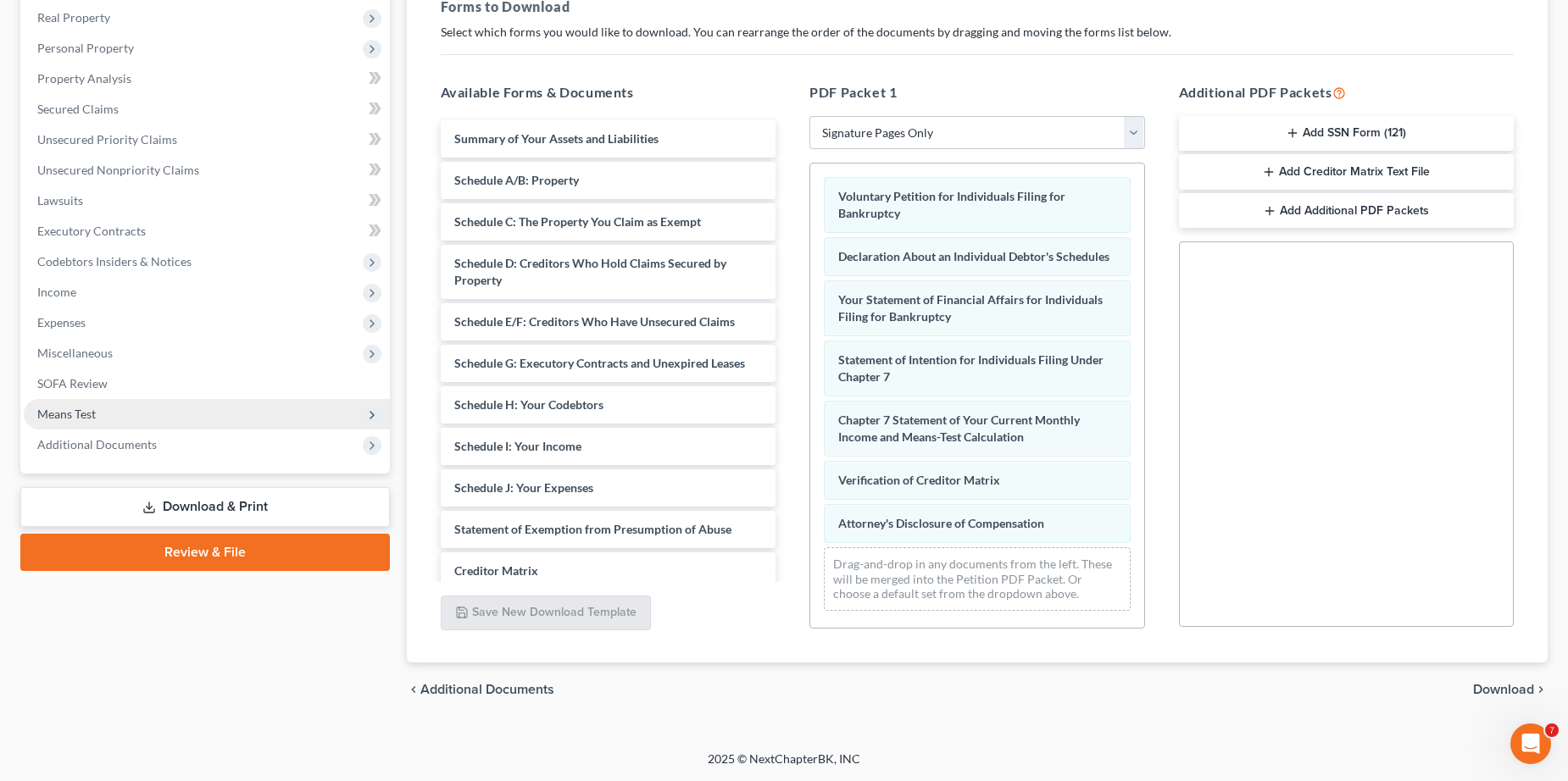 click on "Means Test" at bounding box center (66, 413) 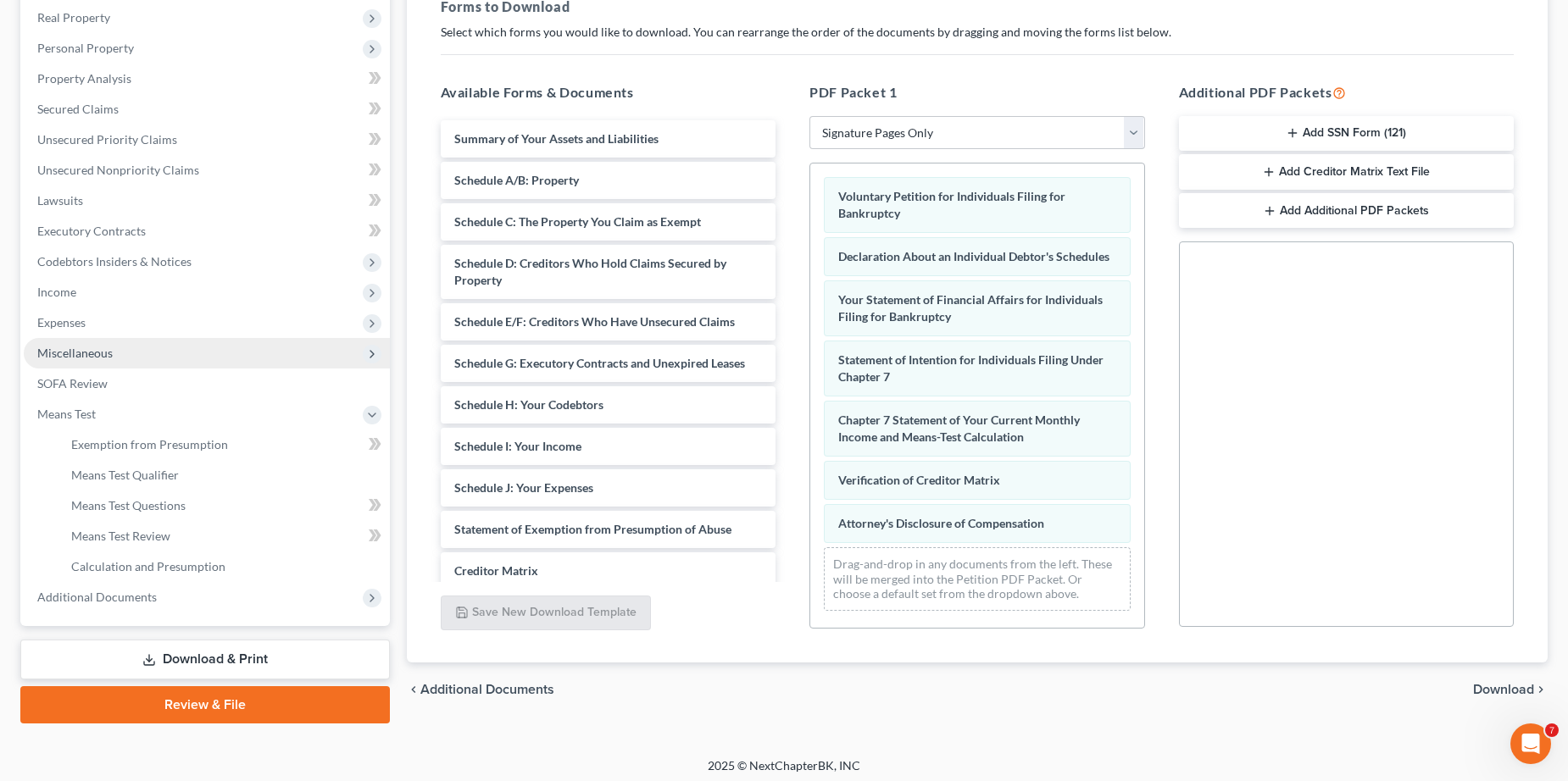click on "Miscellaneous" at bounding box center [75, 352] 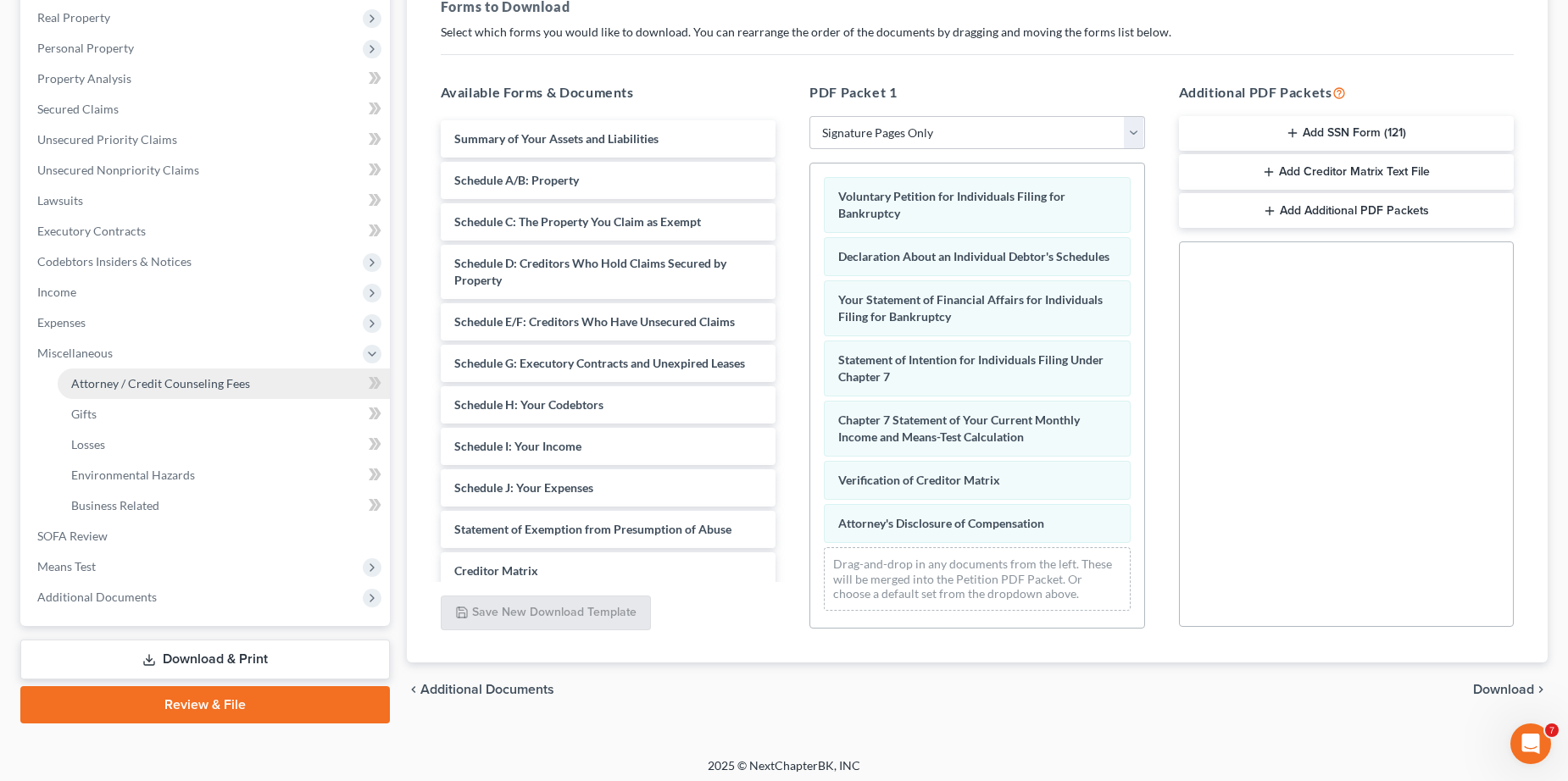 click on "Attorney / Credit Counseling Fees" at bounding box center [160, 383] 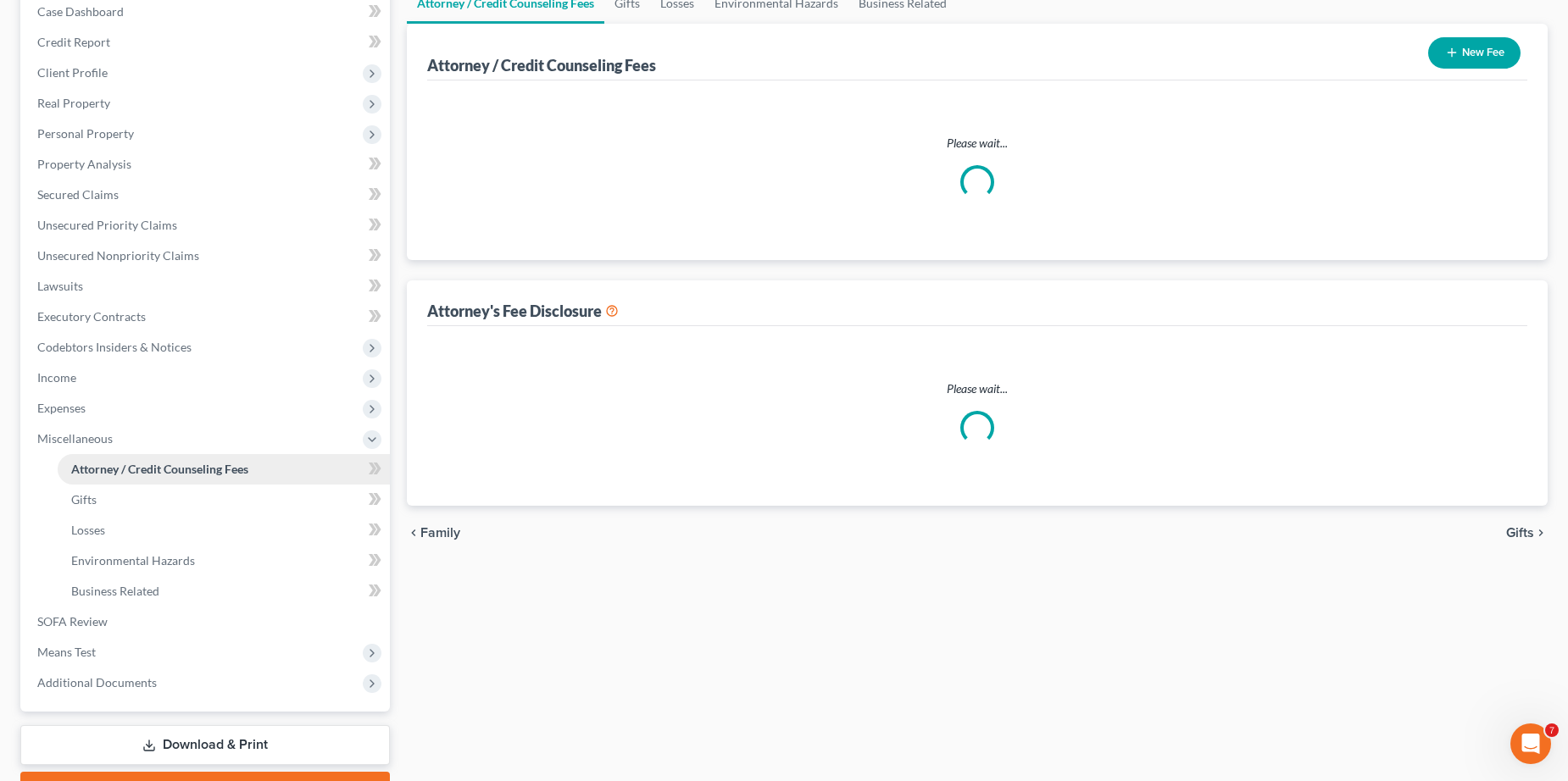 scroll, scrollTop: 0, scrollLeft: 0, axis: both 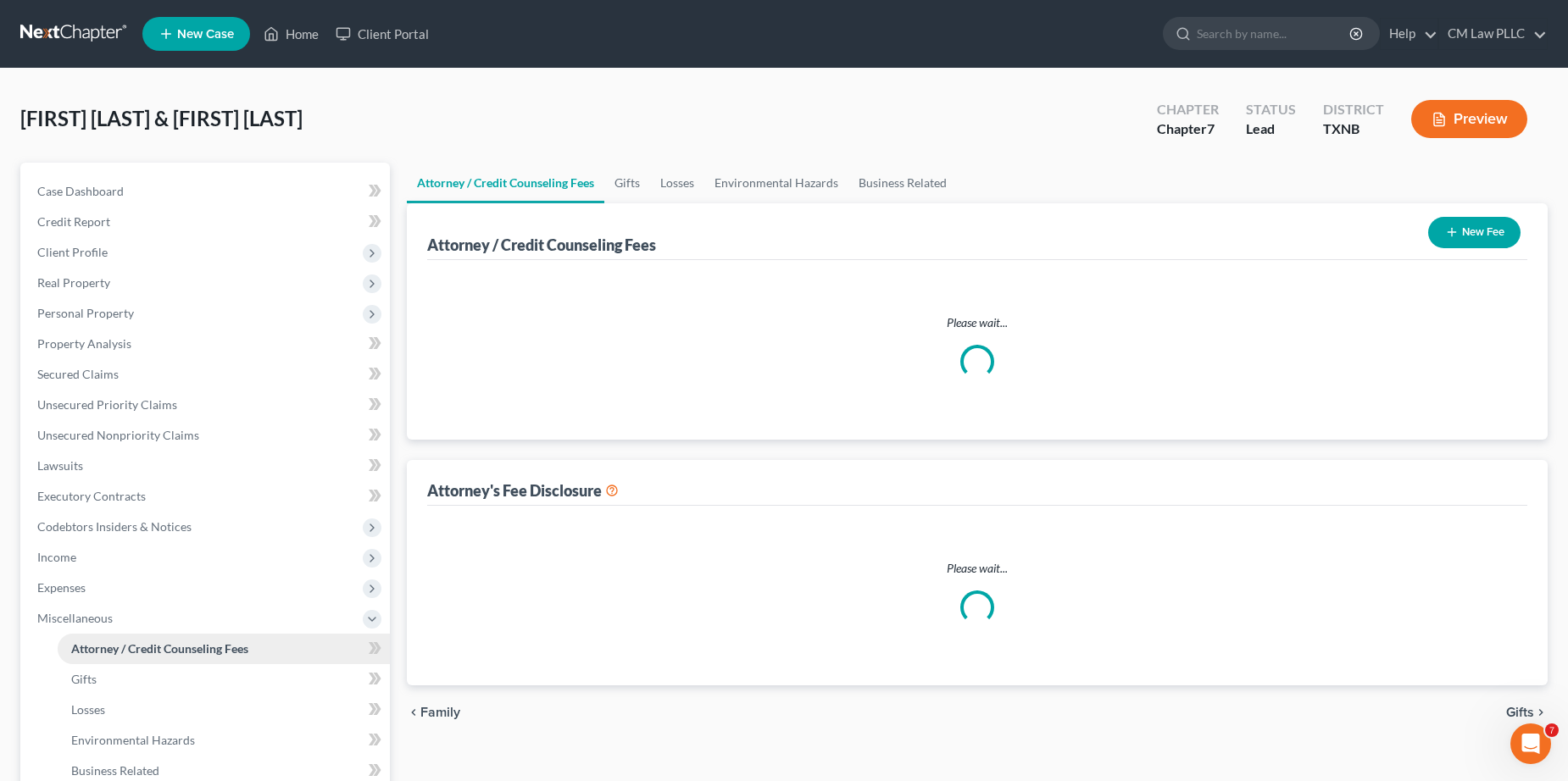 select on "0" 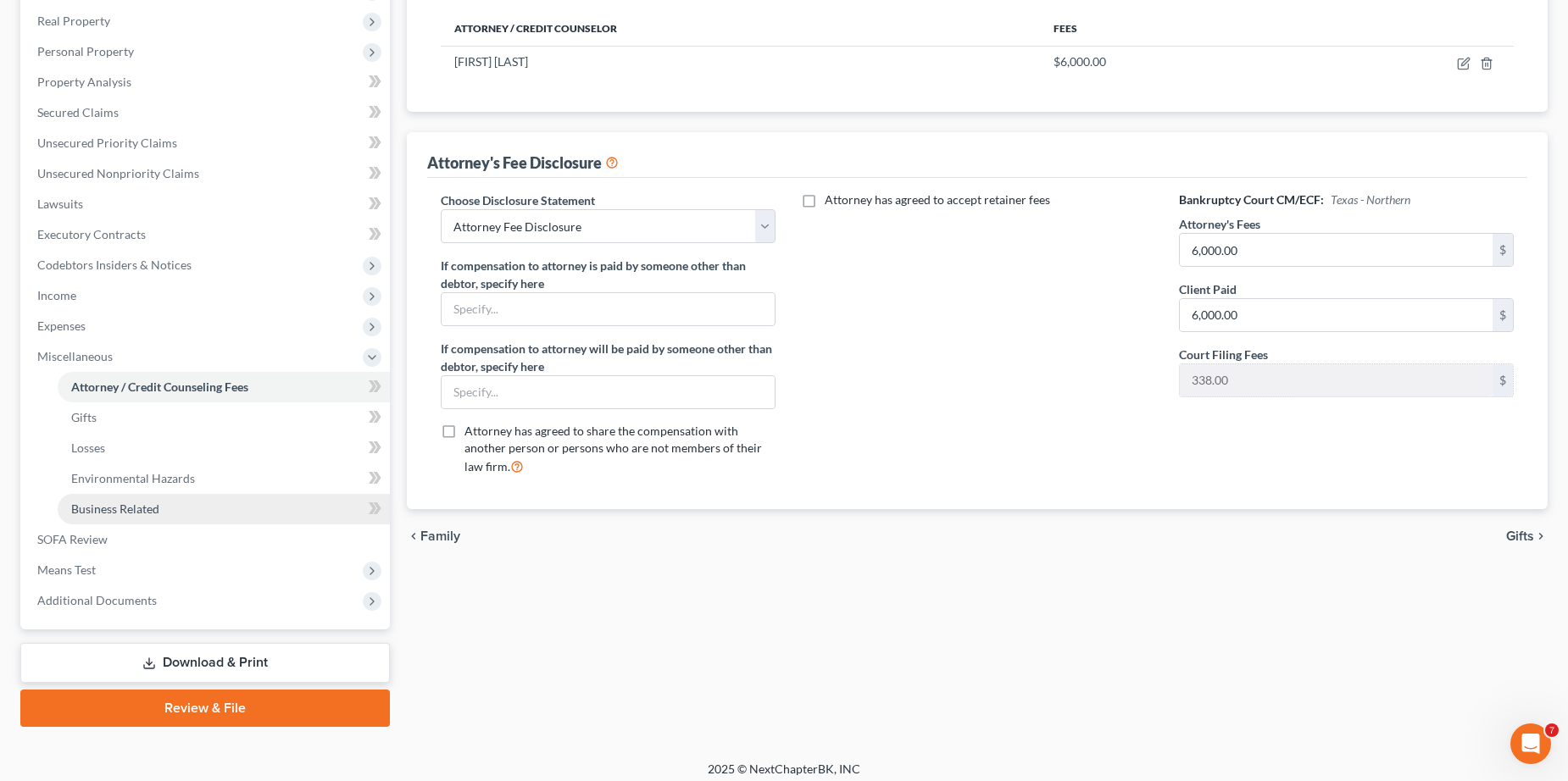 scroll, scrollTop: 272, scrollLeft: 0, axis: vertical 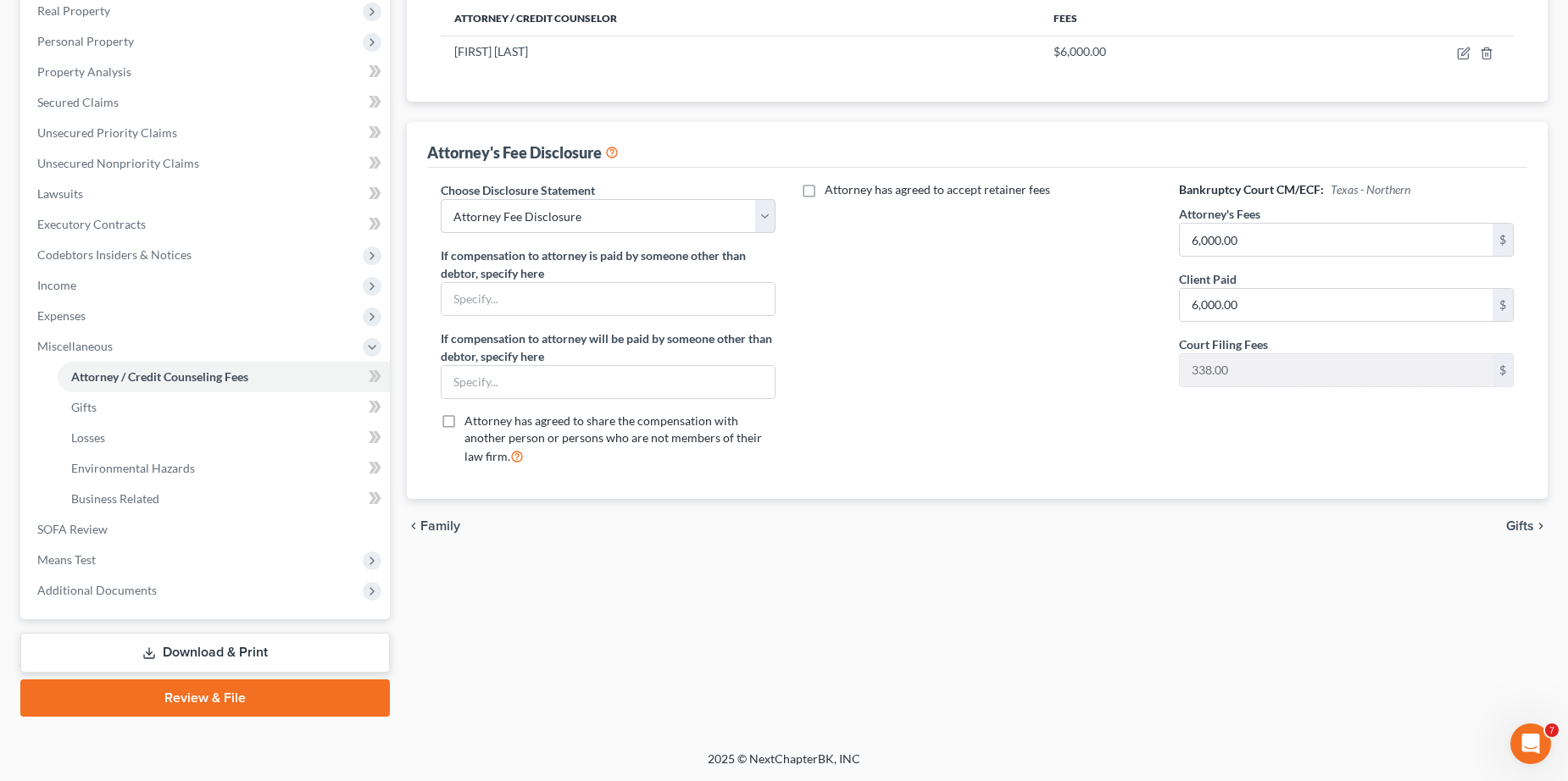 click on "Download & Print" at bounding box center [205, 652] 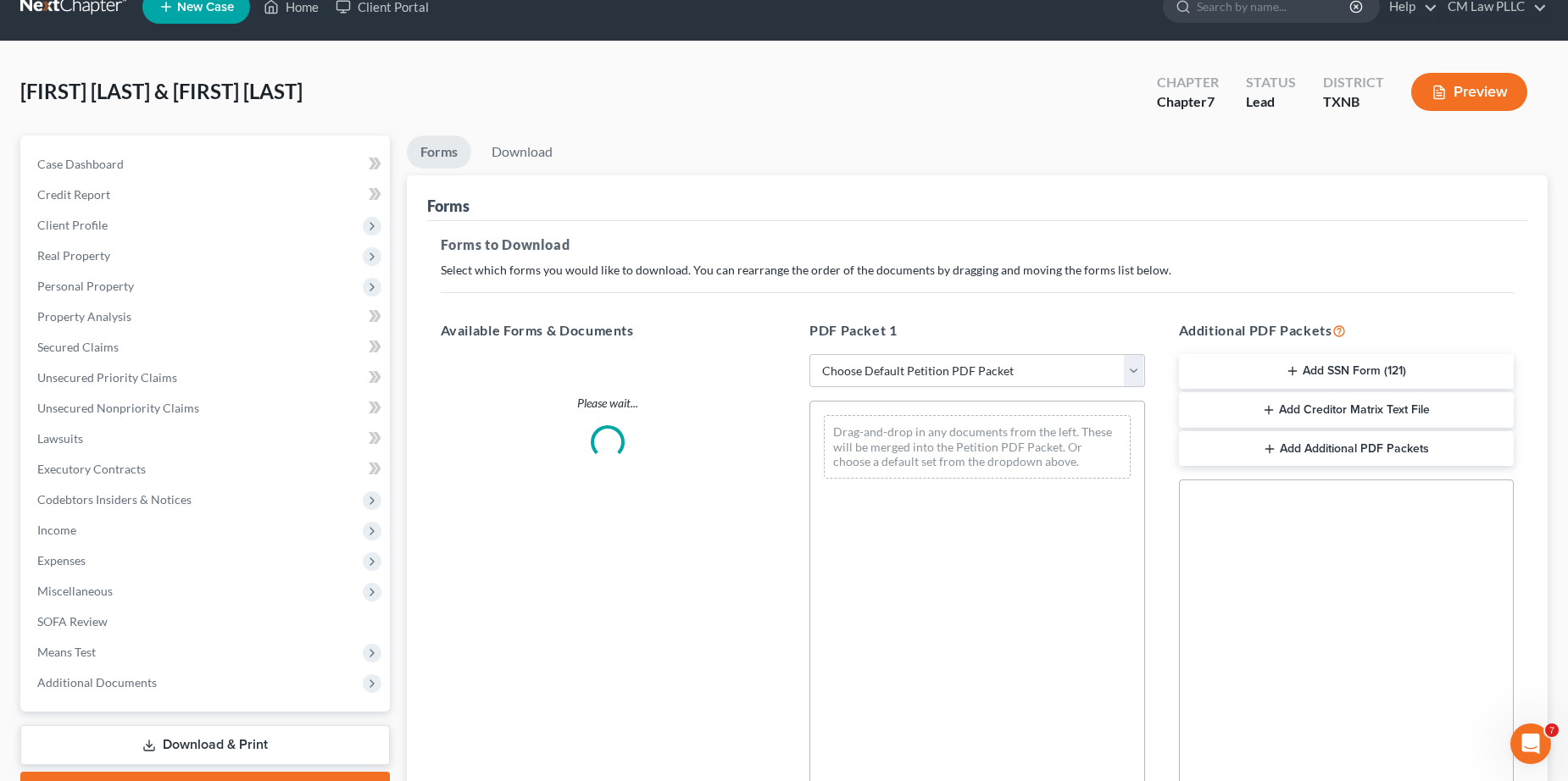 scroll, scrollTop: 0, scrollLeft: 0, axis: both 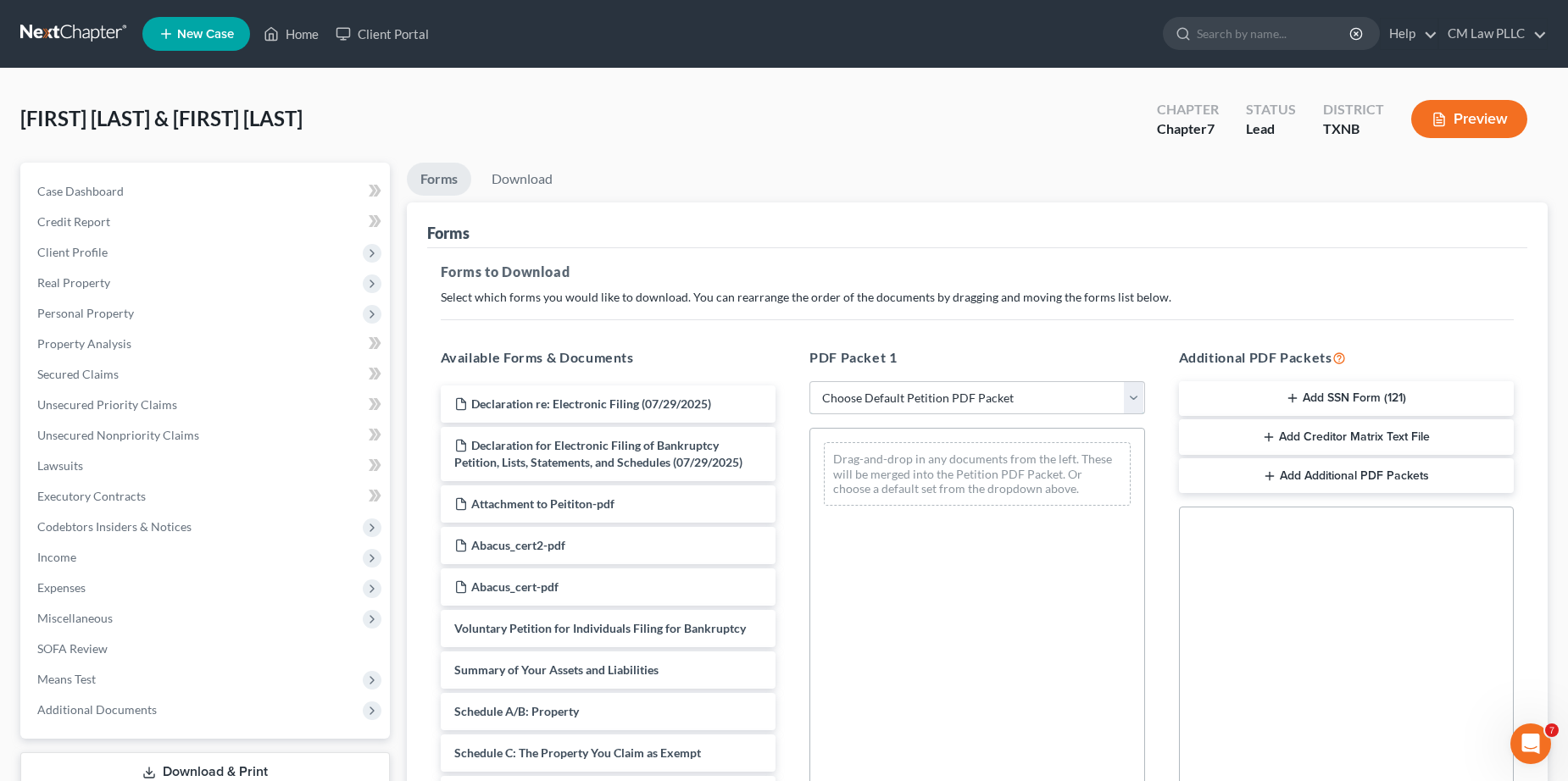 click on "Choose Default Petition PDF Packet Complete Bankruptcy Petition (all forms and schedules) Emergency Filing Forms (Petition and Creditor List Only) Amended Forms Signature Pages Only" at bounding box center [977, 398] 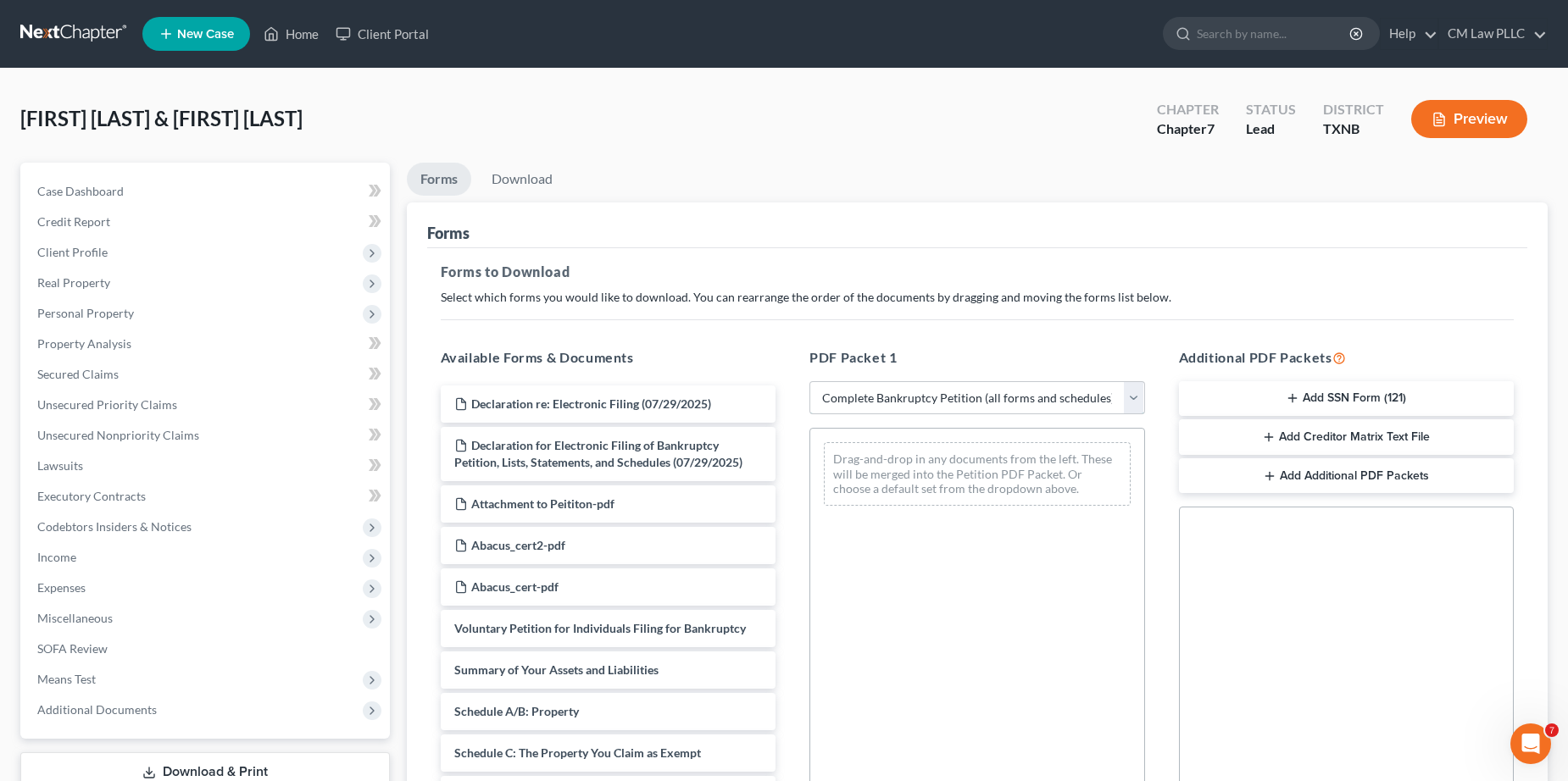 click on "Choose Default Petition PDF Packet Complete Bankruptcy Petition (all forms and schedules) Emergency Filing Forms (Petition and Creditor List Only) Amended Forms Signature Pages Only" at bounding box center (977, 398) 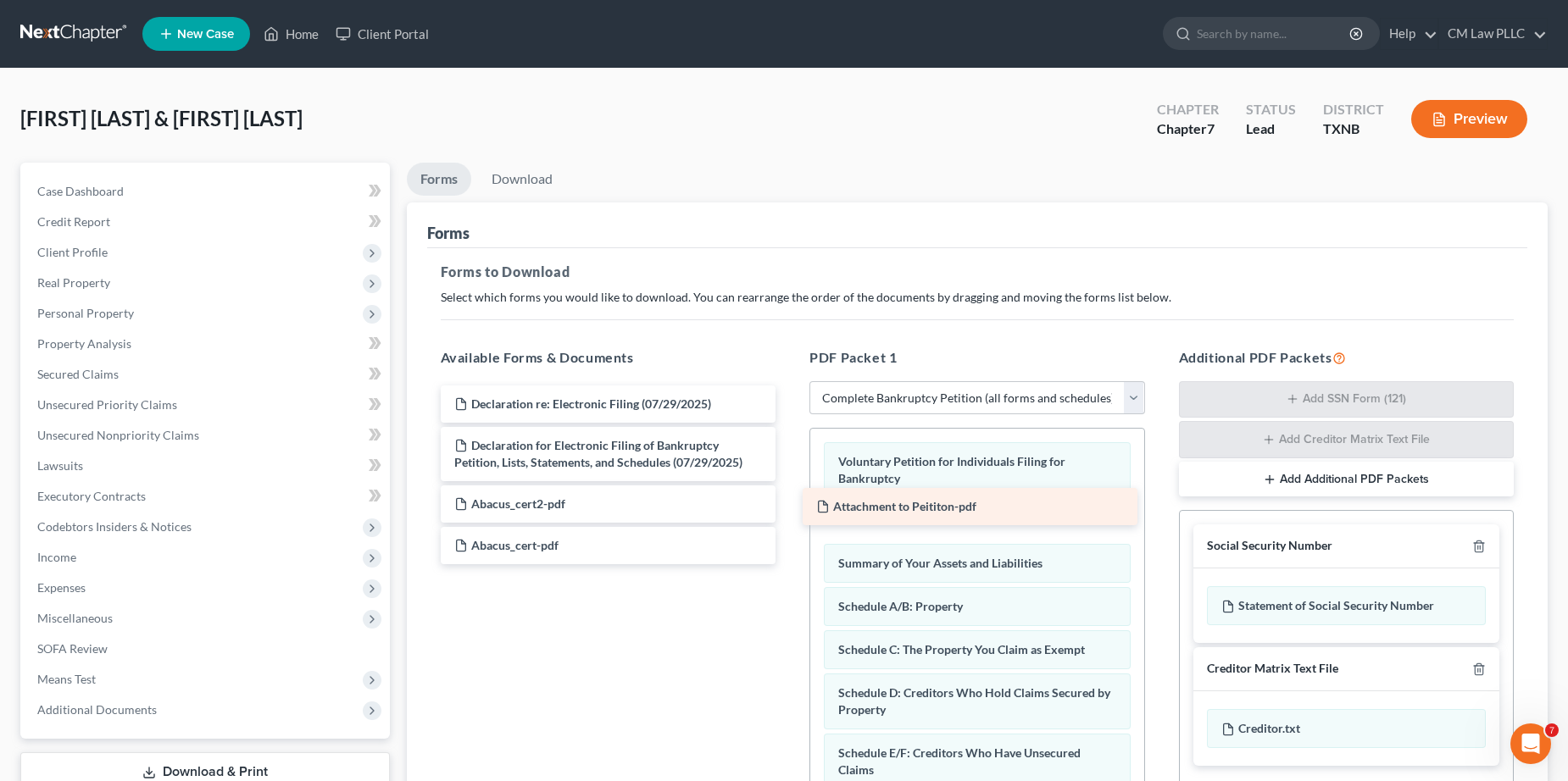 drag, startPoint x: 531, startPoint y: 500, endPoint x: 892, endPoint y: 502, distance: 361.00554 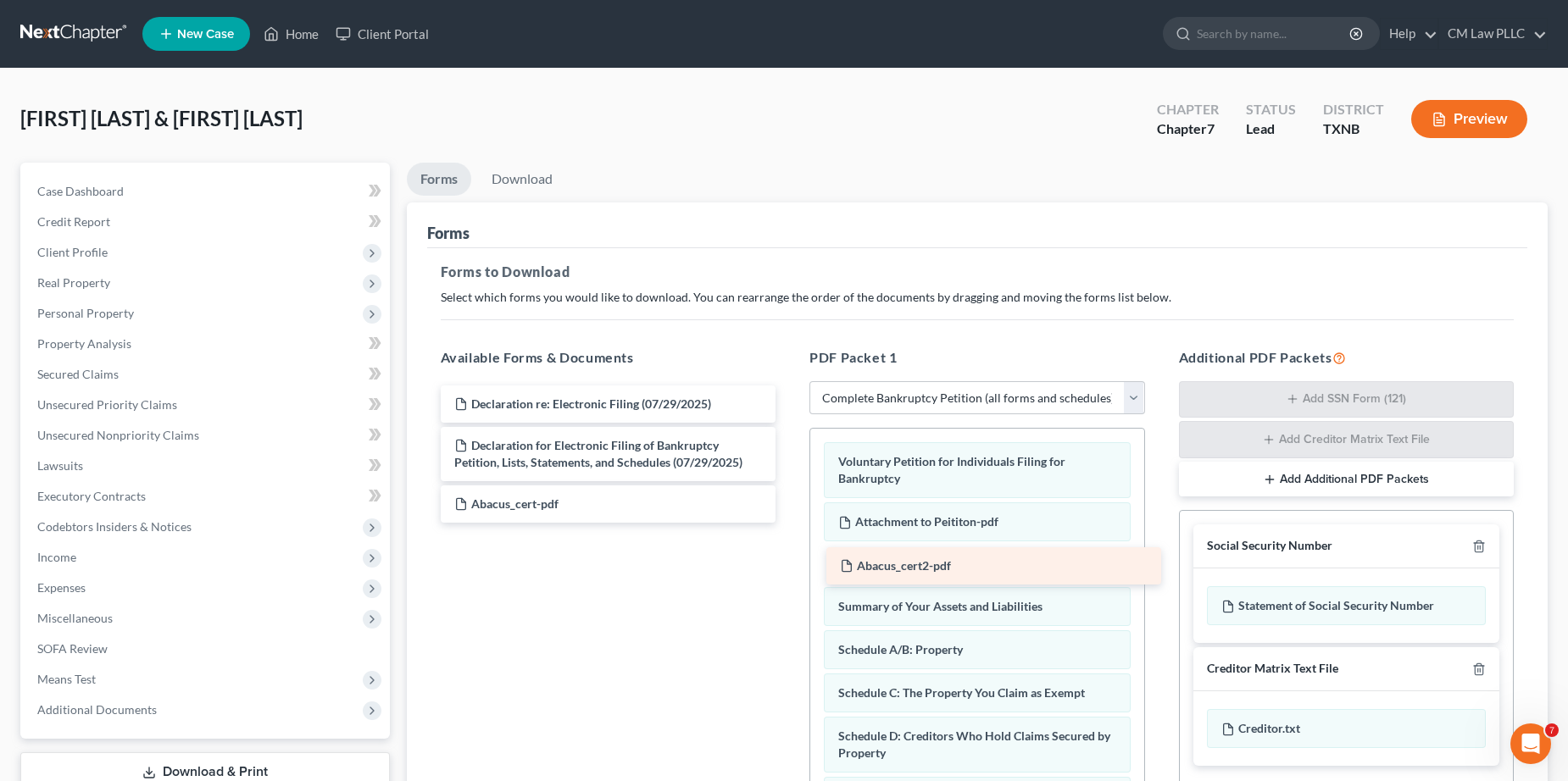 drag, startPoint x: 496, startPoint y: 504, endPoint x: 878, endPoint y: 566, distance: 386.99871 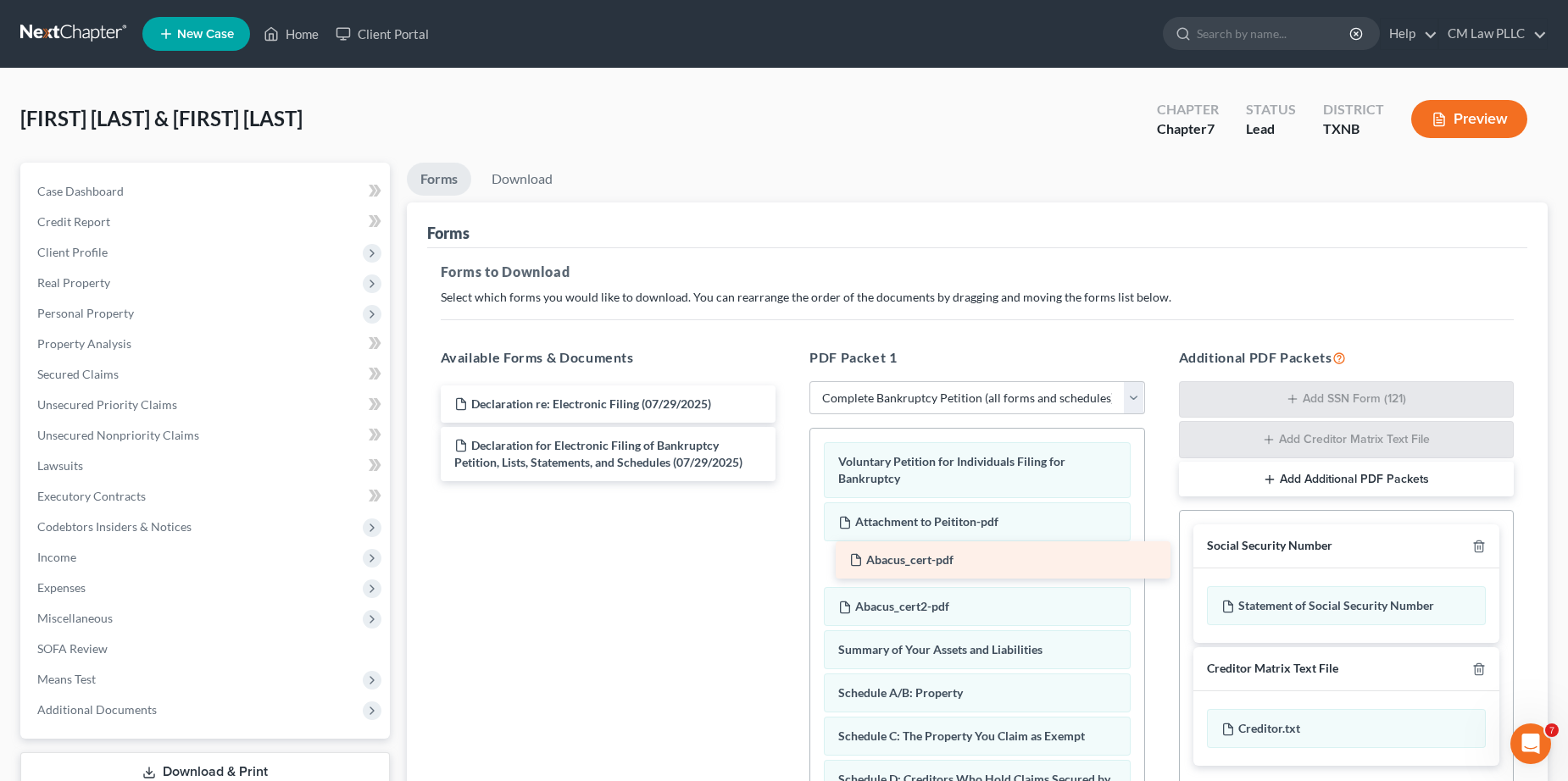 drag, startPoint x: 481, startPoint y: 503, endPoint x: 870, endPoint y: 557, distance: 392.73019 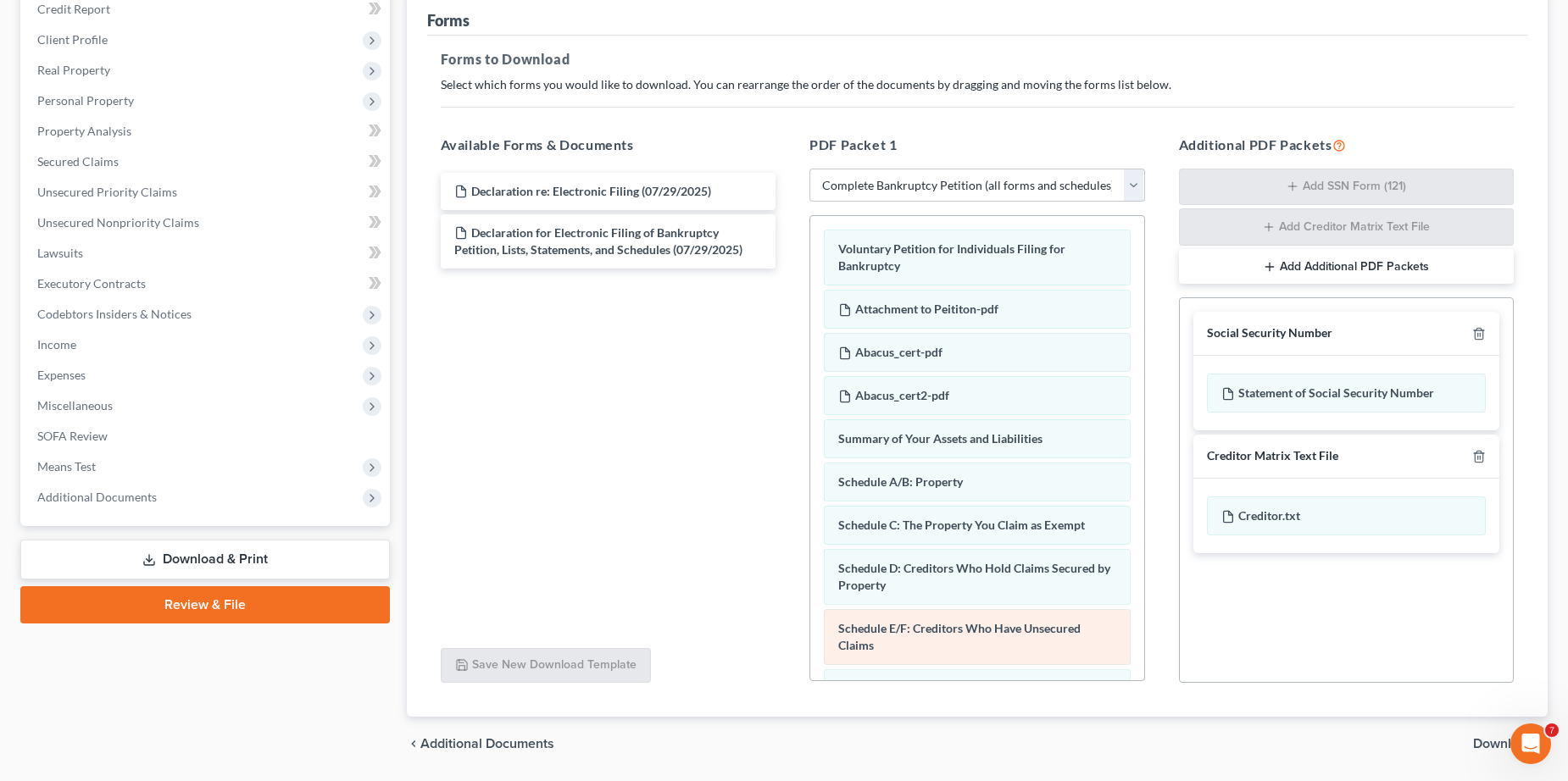 scroll, scrollTop: 254, scrollLeft: 0, axis: vertical 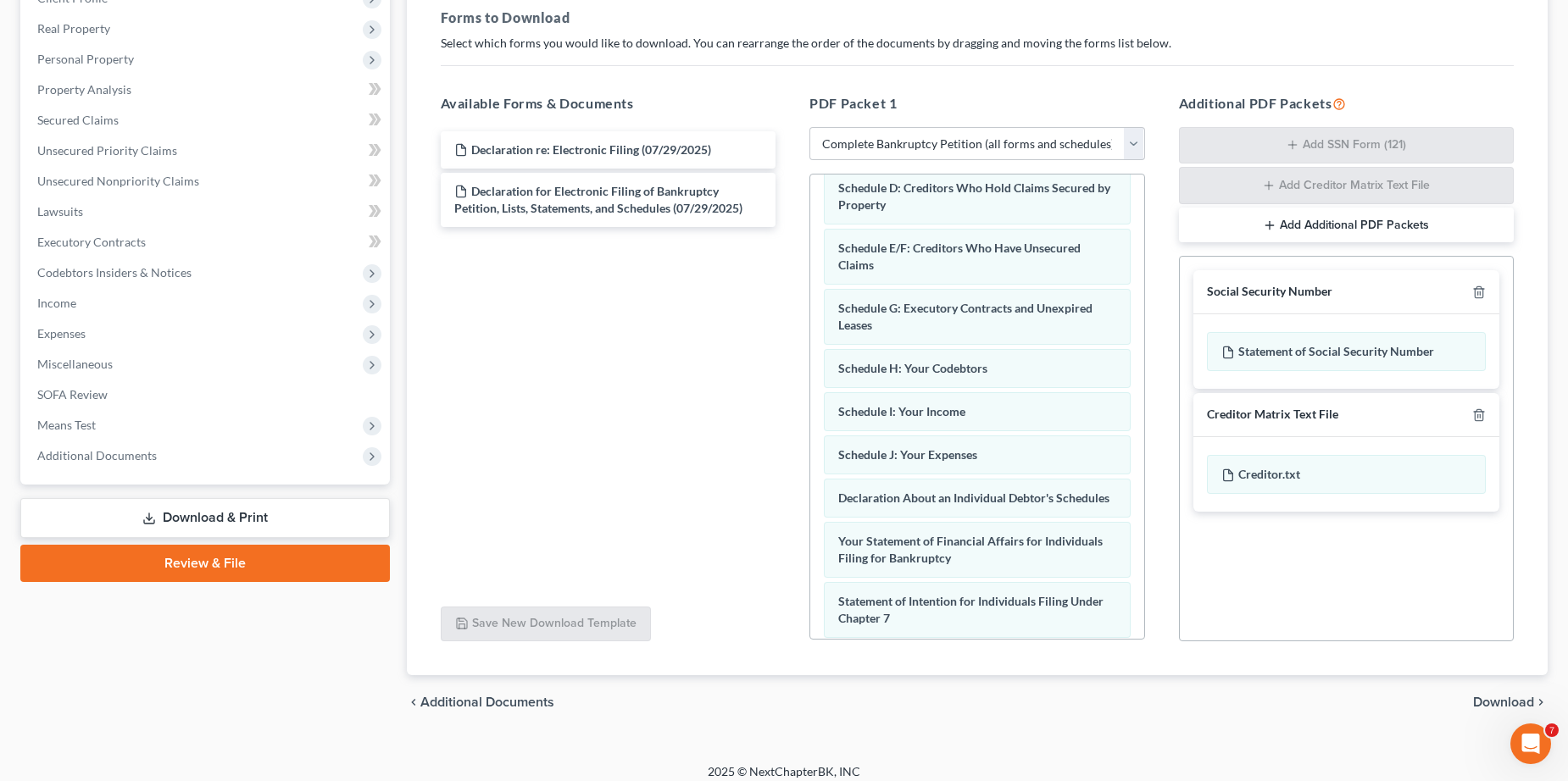 click on "Download" at bounding box center [1504, 702] 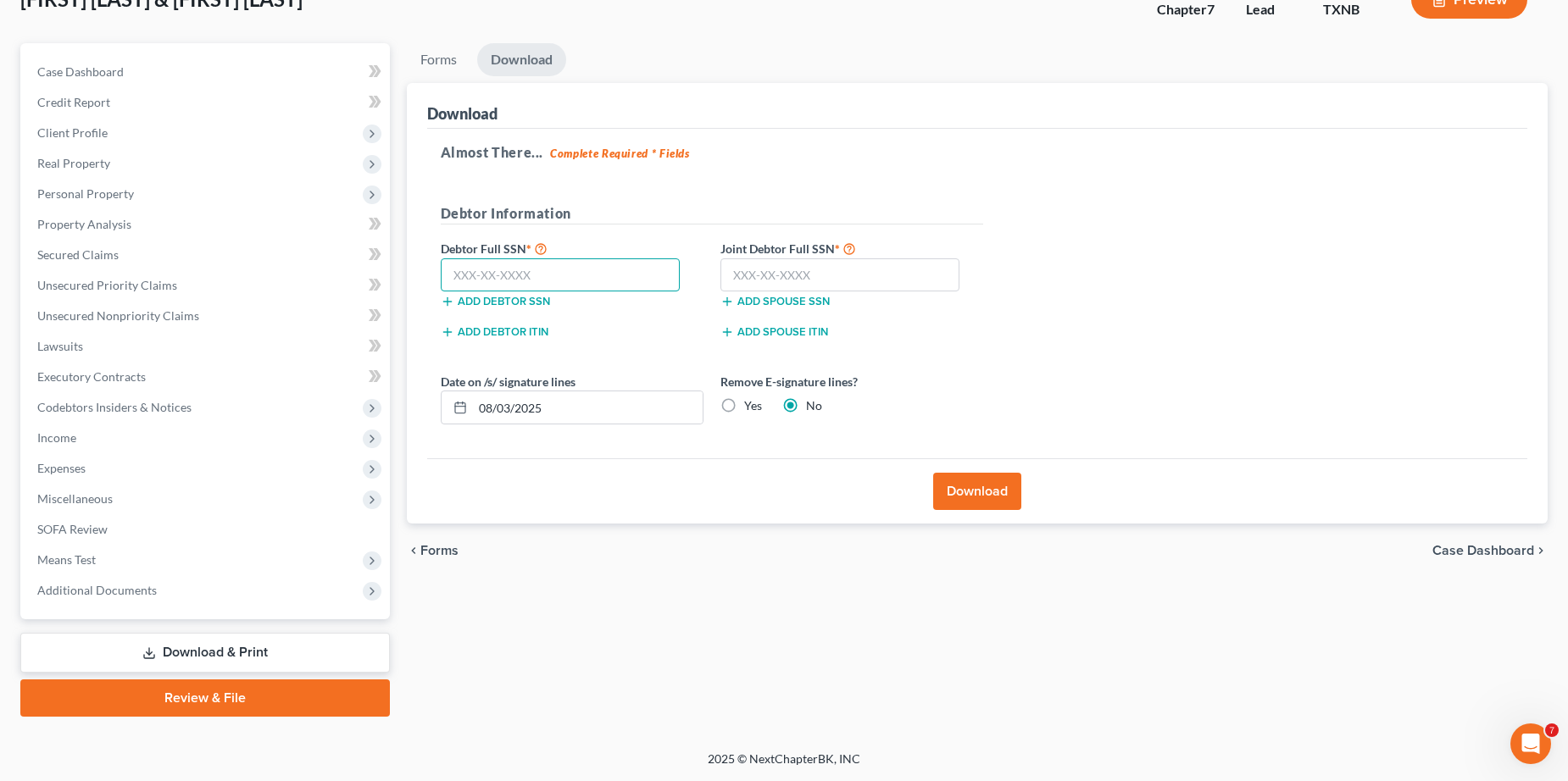 click at bounding box center (560, 275) 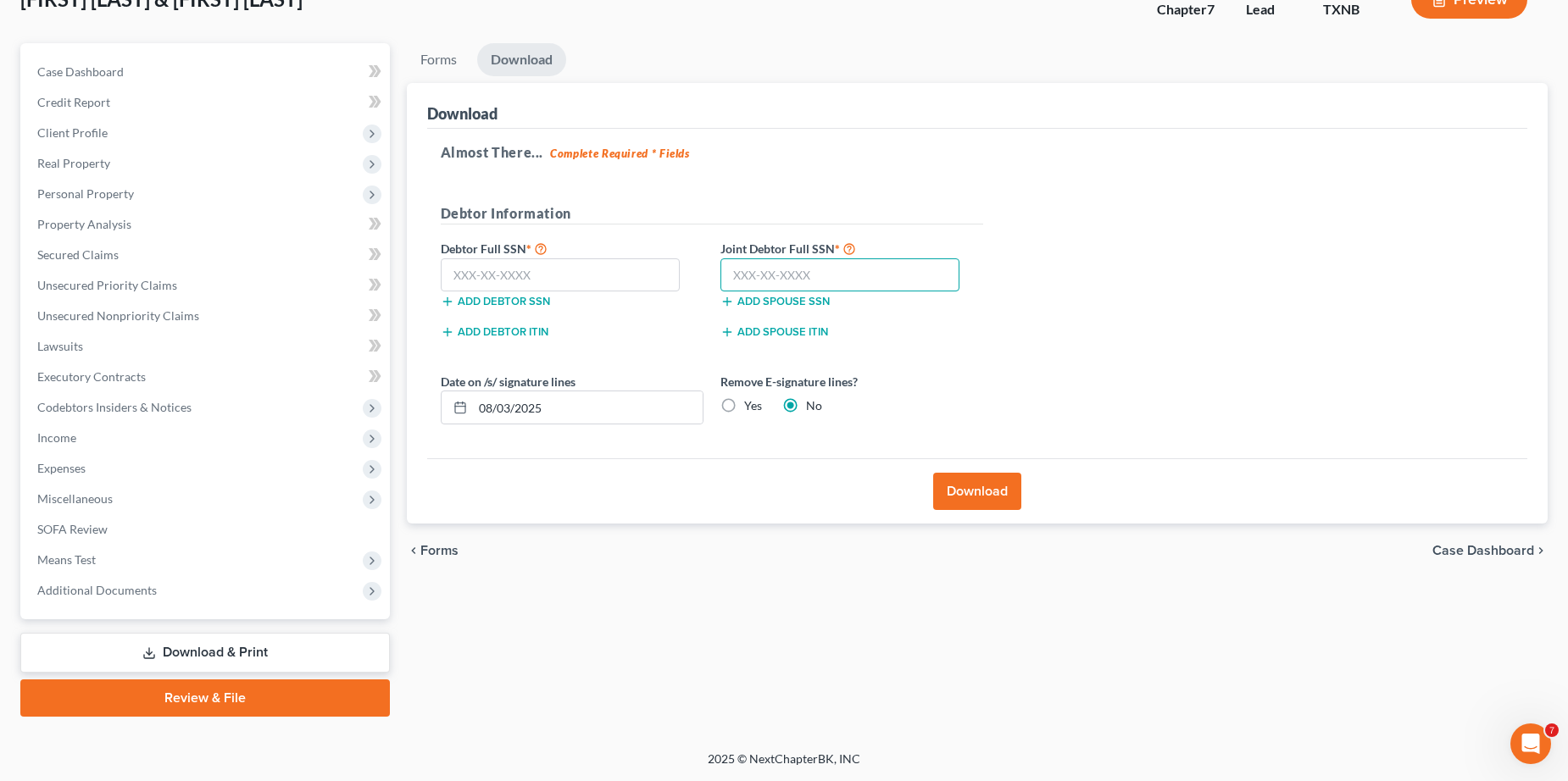 click at bounding box center (840, 275) 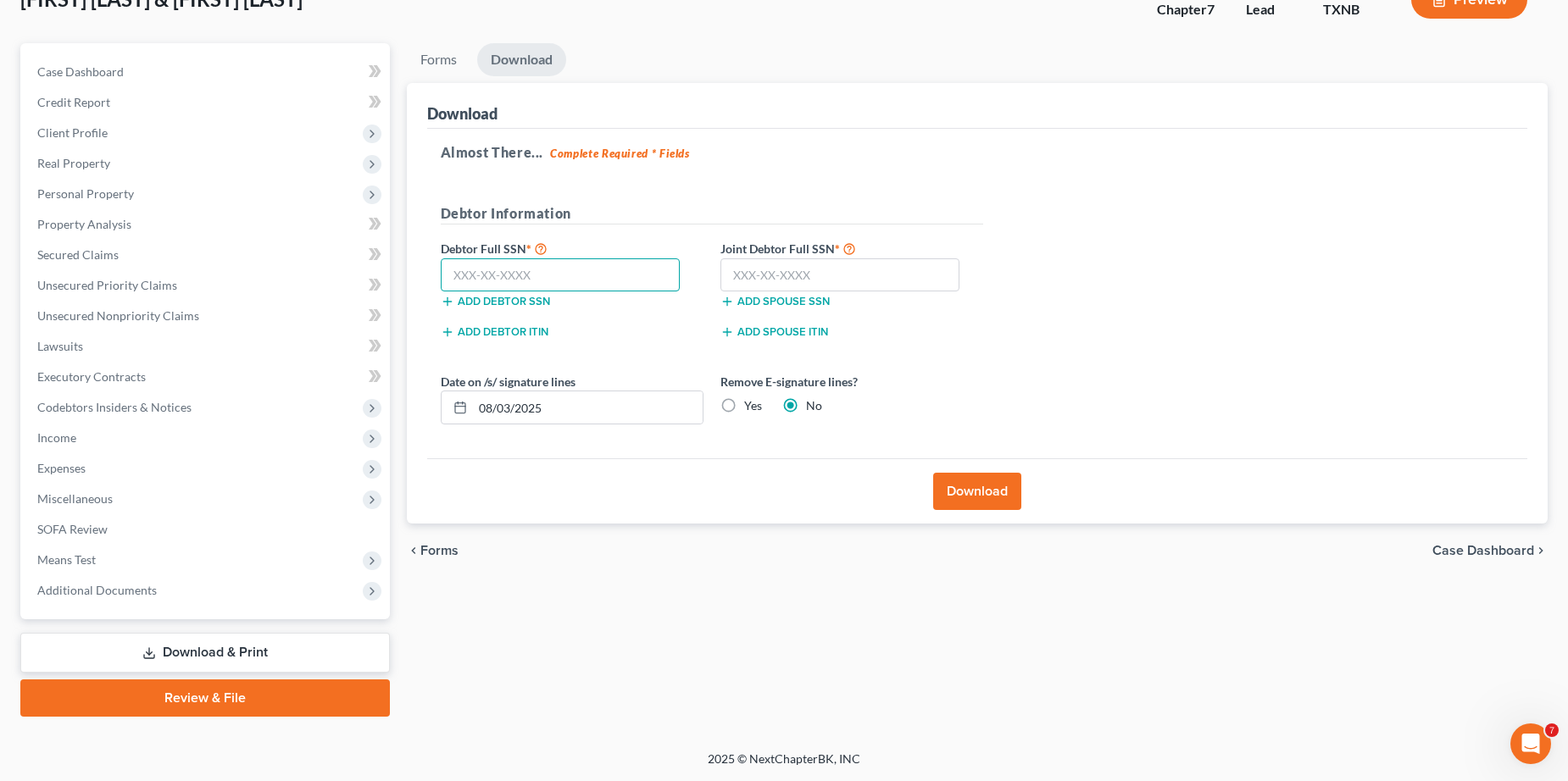 click at bounding box center (560, 275) 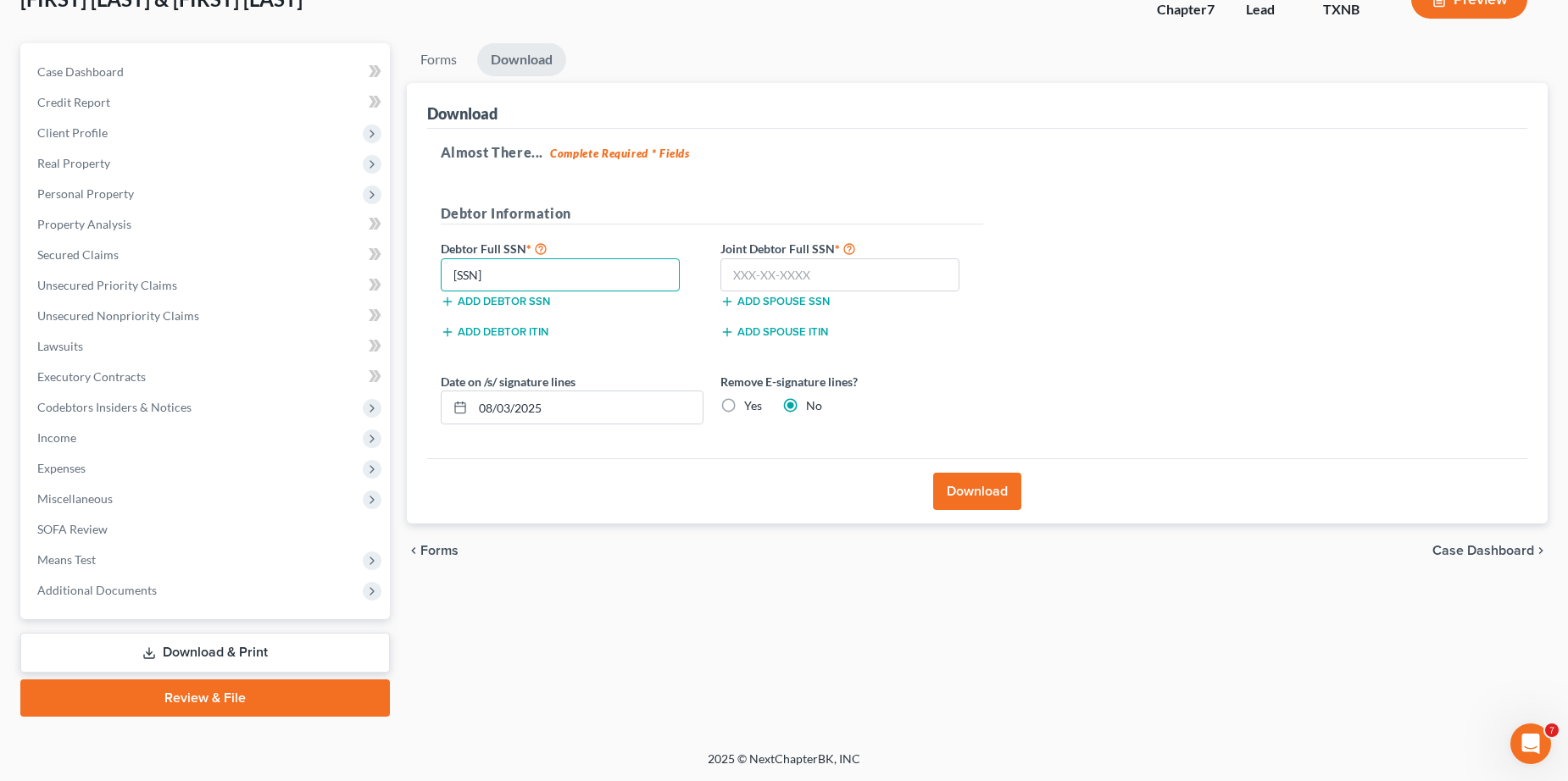 type on "521-85-8249" 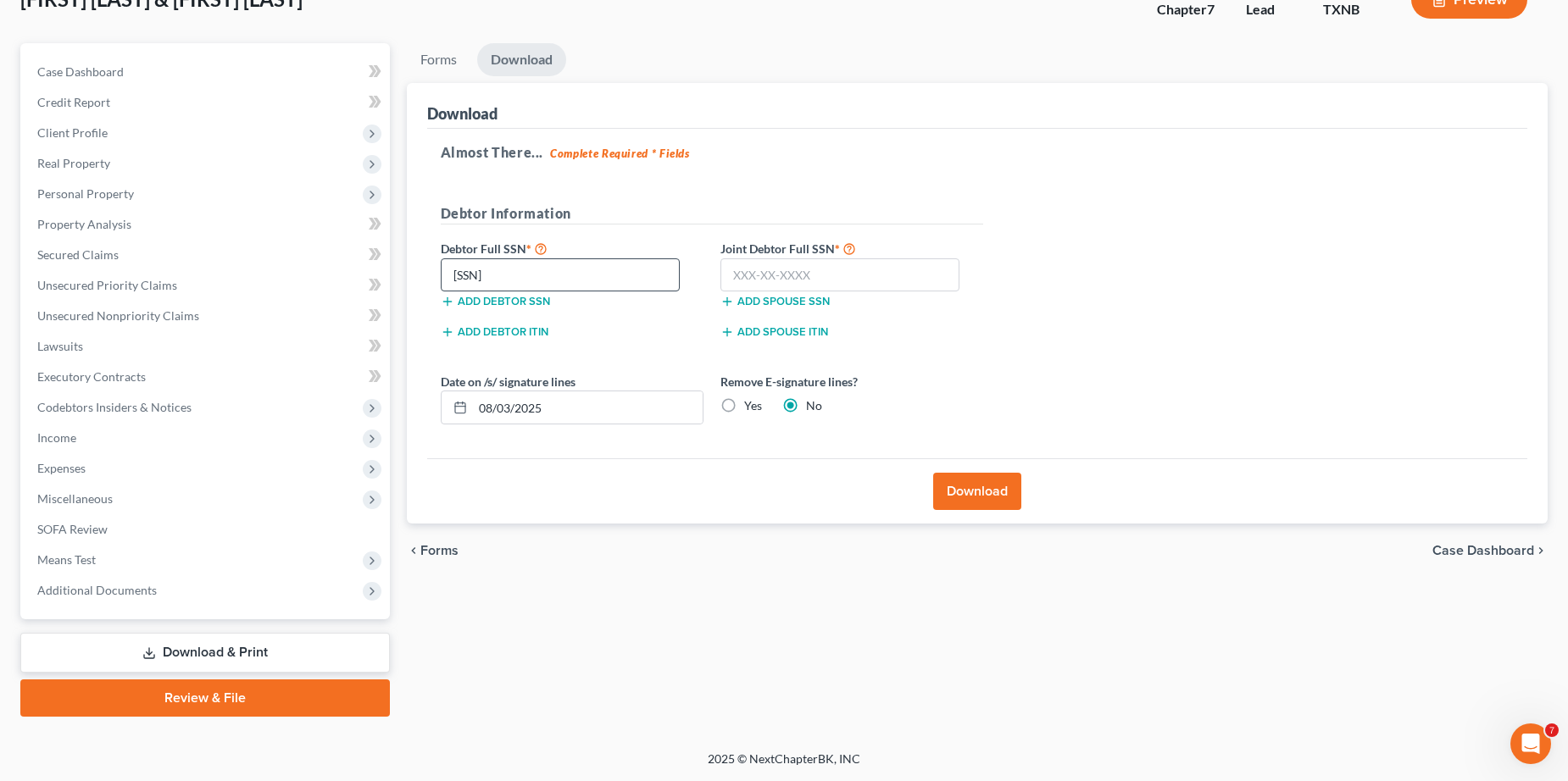 type 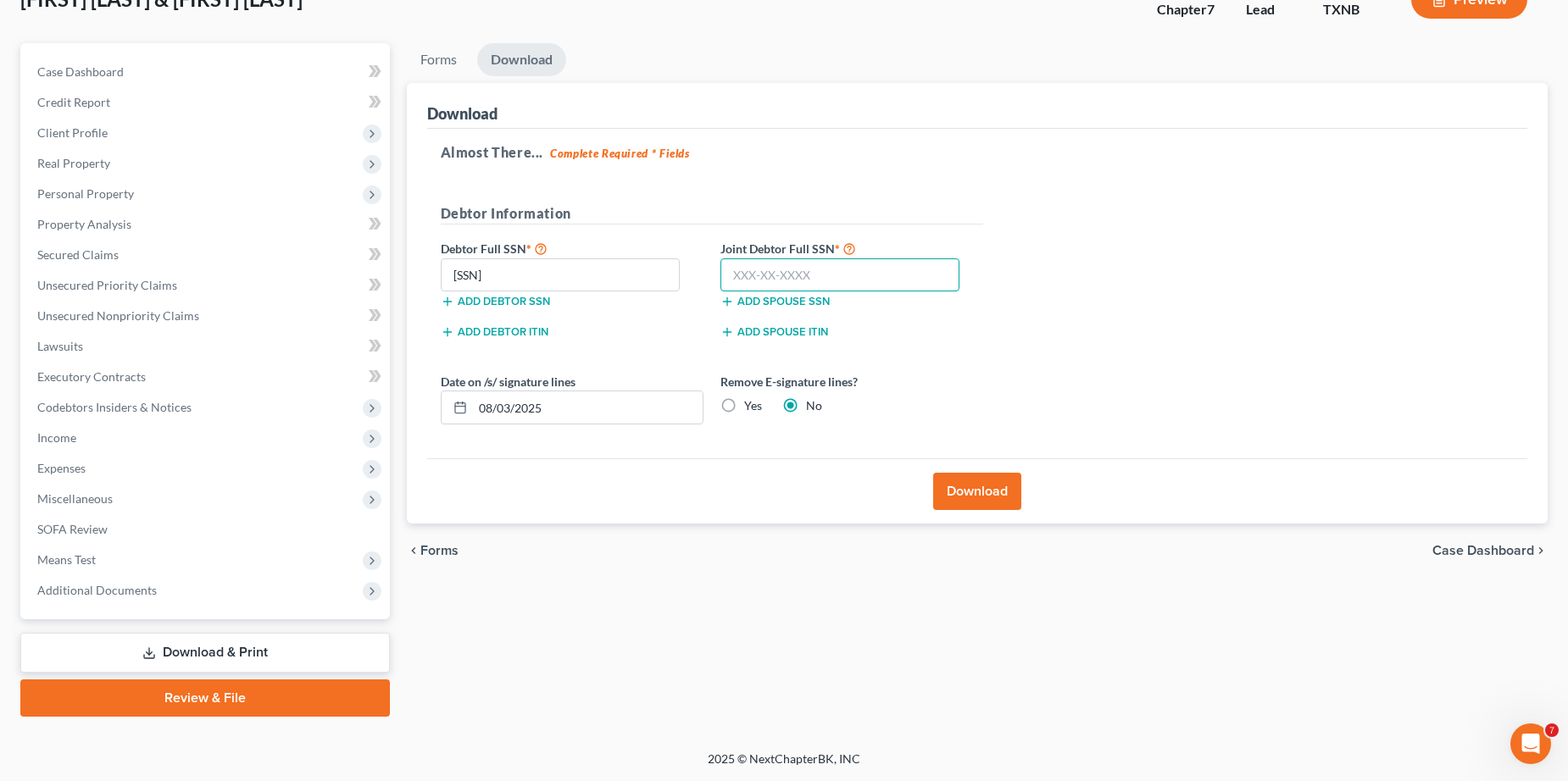 click at bounding box center [840, 275] 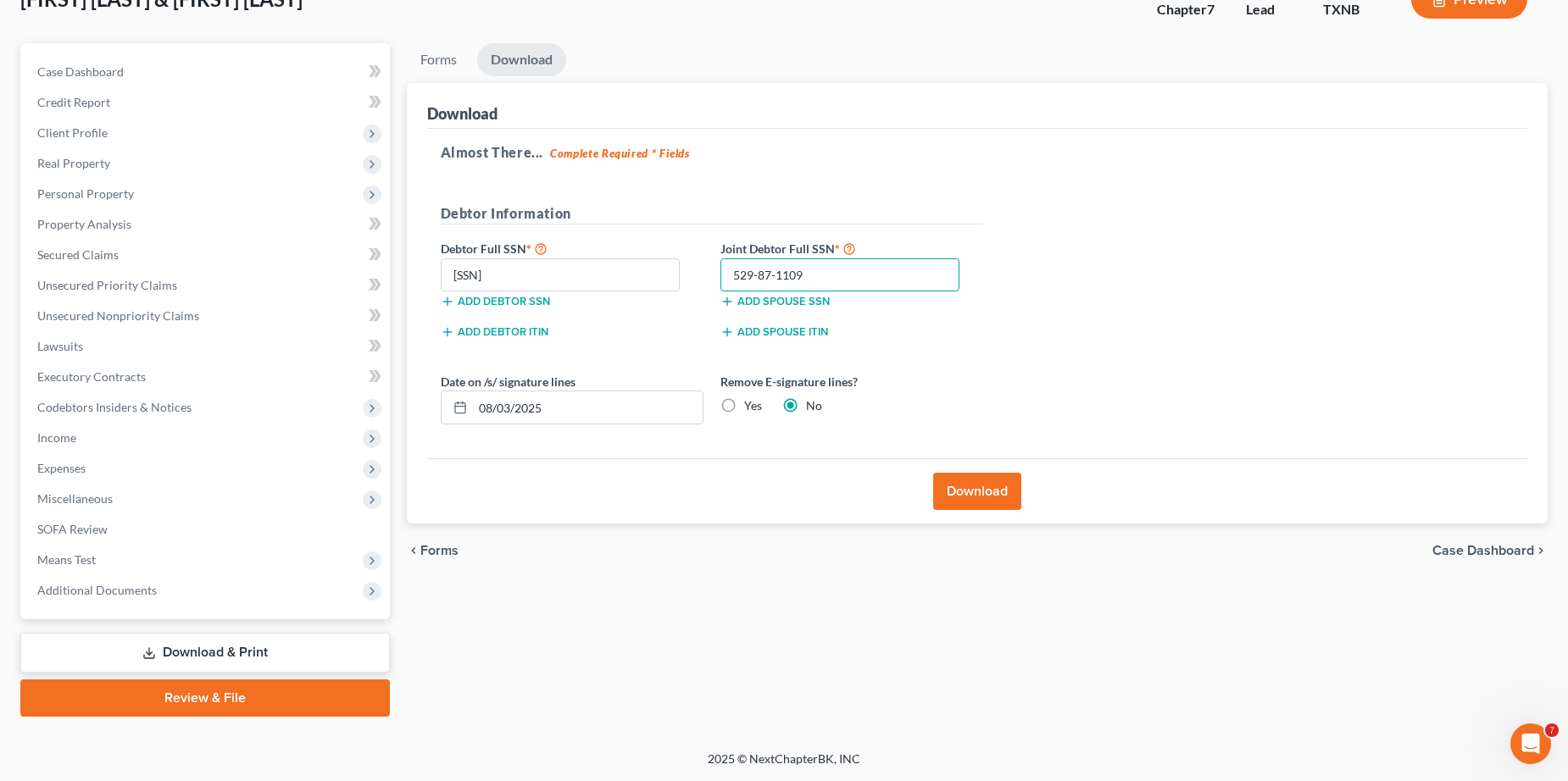 type on "529-87-1109" 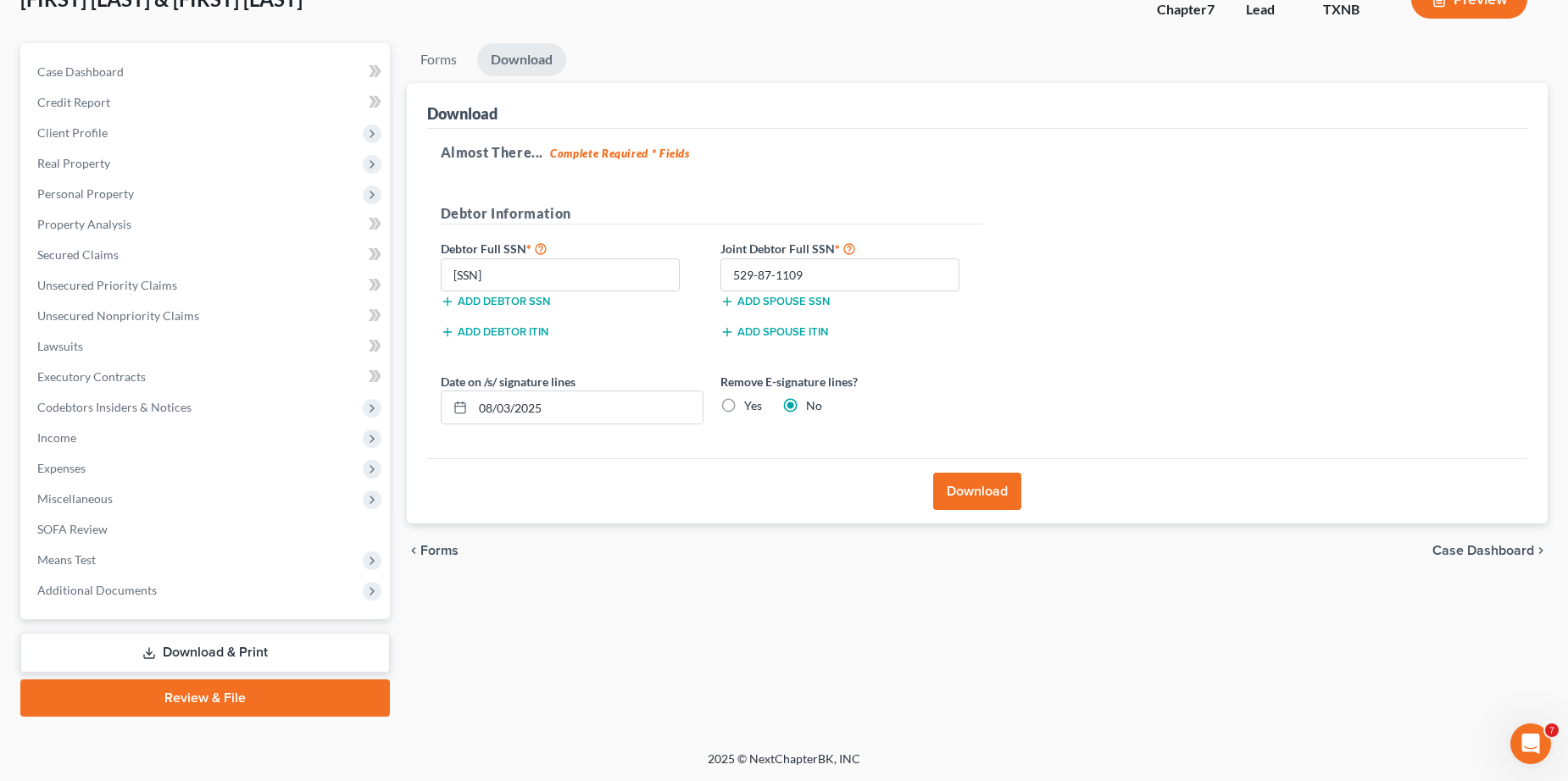 click on "Download" at bounding box center [977, 491] 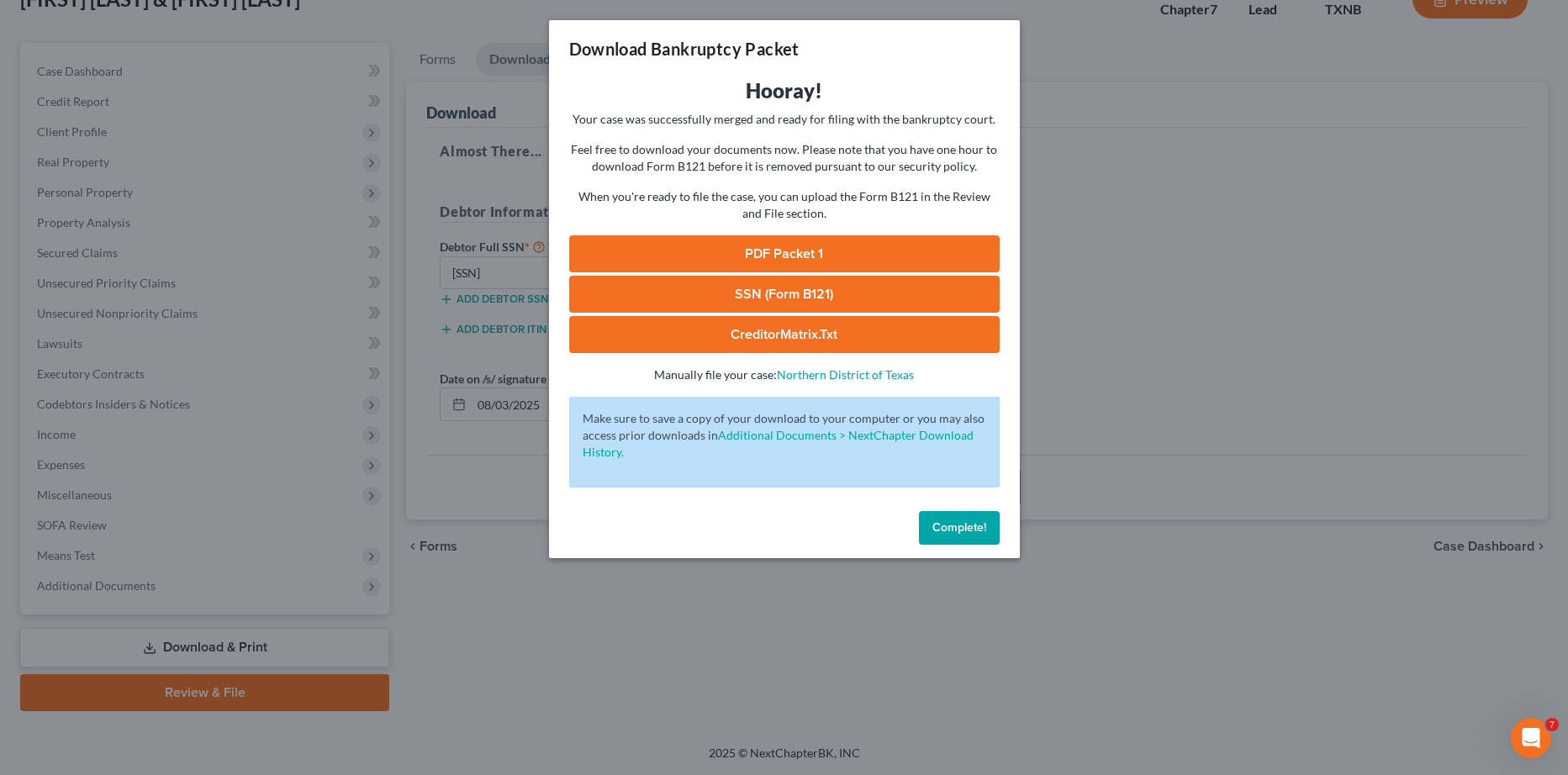 click on "PDF Packet 1" at bounding box center (784, 254) 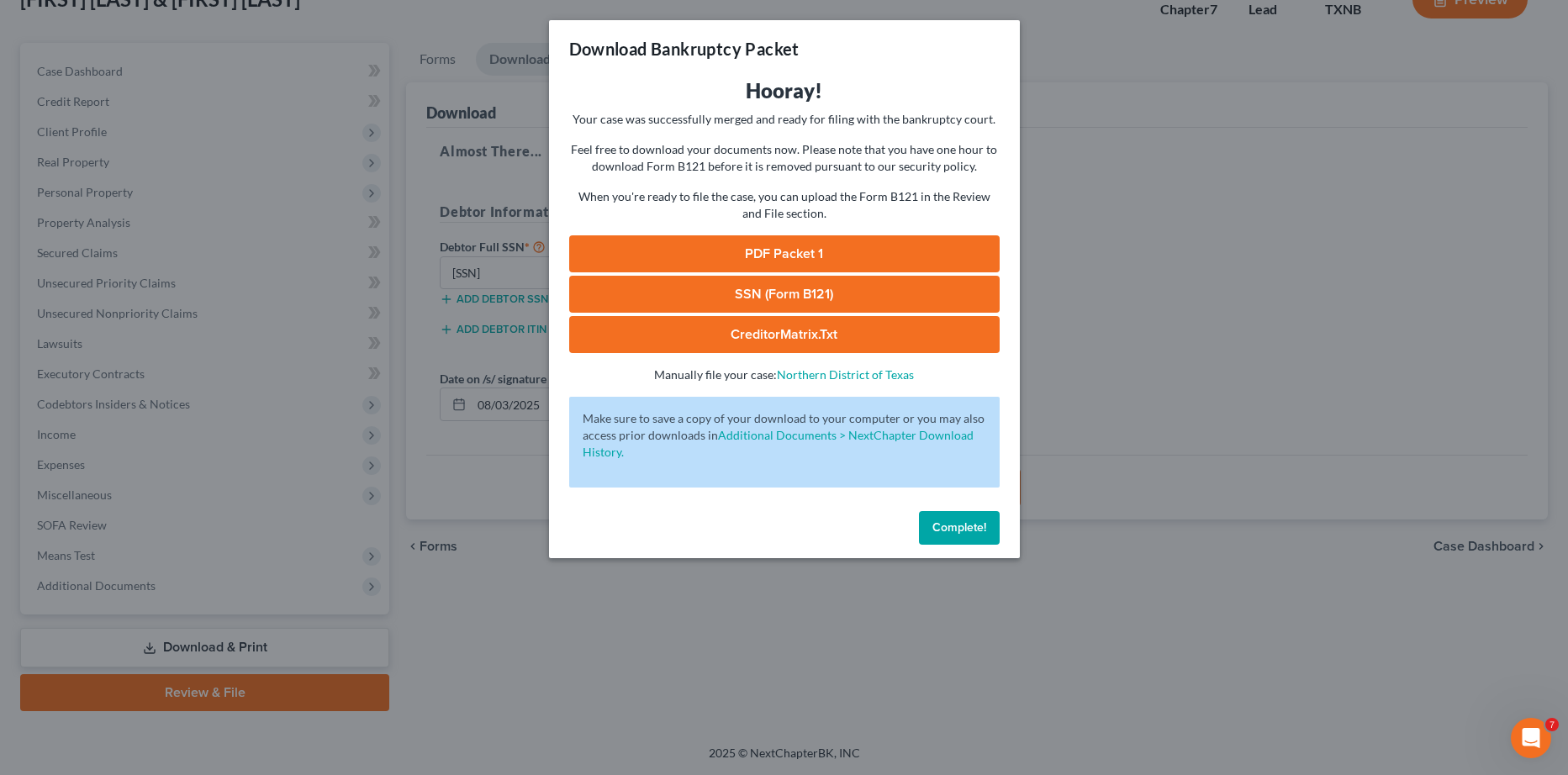 drag, startPoint x: 987, startPoint y: 536, endPoint x: 969, endPoint y: 531, distance: 18.68154 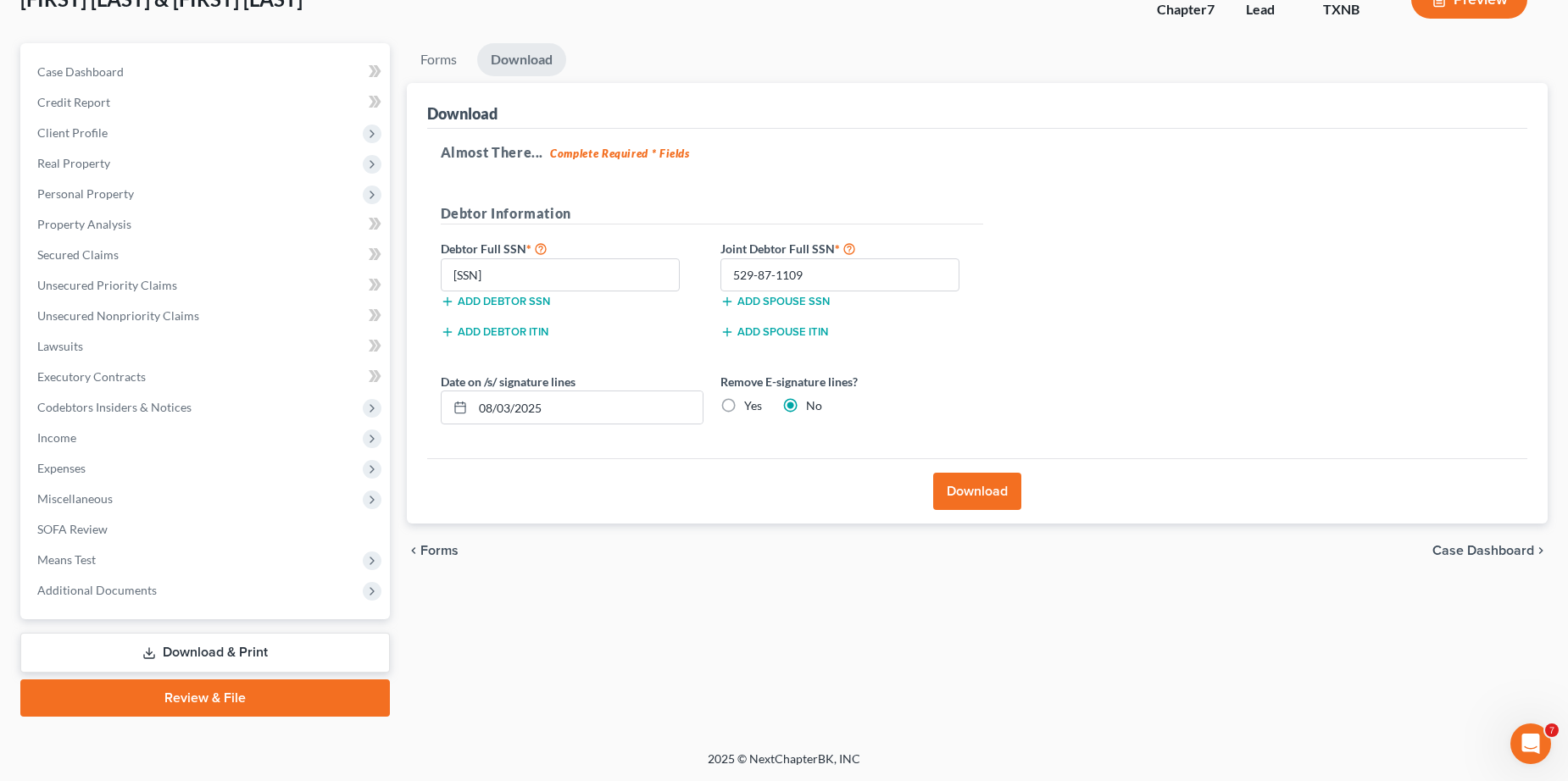 click on "Download & Print" at bounding box center (205, 652) 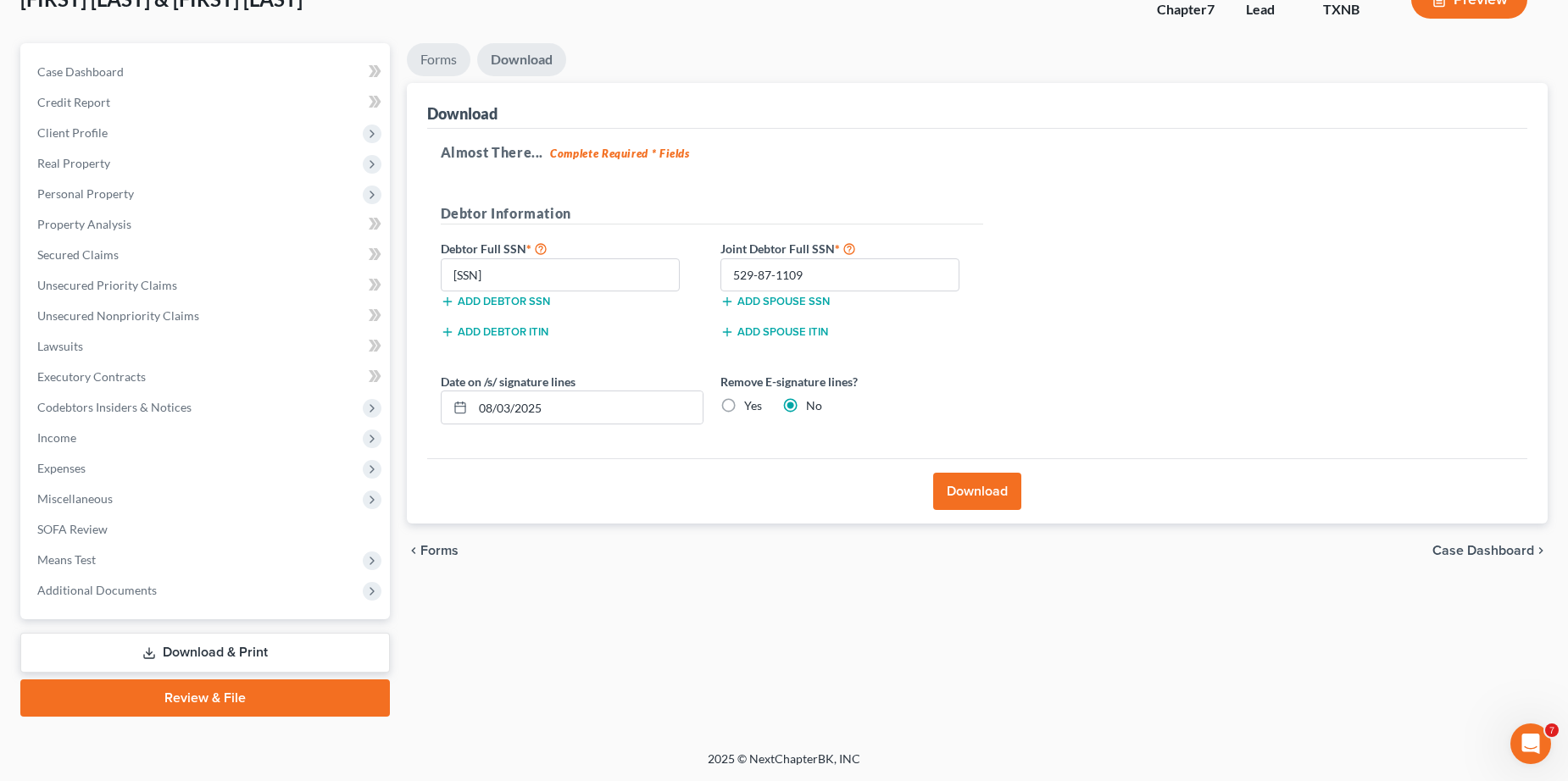 click on "Forms" at bounding box center (438, 59) 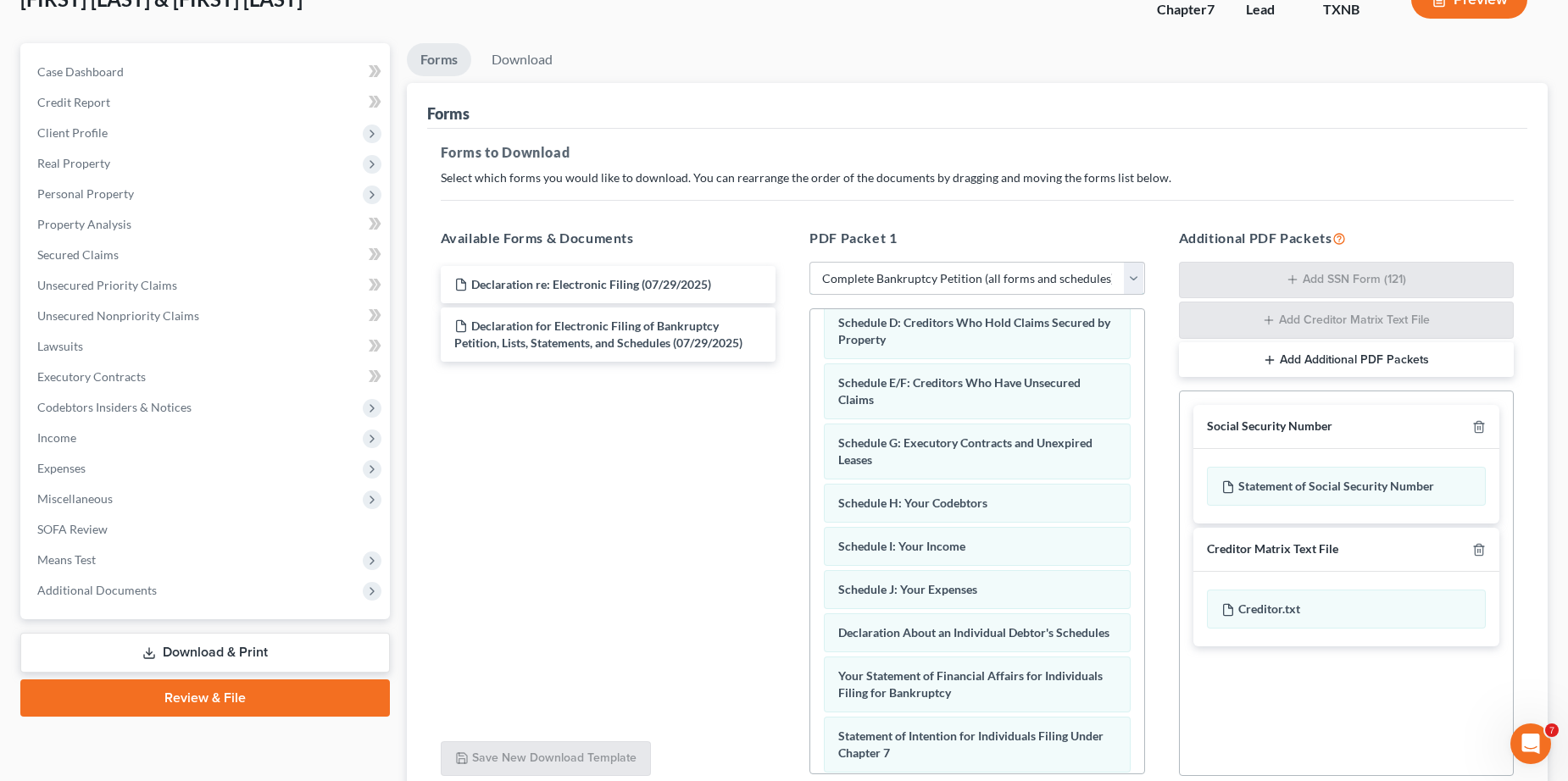 click on "Choose Default Petition PDF Packet Complete Bankruptcy Petition (all forms and schedules) Emergency Filing Forms (Petition and Creditor List Only) Amended Forms Signature Pages Only" at bounding box center [977, 279] 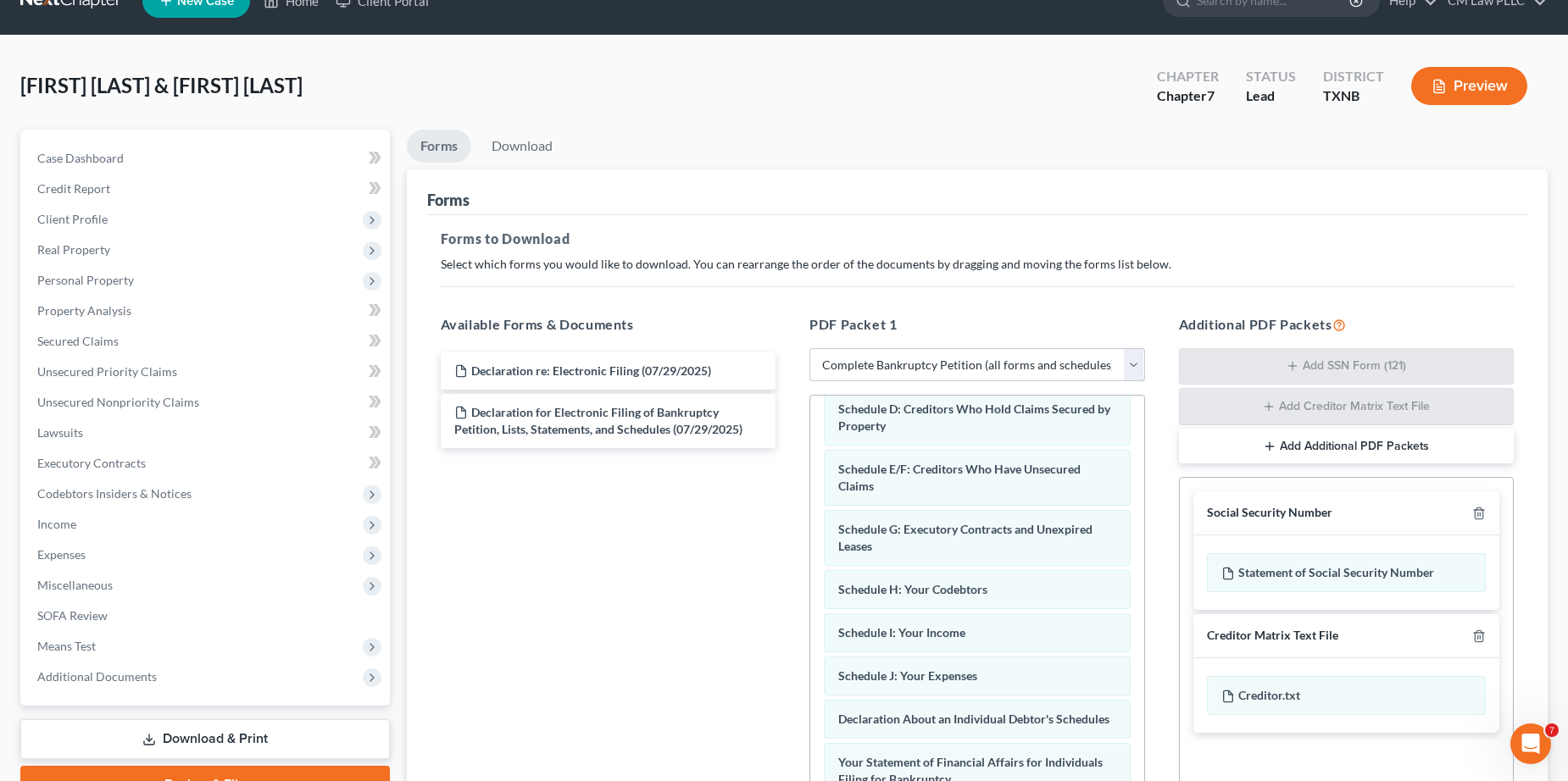 scroll, scrollTop: 0, scrollLeft: 0, axis: both 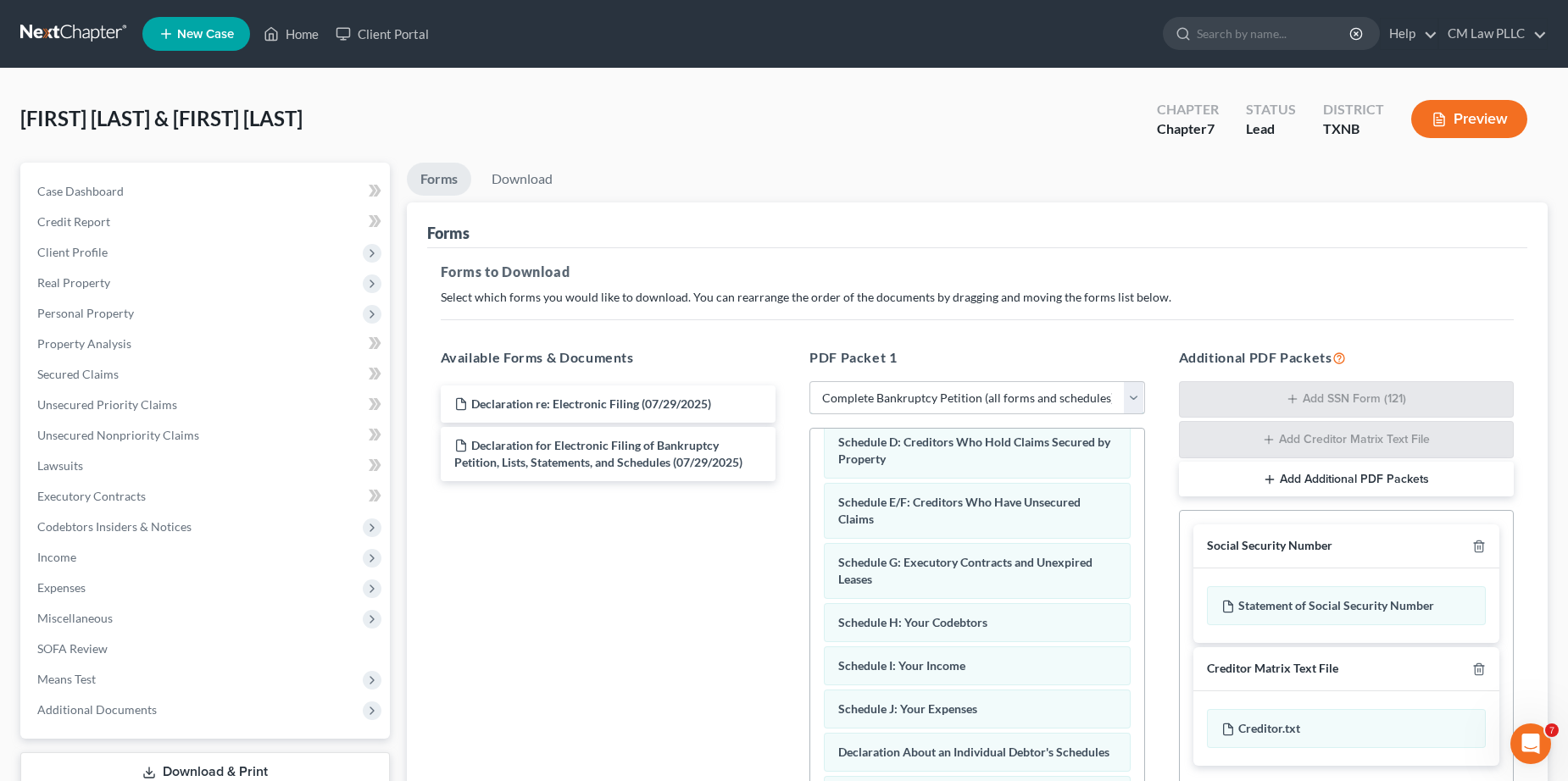 drag, startPoint x: 1134, startPoint y: 395, endPoint x: 1059, endPoint y: 417, distance: 78.16009 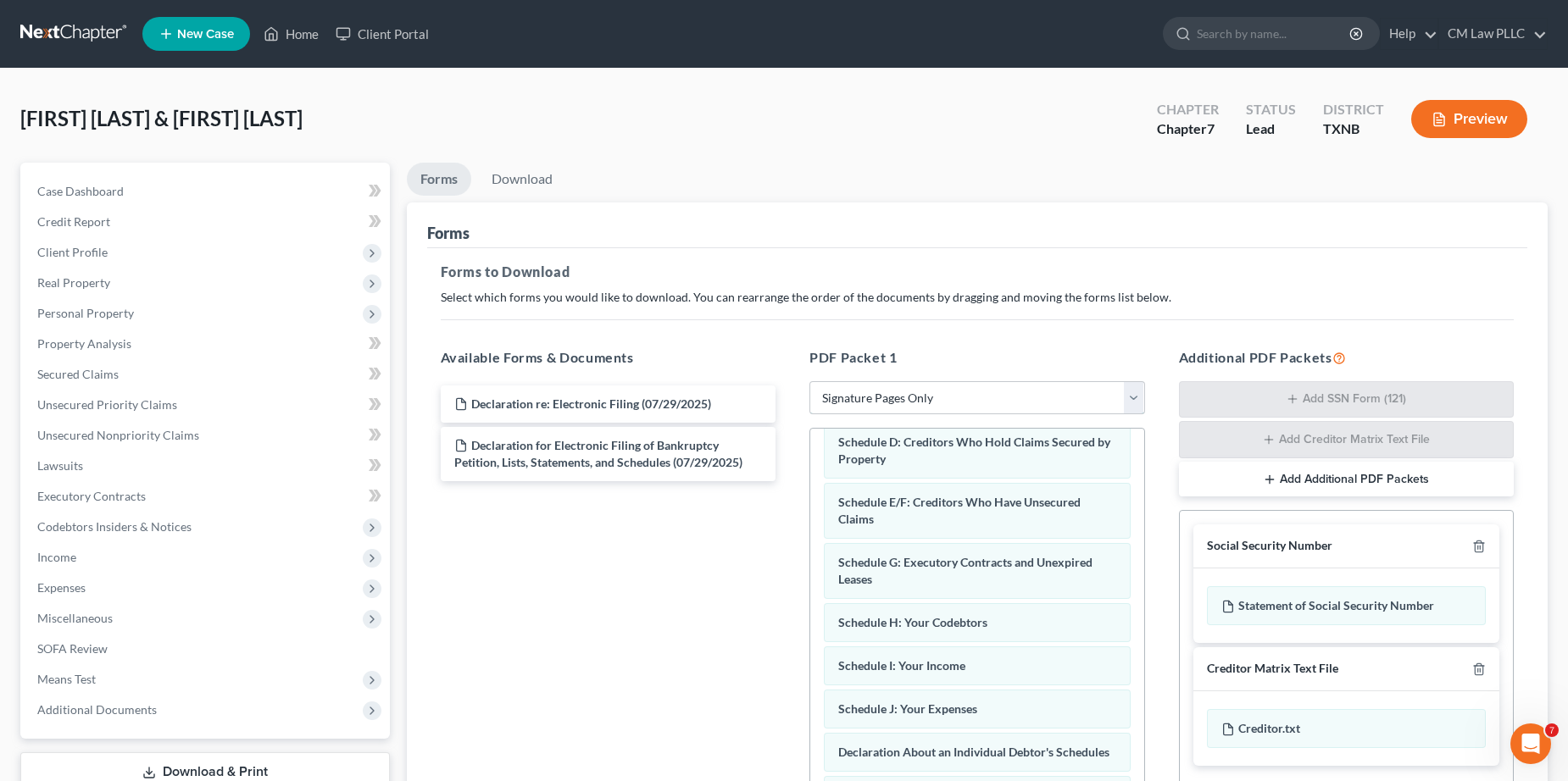 click on "Choose Default Petition PDF Packet Complete Bankruptcy Petition (all forms and schedules) Emergency Filing Forms (Petition and Creditor List Only) Amended Forms Signature Pages Only" at bounding box center (977, 398) 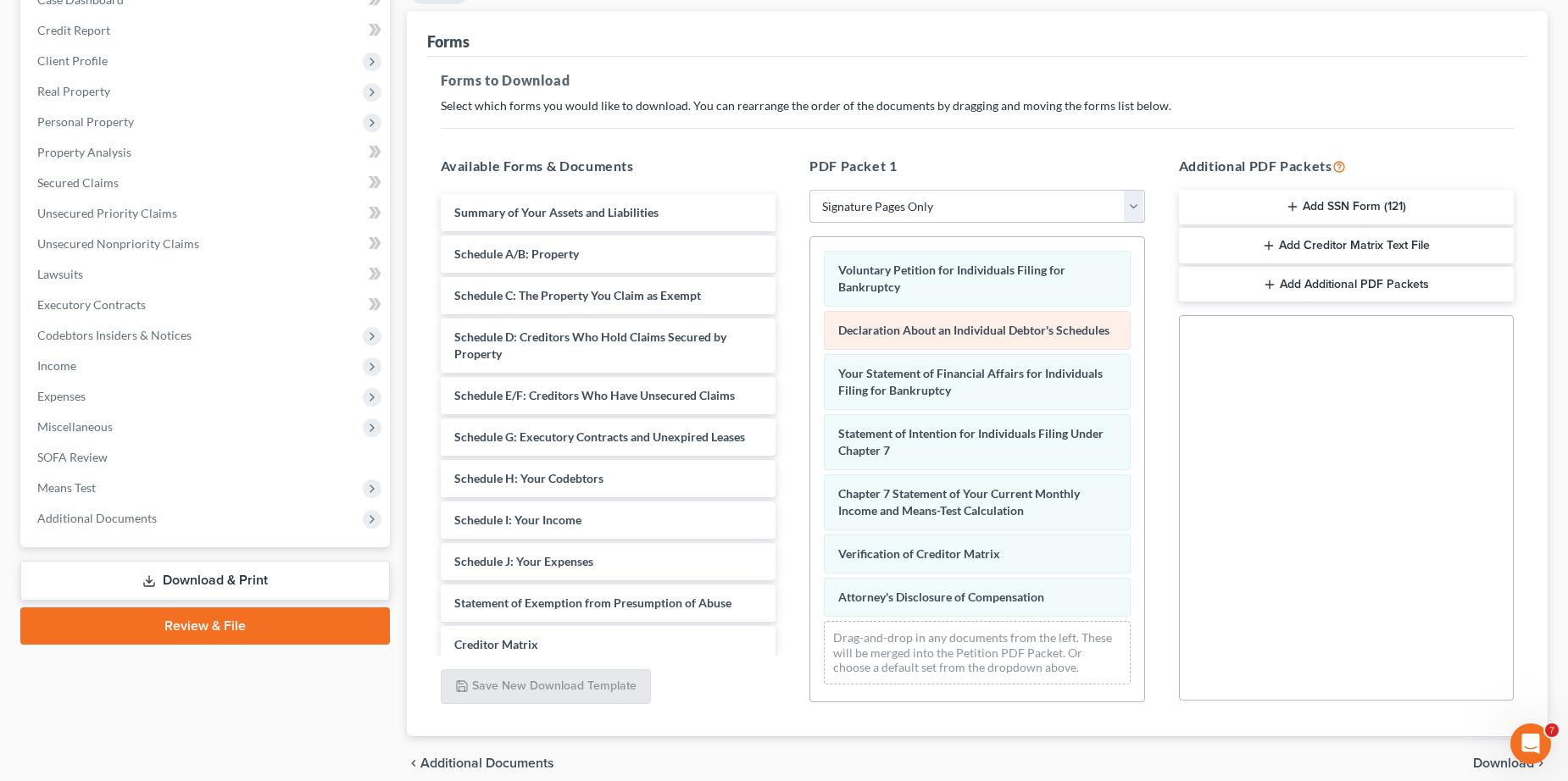 scroll, scrollTop: 254, scrollLeft: 0, axis: vertical 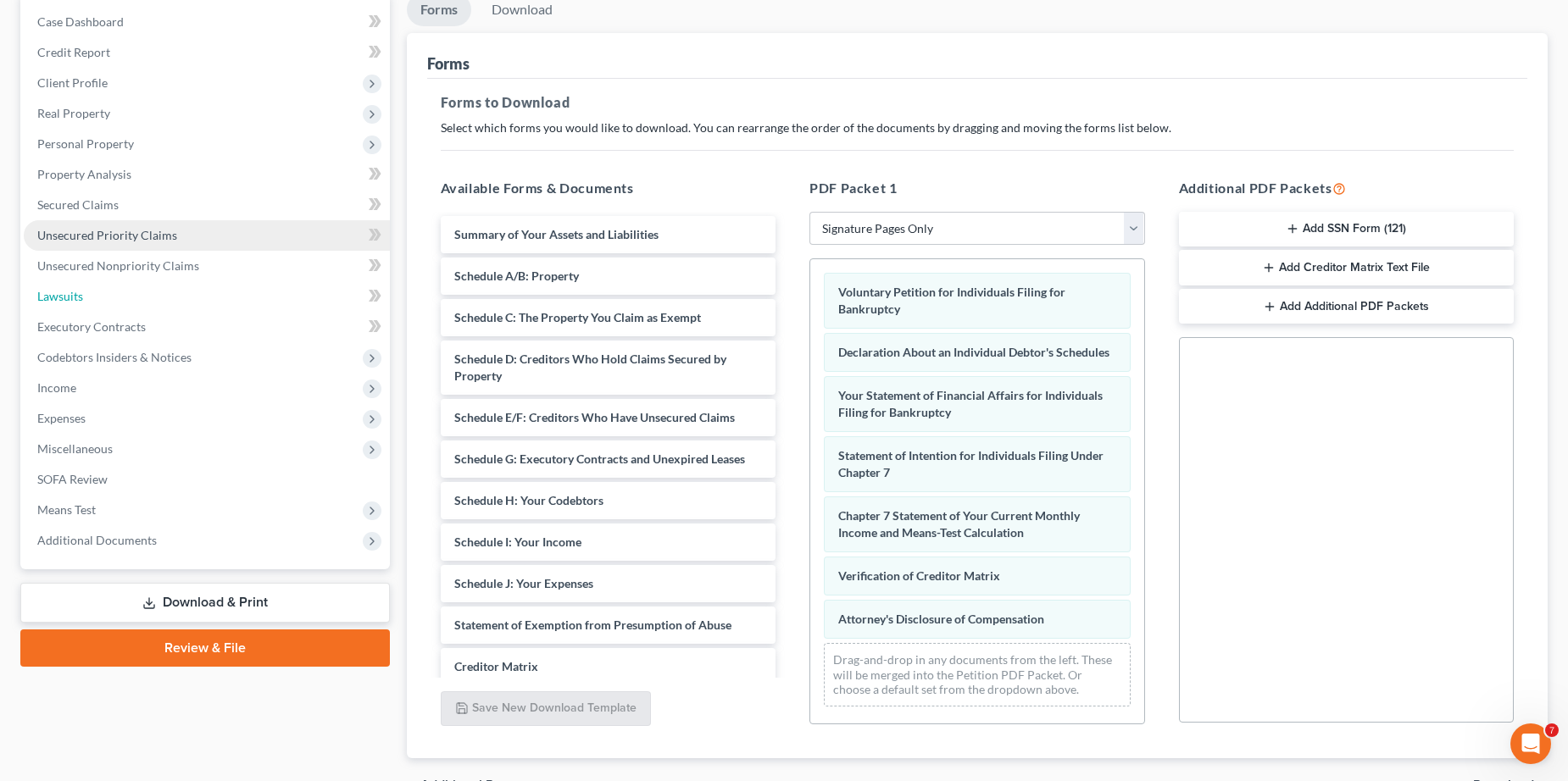 drag, startPoint x: 58, startPoint y: 296, endPoint x: 93, endPoint y: 294, distance: 35.057096 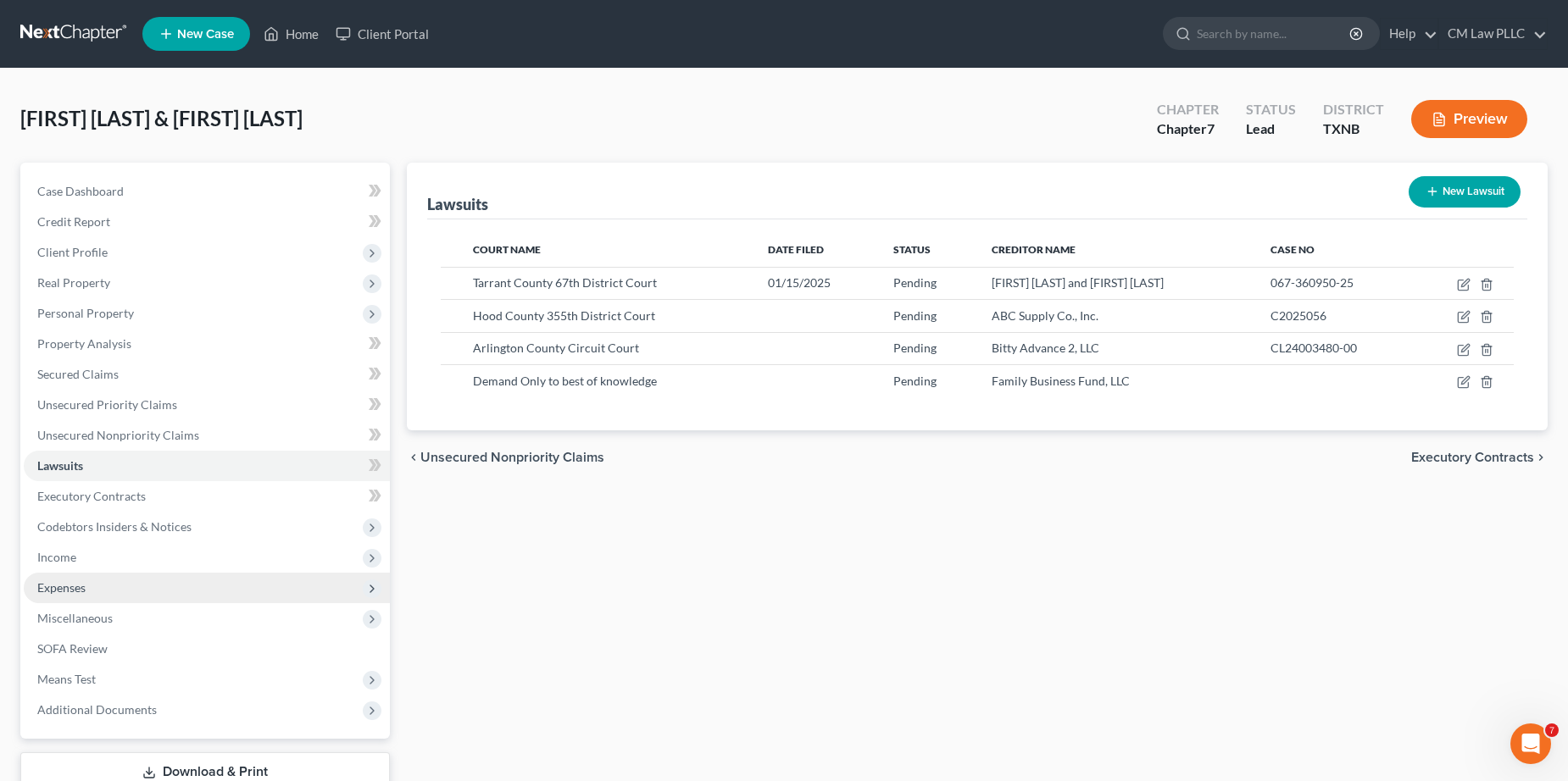 scroll, scrollTop: 119, scrollLeft: 0, axis: vertical 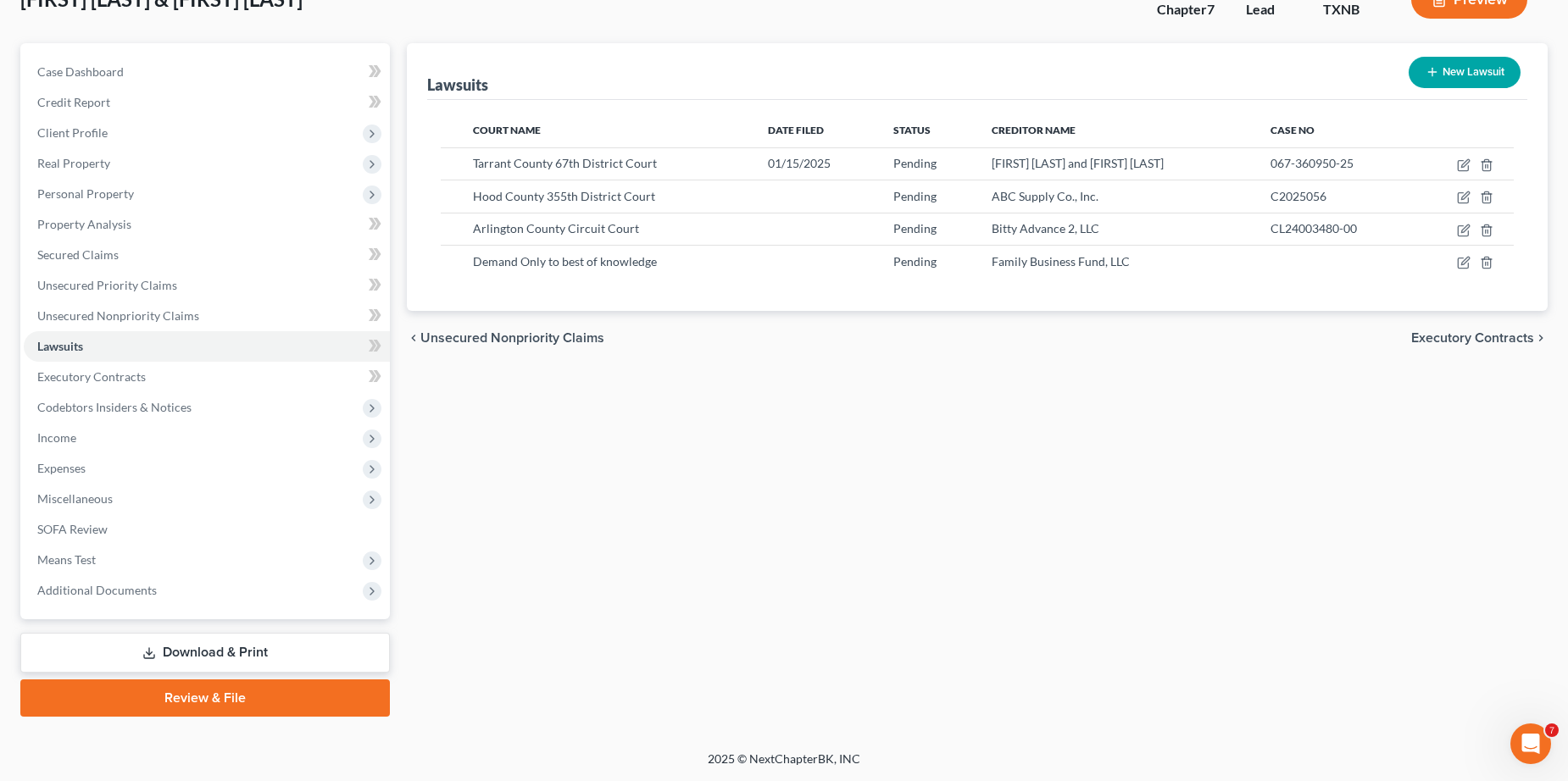 click on "Download & Print" at bounding box center (205, 652) 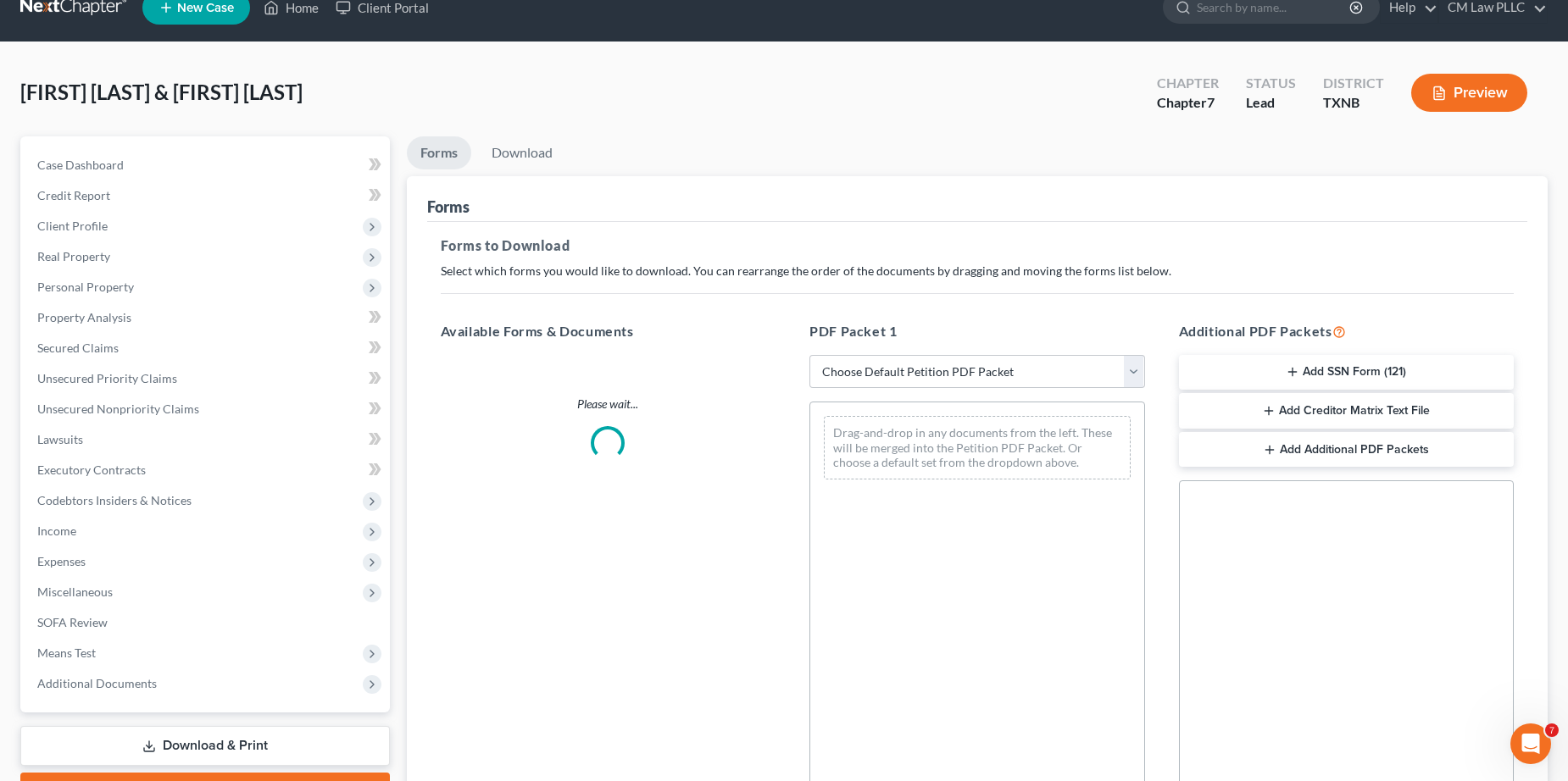 scroll, scrollTop: 0, scrollLeft: 0, axis: both 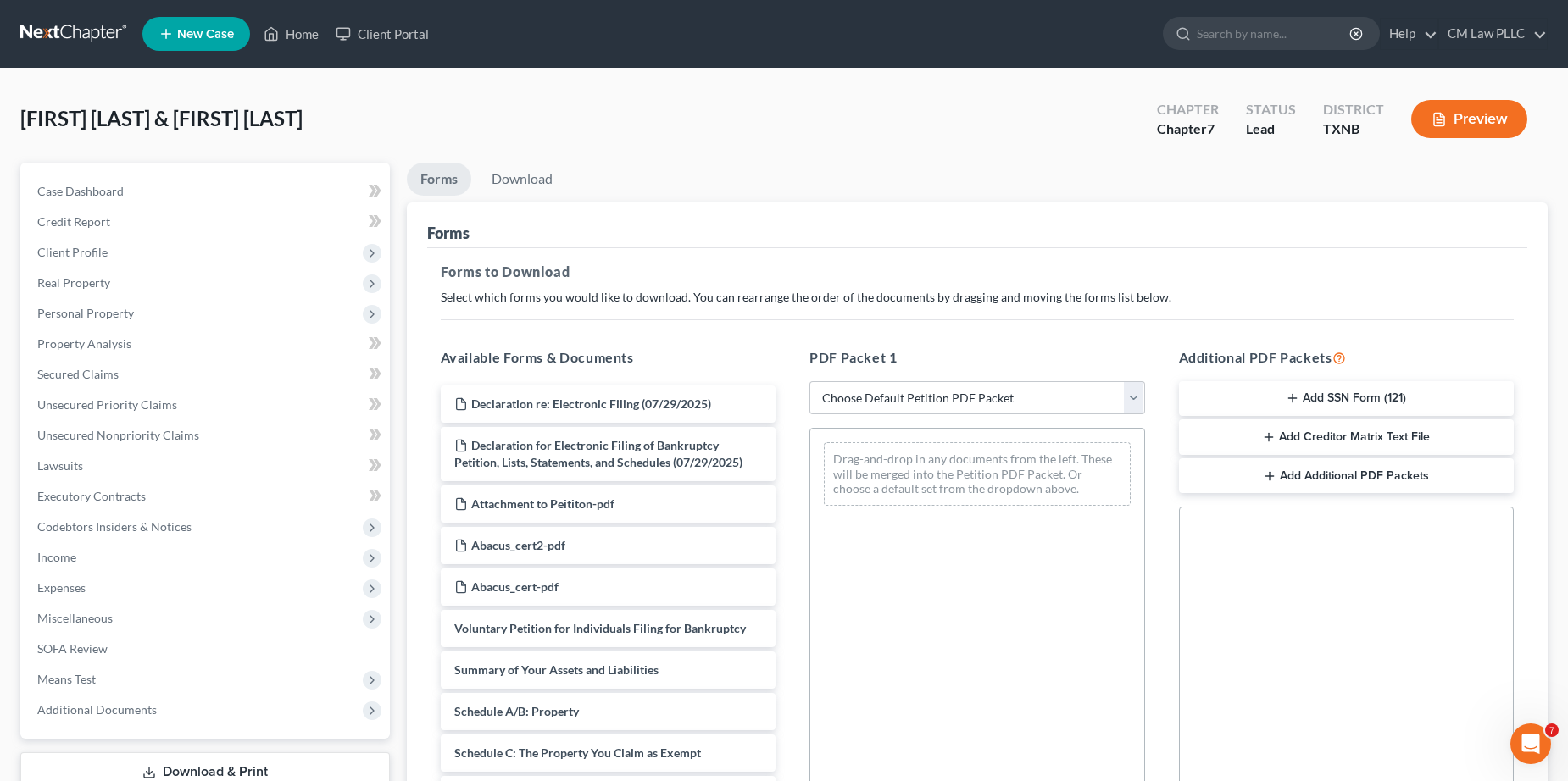 click on "Choose Default Petition PDF Packet Complete Bankruptcy Petition (all forms and schedules) Emergency Filing Forms (Petition and Creditor List Only) Amended Forms Signature Pages Only" at bounding box center [977, 398] 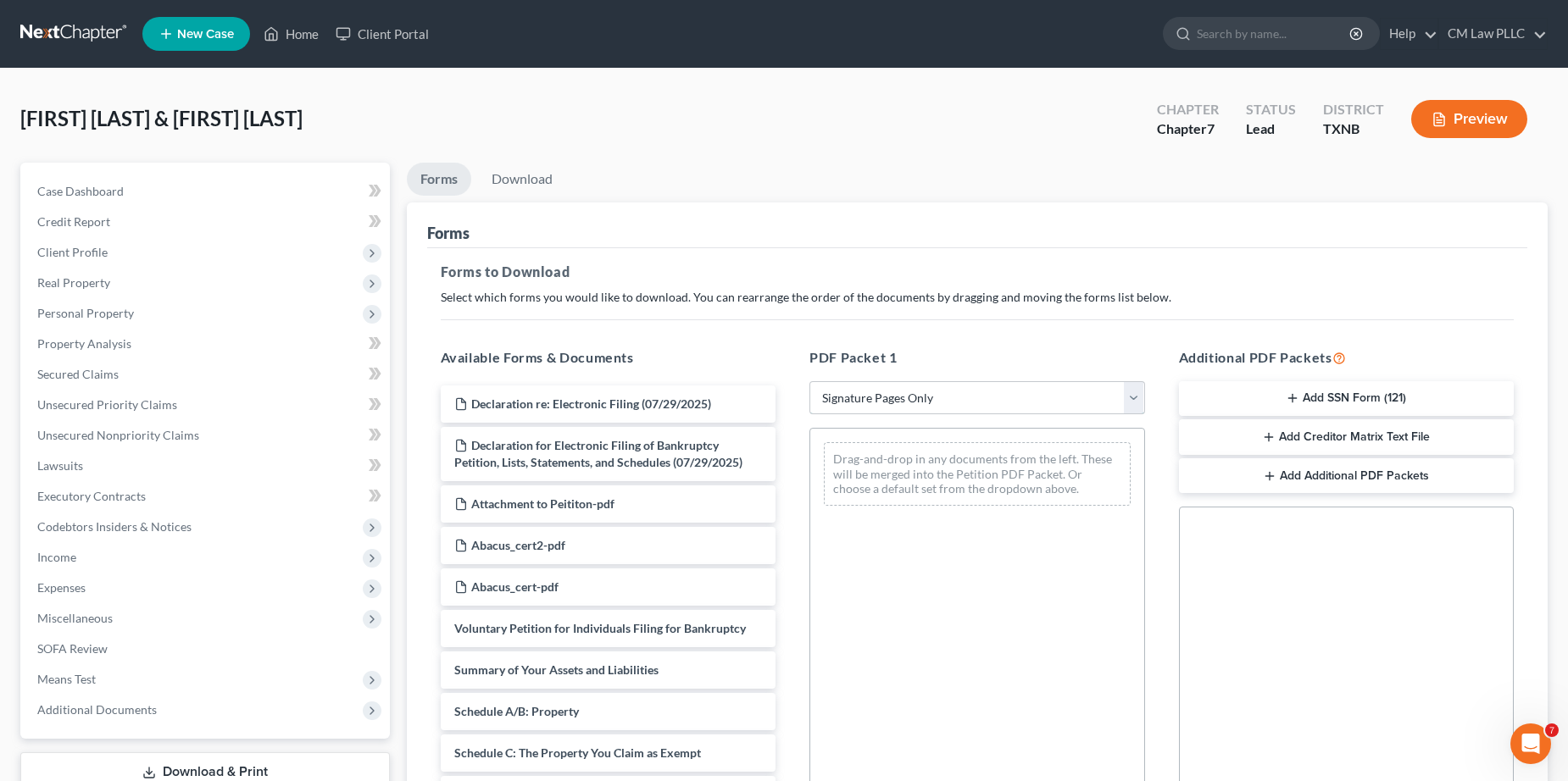 click on "Choose Default Petition PDF Packet Complete Bankruptcy Petition (all forms and schedules) Emergency Filing Forms (Petition and Creditor List Only) Amended Forms Signature Pages Only" at bounding box center (977, 398) 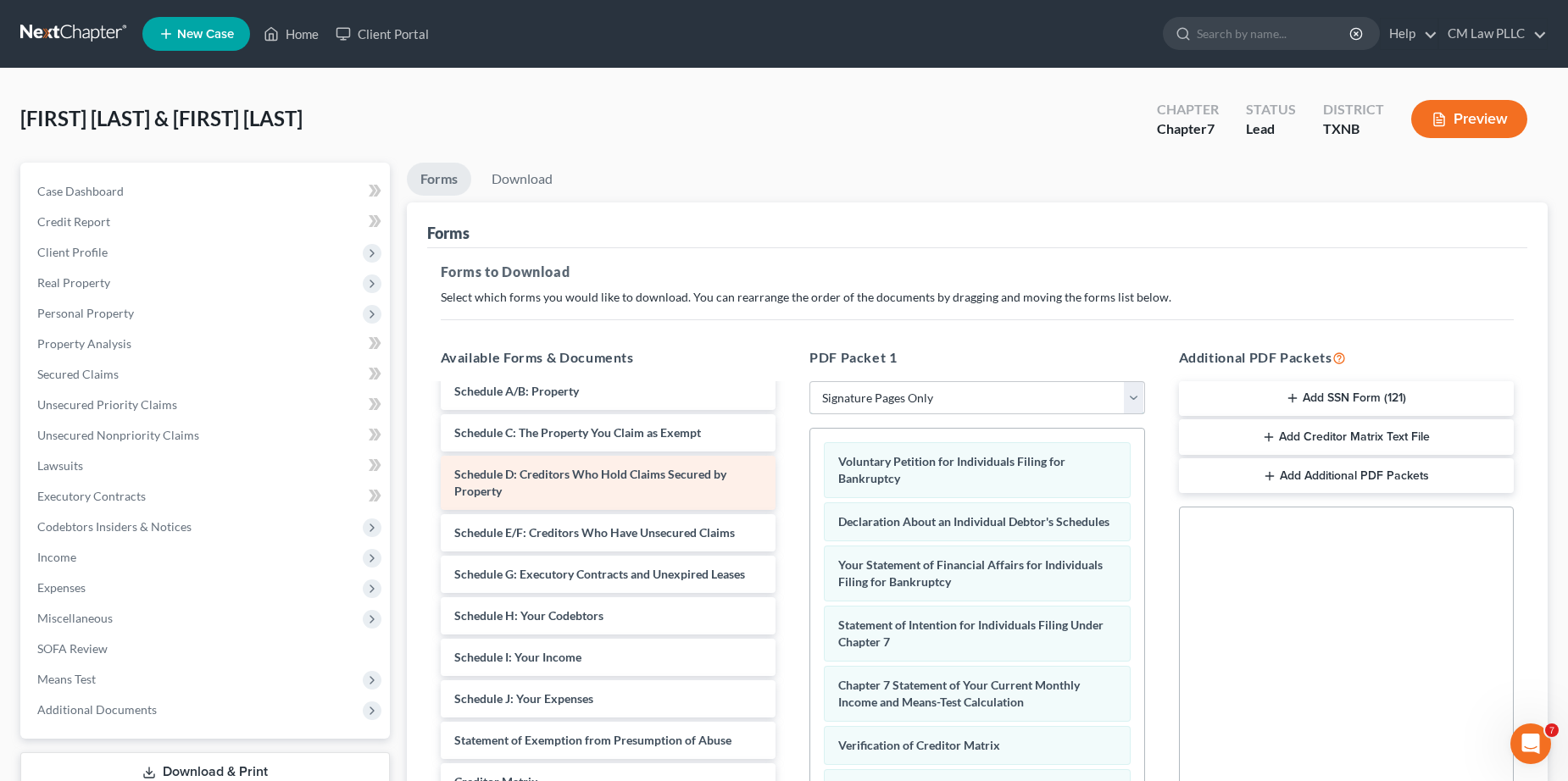 scroll, scrollTop: 70, scrollLeft: 0, axis: vertical 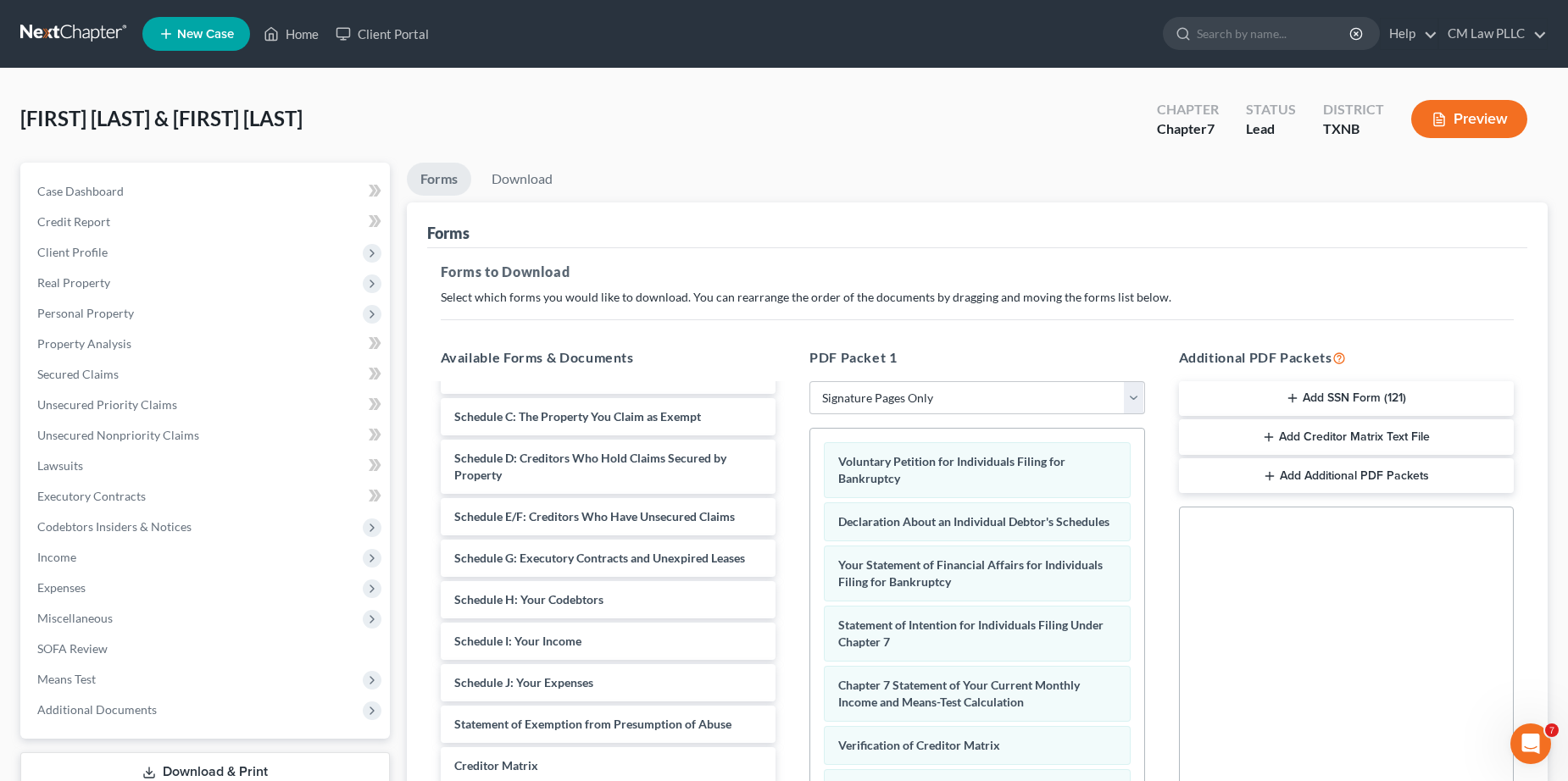 click on "Add Additional PDF Packets" at bounding box center [1347, 476] 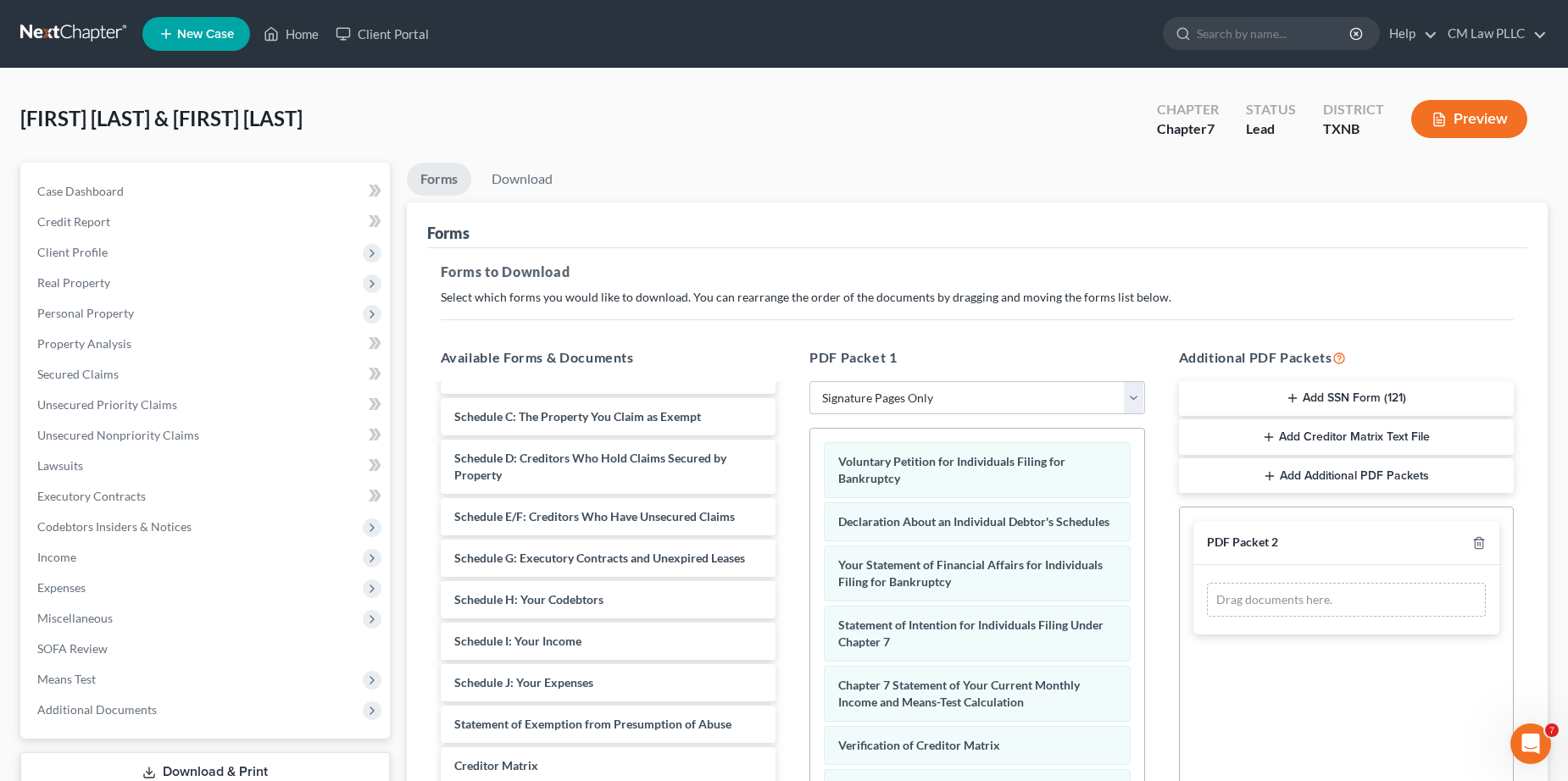 click on "PDF Packet 1 Choose Default Petition PDF Packet Complete Bankruptcy Petition (all forms and schedules) Emergency Filing Forms (Petition and Creditor List Only) Amended Forms Signature Pages Only Voluntary Petition for Individuals Filing for Bankruptcy Declaration About an Individual Debtor's Schedules Your Statement of Financial Affairs for Individuals Filing for Bankruptcy Statement of Intention for Individuals Filing Under Chapter 7 Chapter 7 Statement of Your Current Monthly Income and Means-Test Calculation Verification of Creditor Matrix Attorney's Disclosure of Compensation Drag-and-drop in any documents from the left. These will be merged into the Petition PDF Packet. Or choose a default set from the dropdown above." at bounding box center (977, 621) 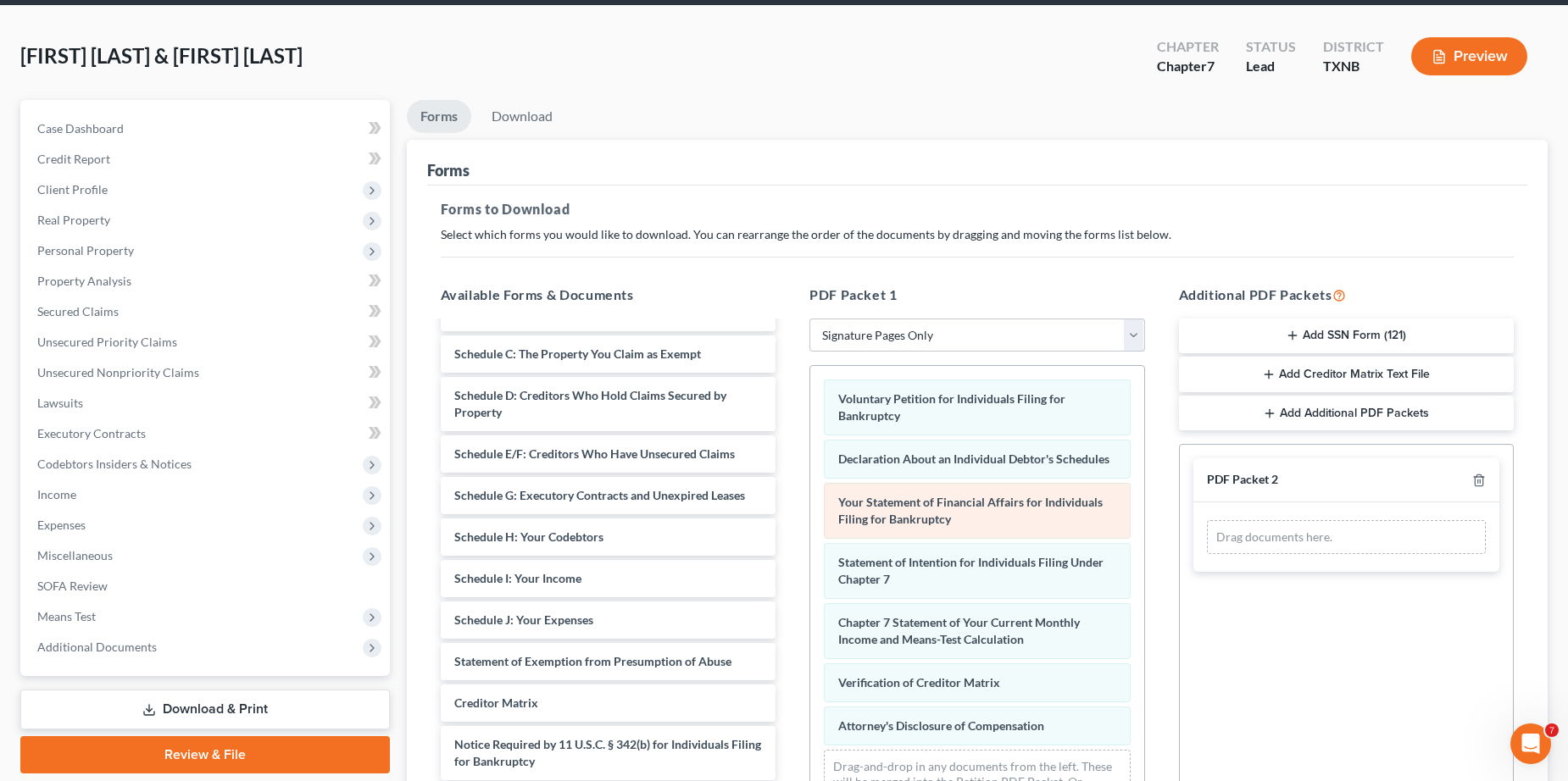 scroll, scrollTop: 265, scrollLeft: 0, axis: vertical 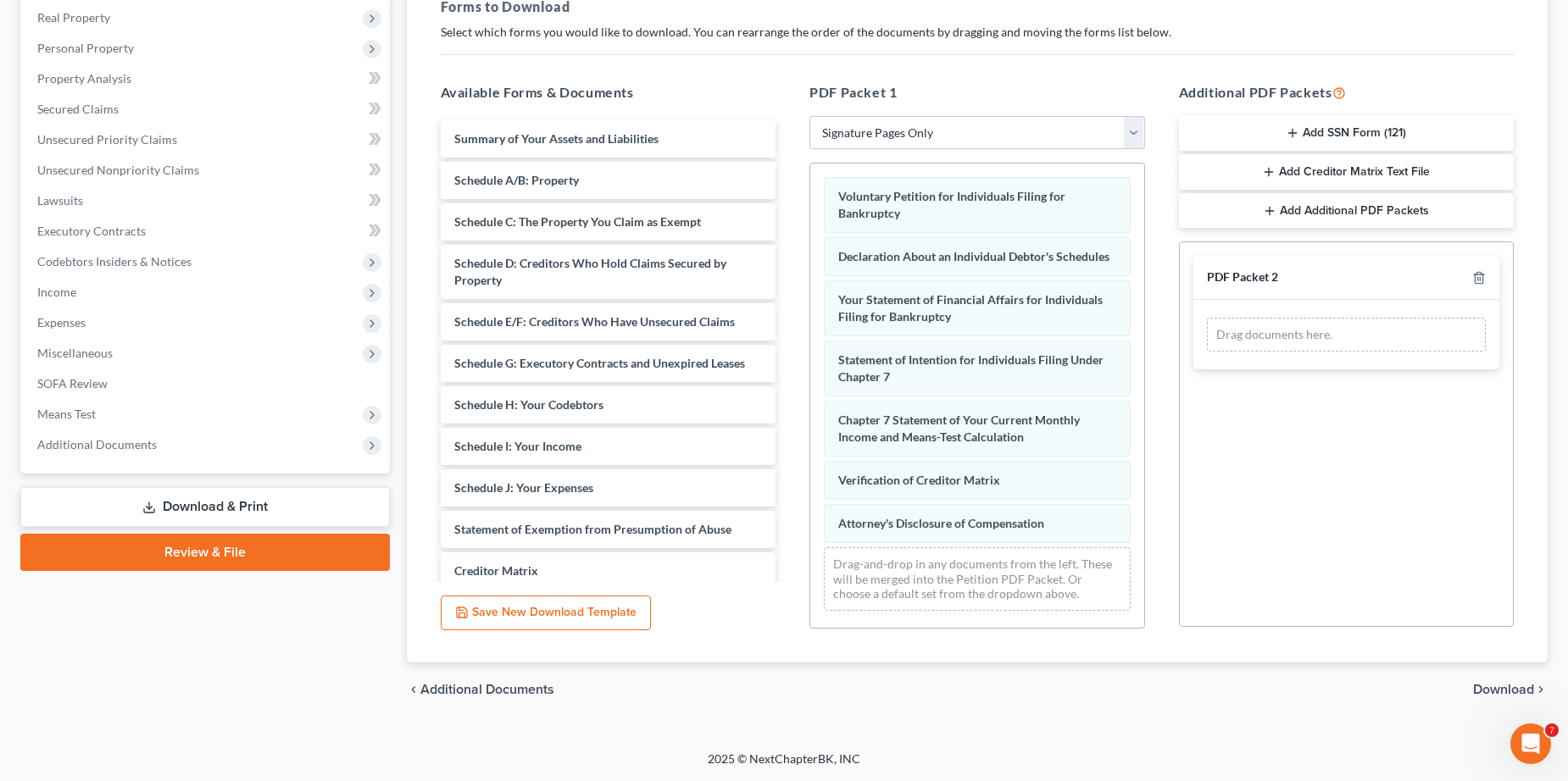 click on "Download" at bounding box center (1504, 690) 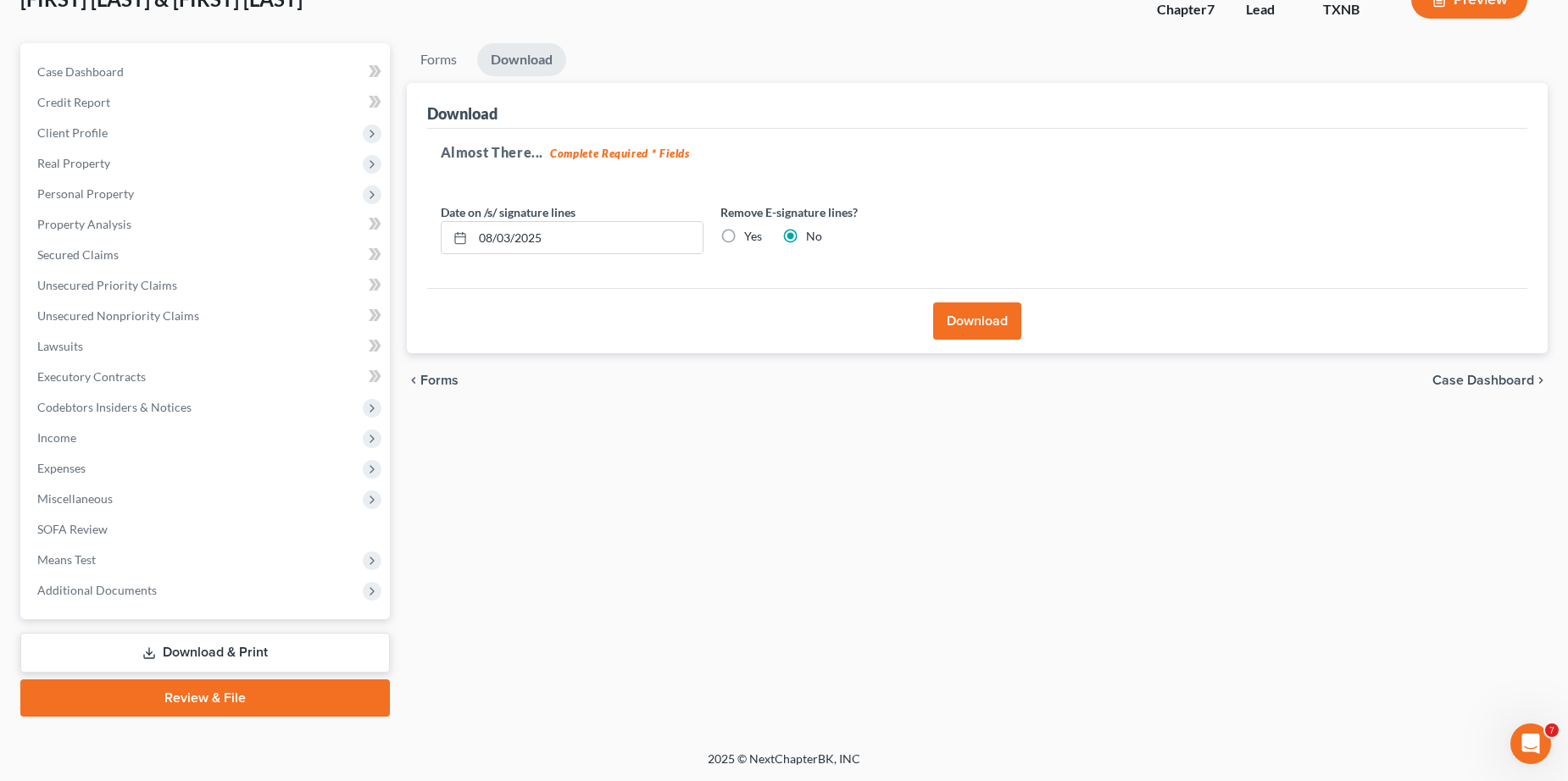 click on "Yes" at bounding box center (753, 236) 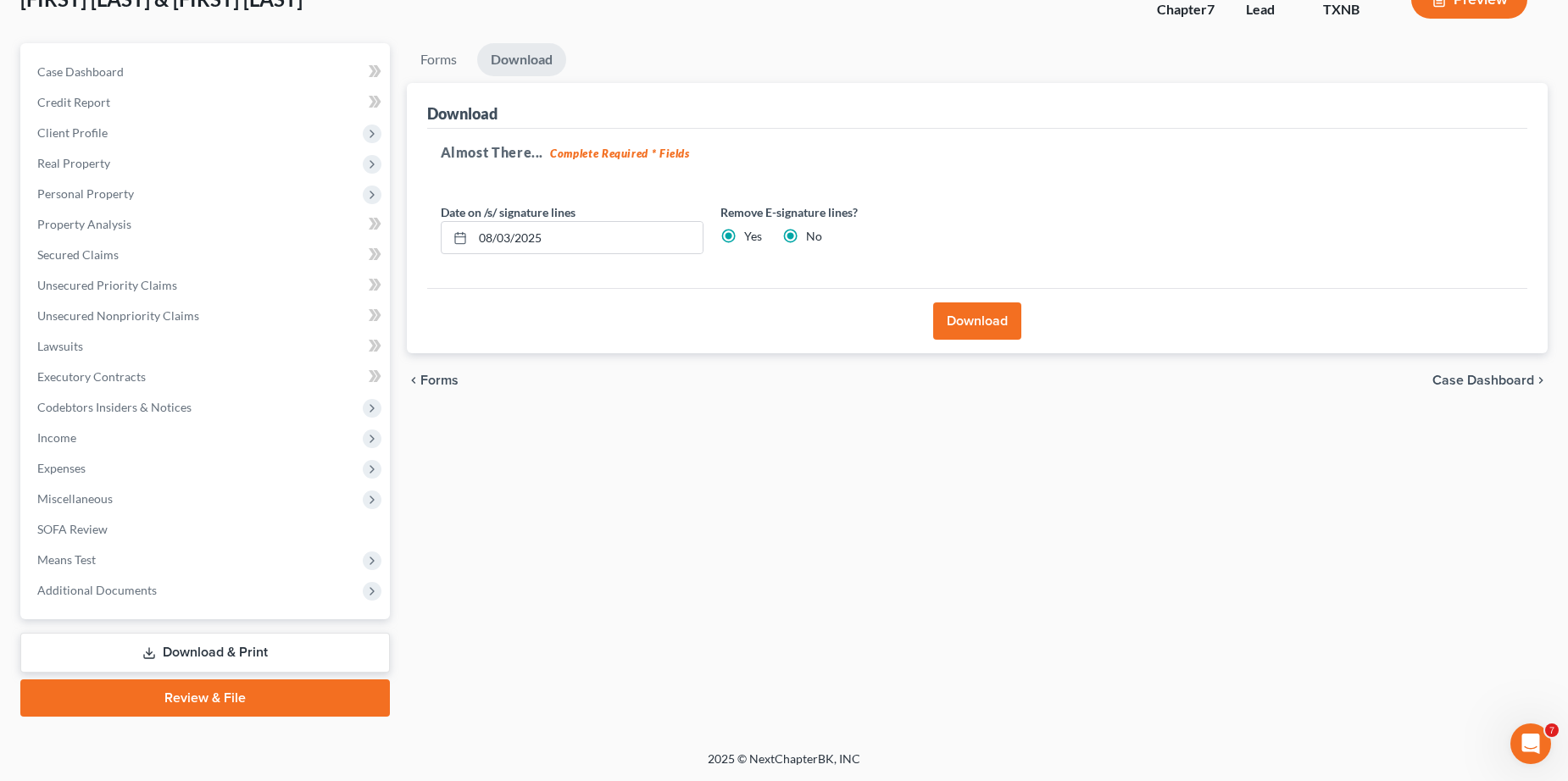 radio on "false" 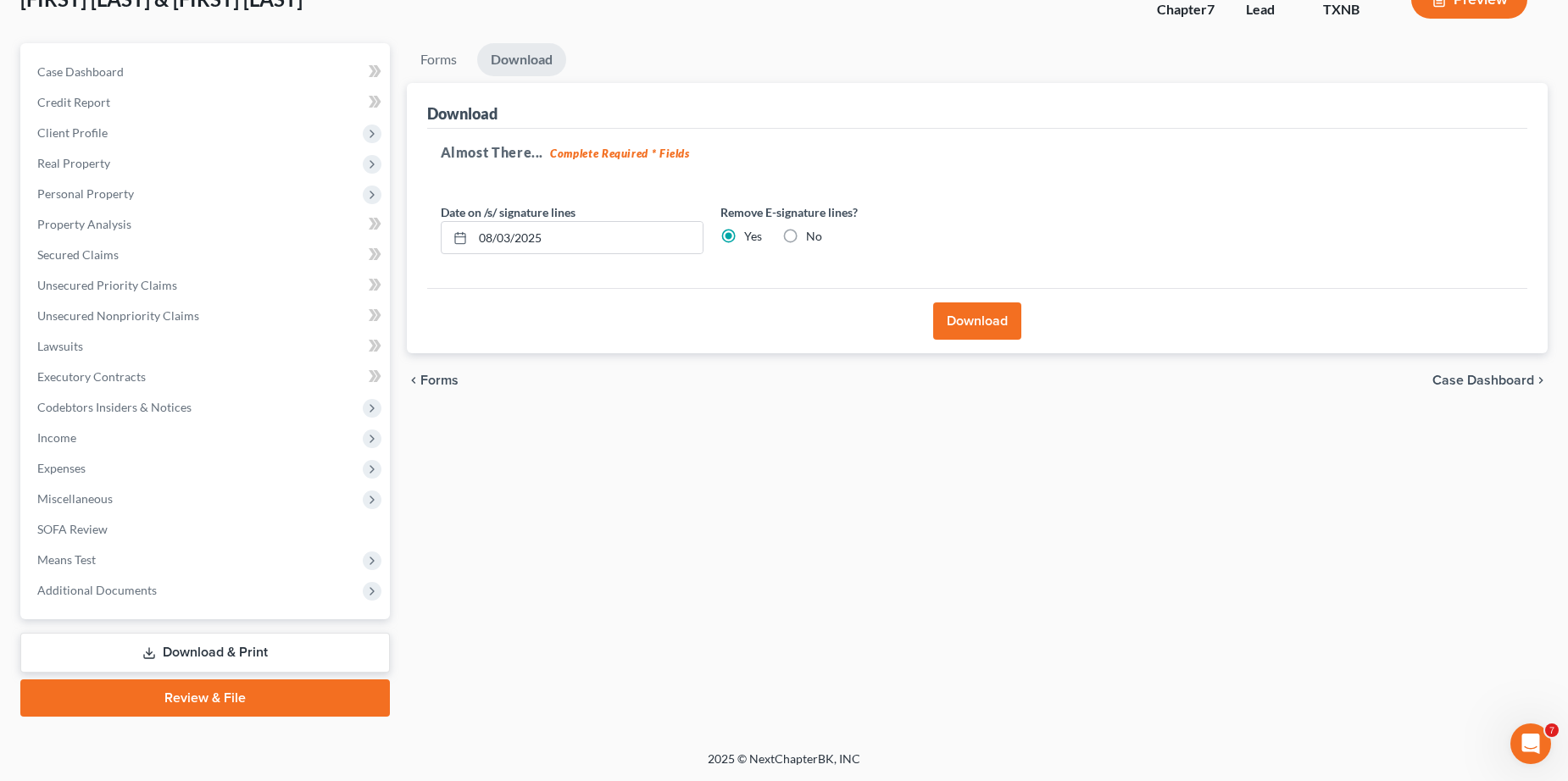 click on "Download" at bounding box center [977, 321] 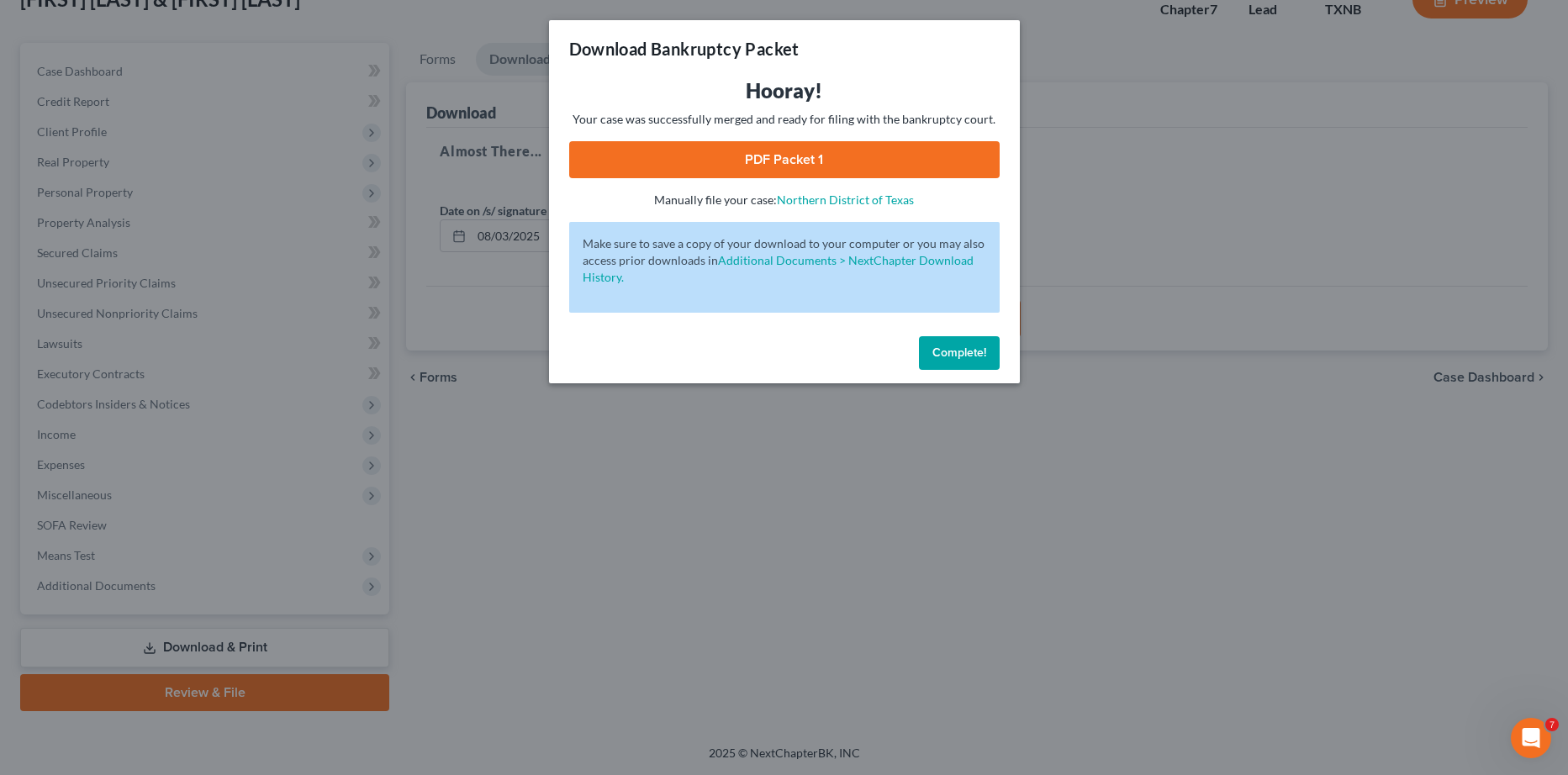 click on "PDF Packet 1" at bounding box center (784, 160) 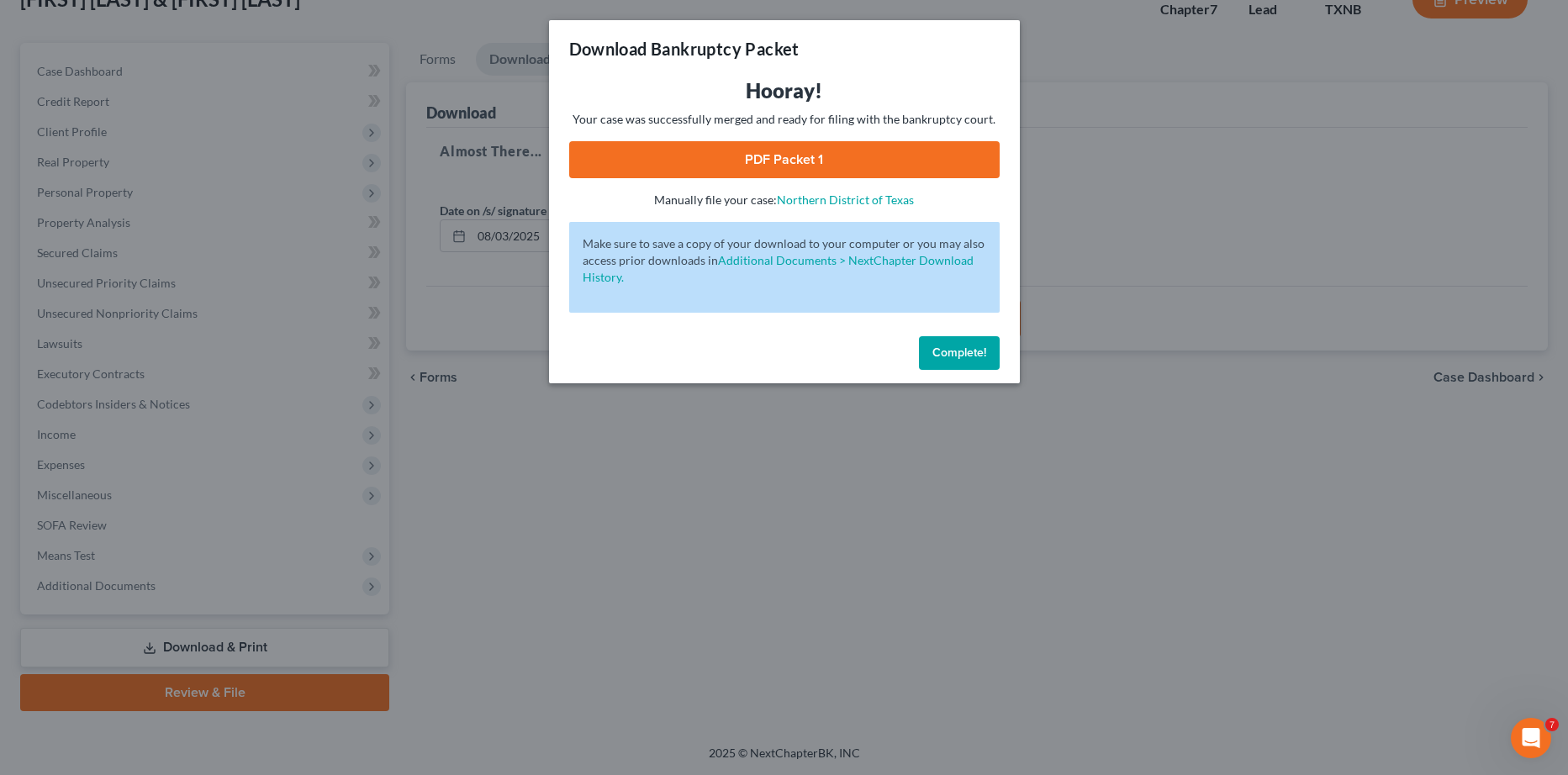 drag, startPoint x: 945, startPoint y: 356, endPoint x: 801, endPoint y: 369, distance: 144.58561 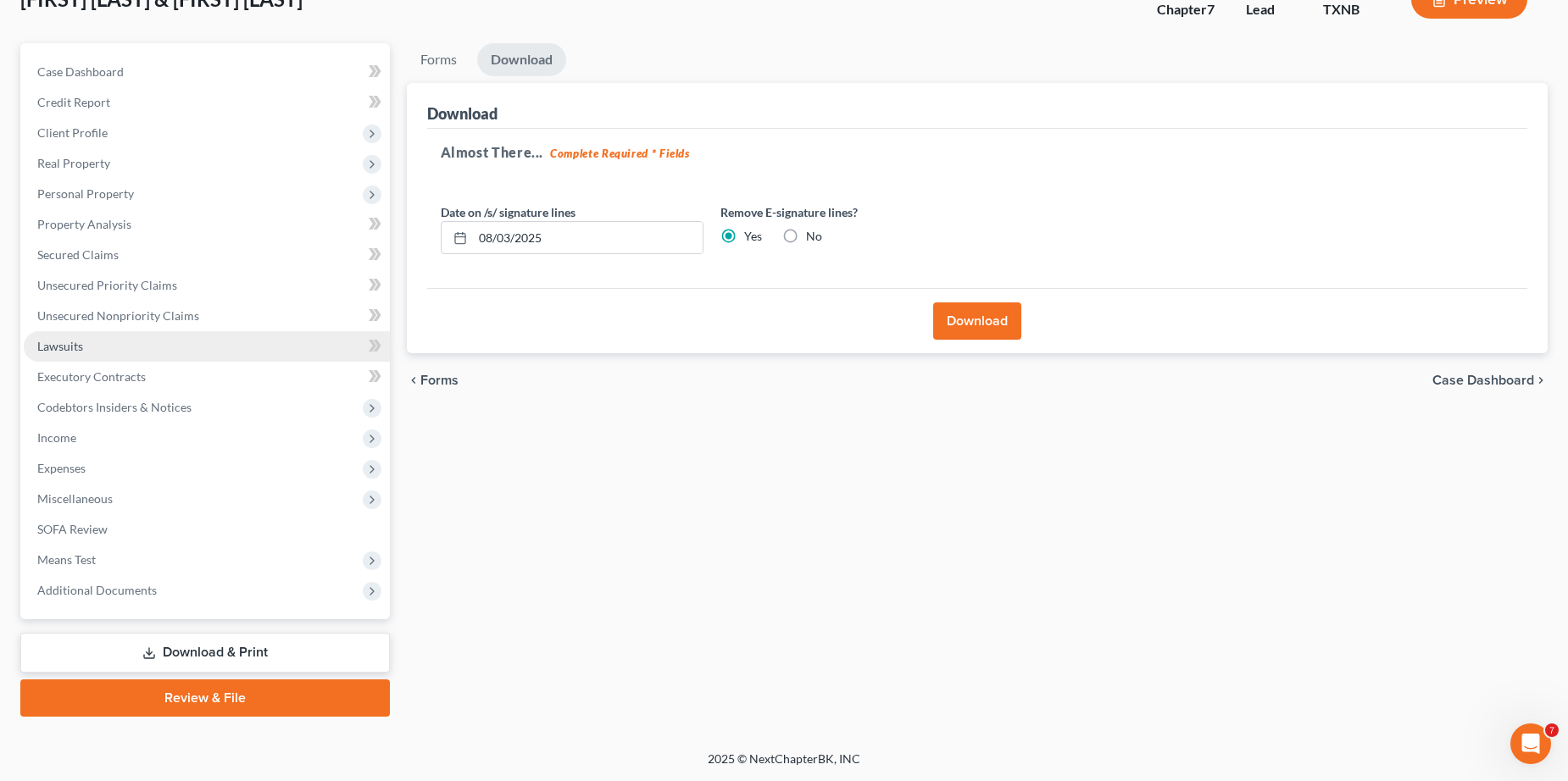 click on "Lawsuits" at bounding box center (60, 346) 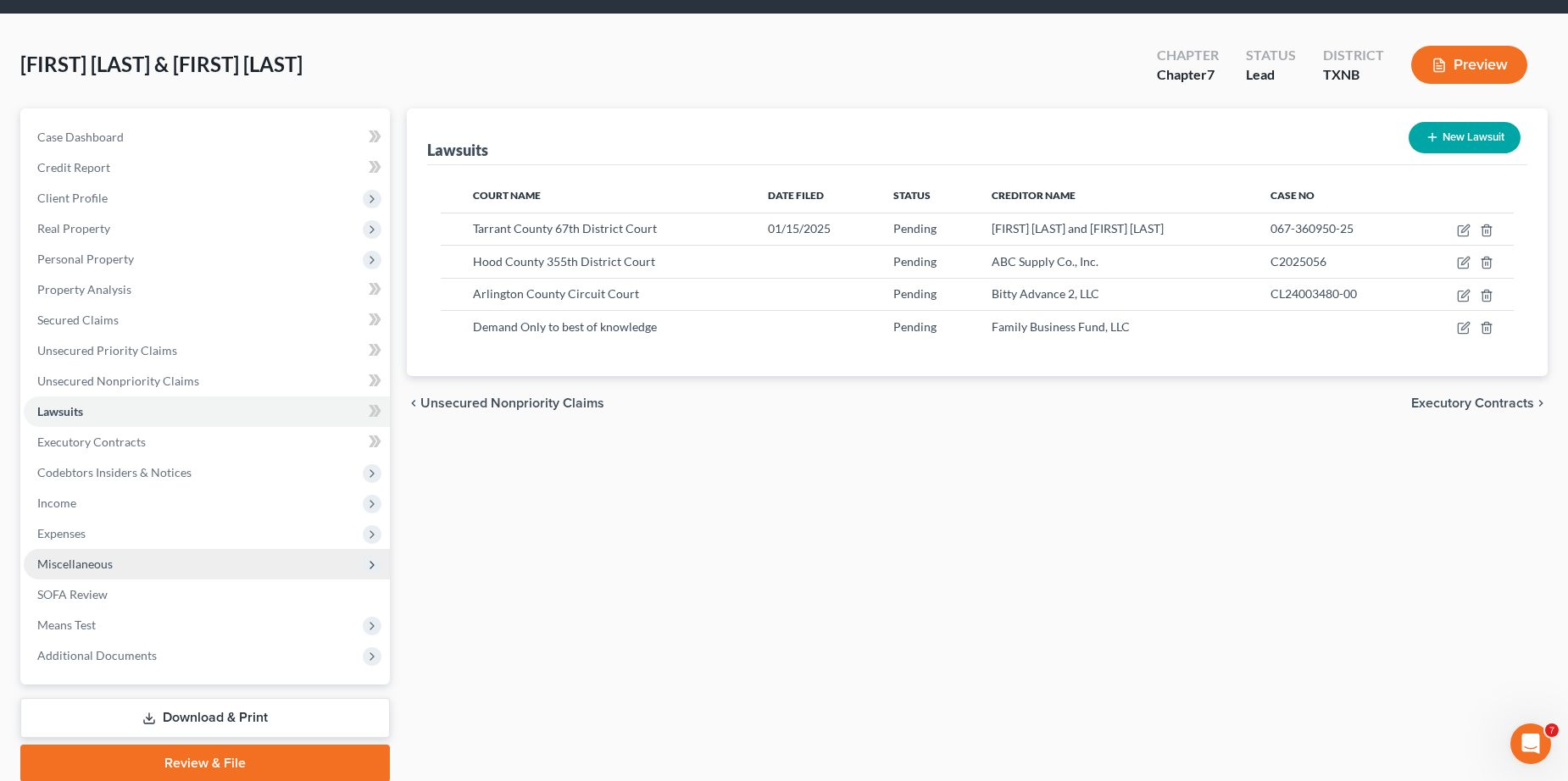 scroll, scrollTop: 119, scrollLeft: 0, axis: vertical 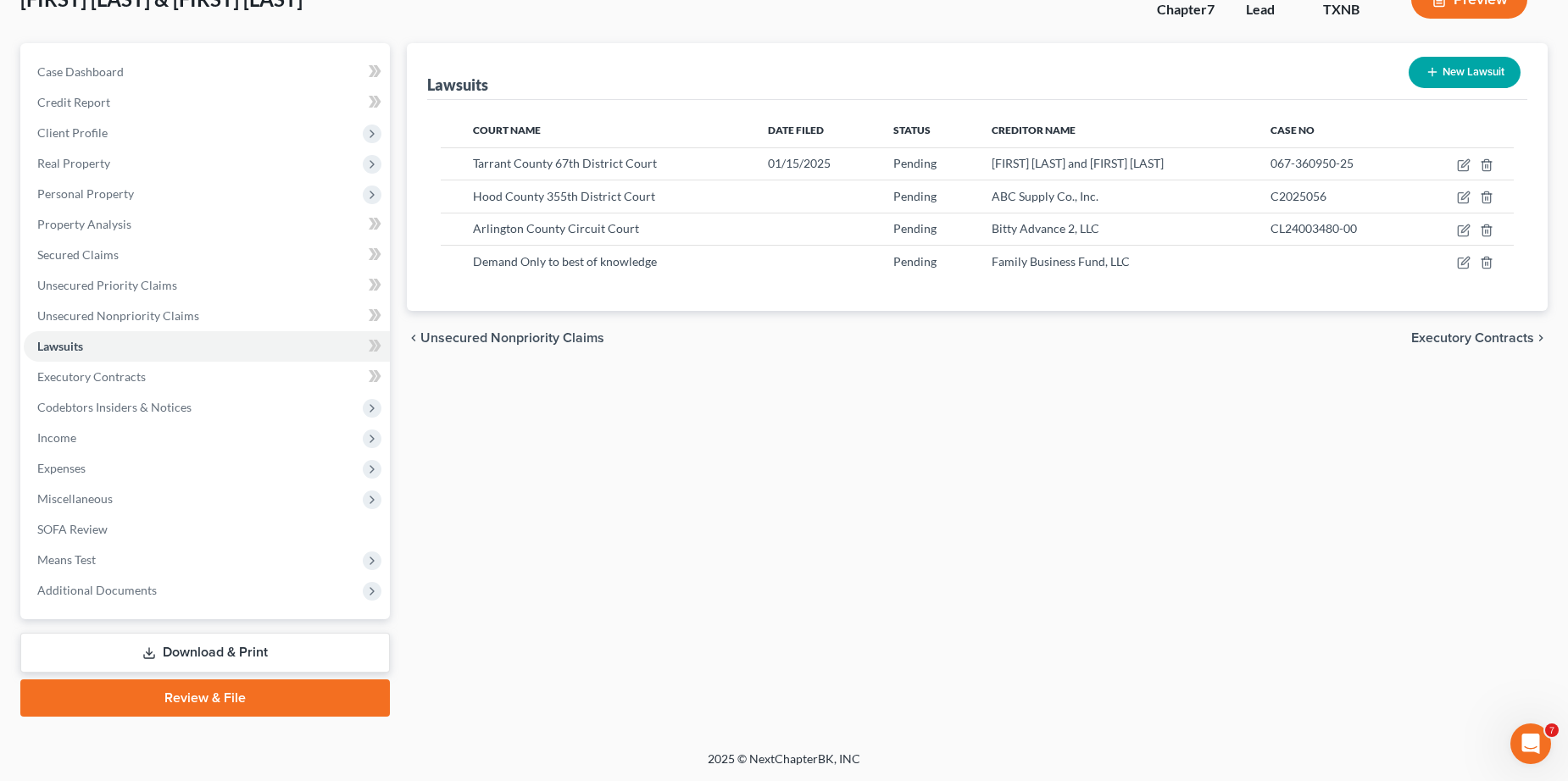drag, startPoint x: 191, startPoint y: 663, endPoint x: 203, endPoint y: 659, distance: 12.649111 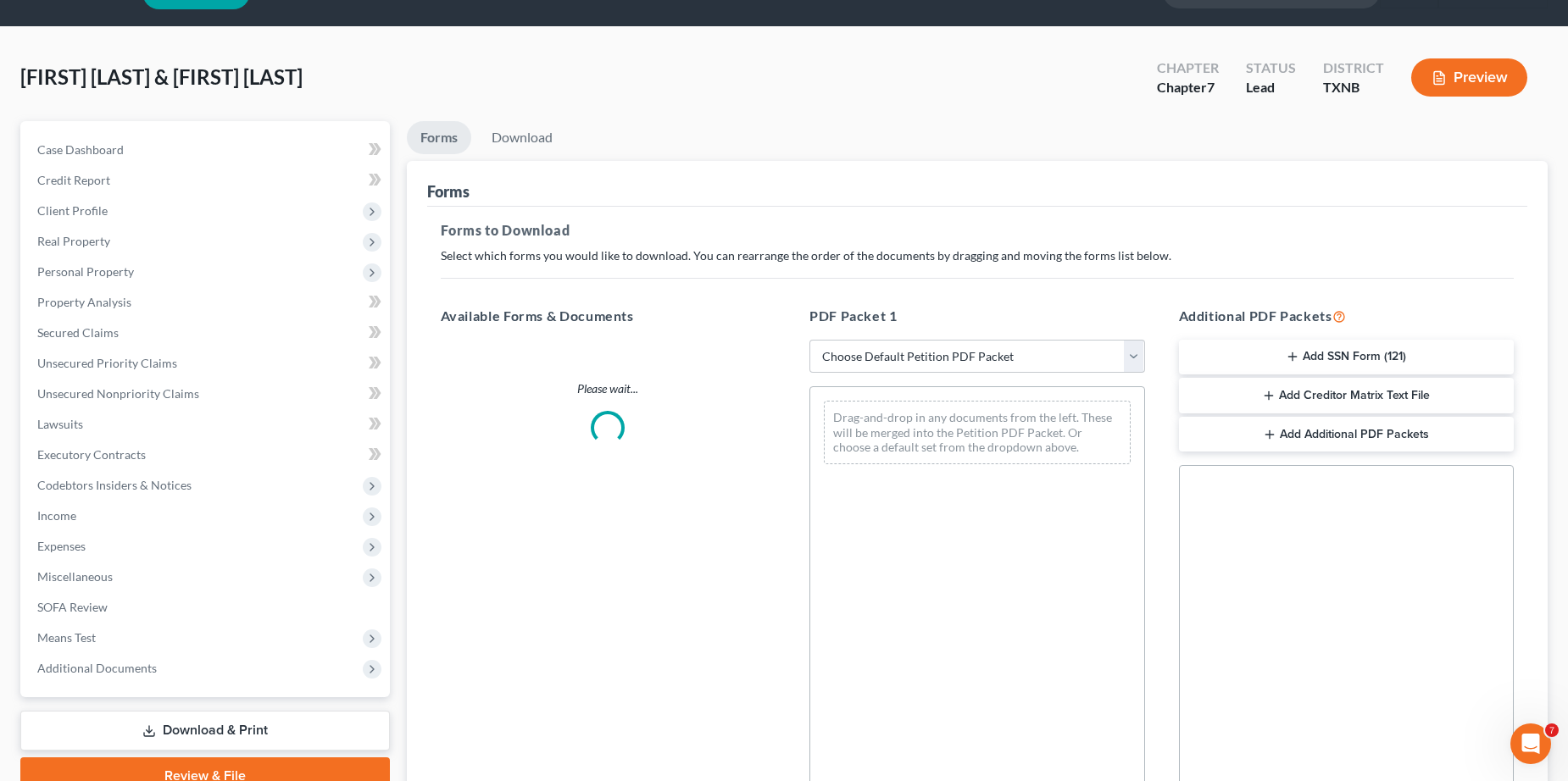 scroll, scrollTop: 0, scrollLeft: 0, axis: both 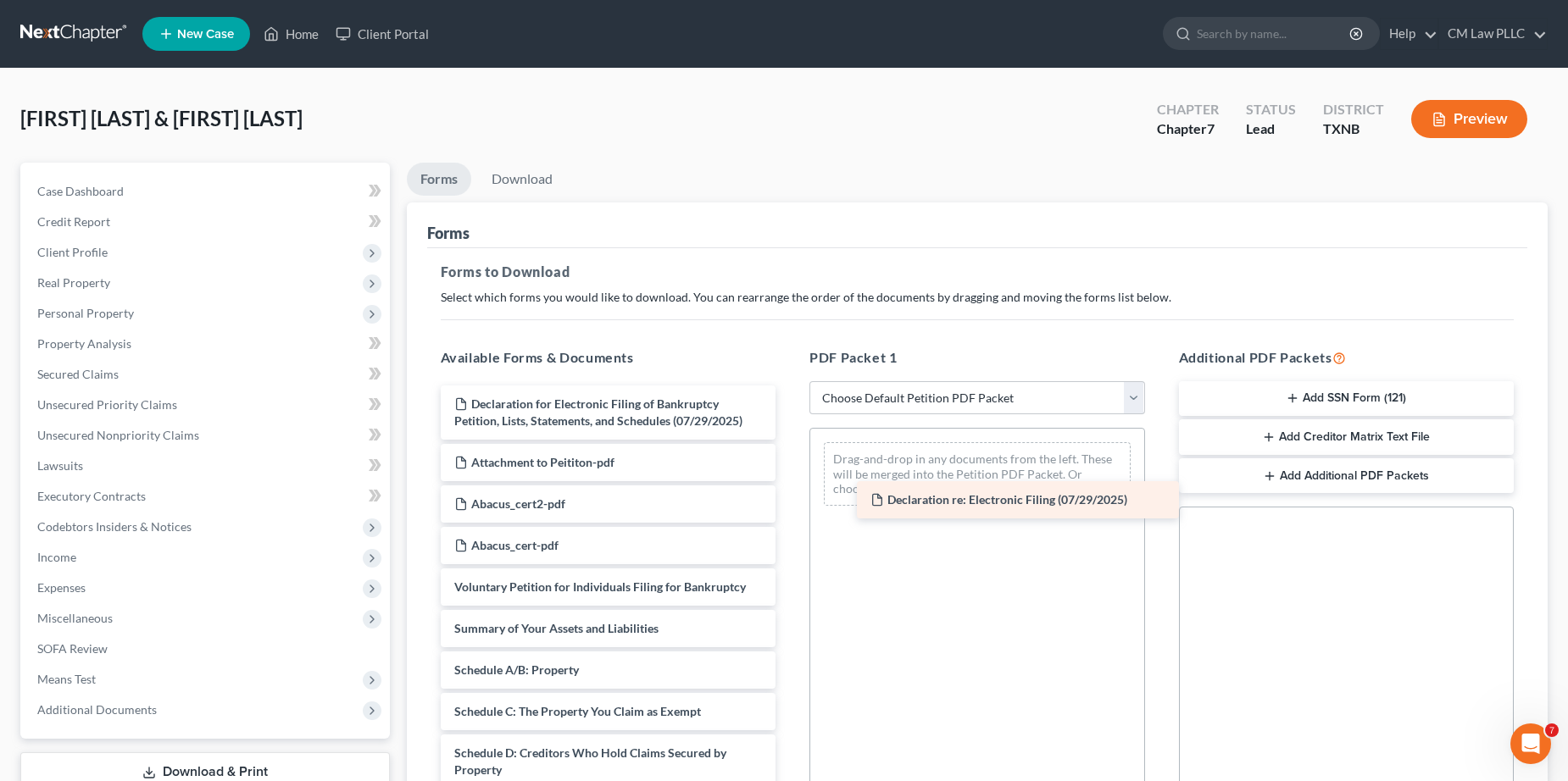 drag, startPoint x: 560, startPoint y: 402, endPoint x: 905, endPoint y: 481, distance: 353.9294 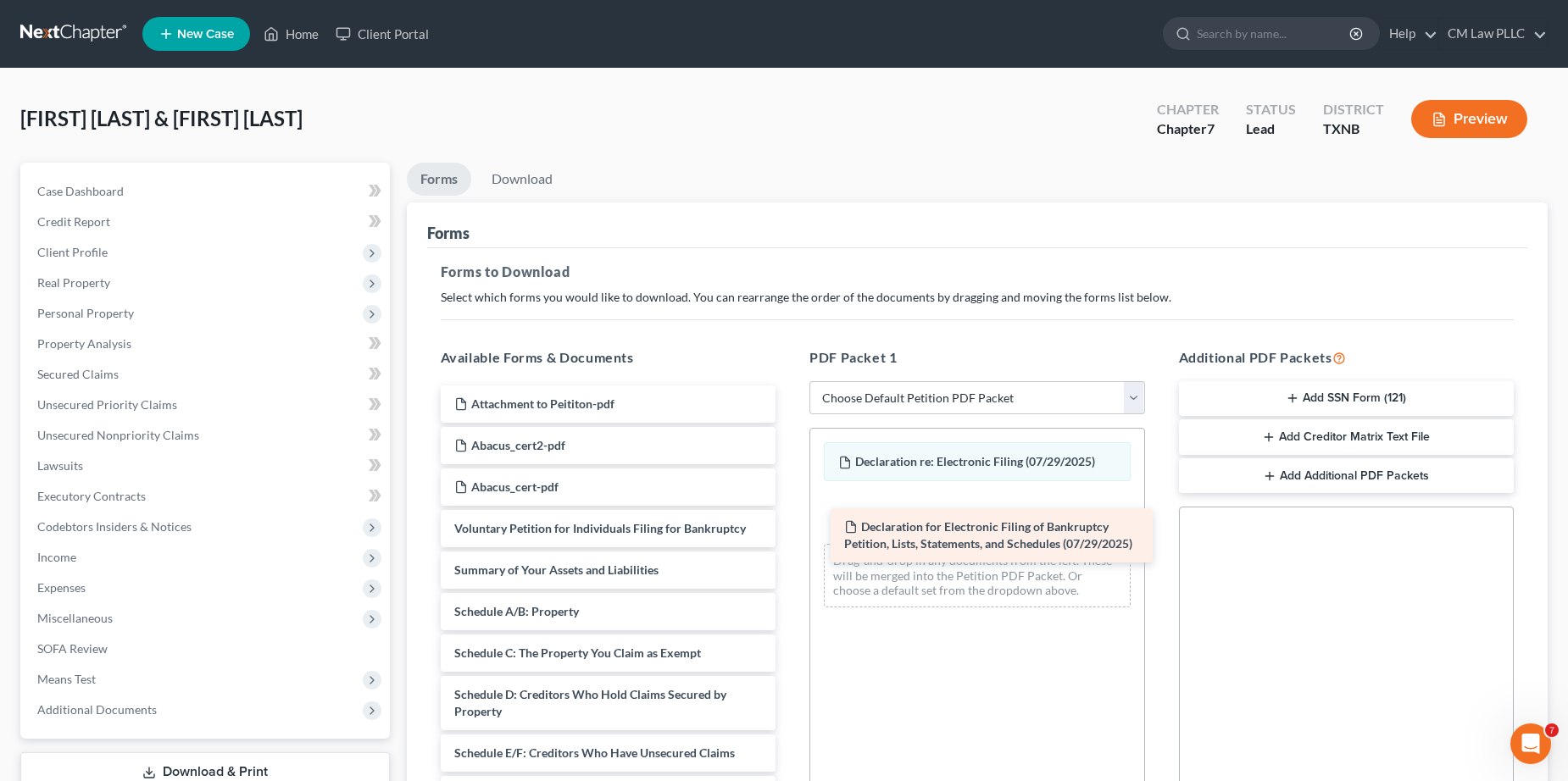 drag, startPoint x: 503, startPoint y: 411, endPoint x: 892, endPoint y: 533, distance: 407.68247 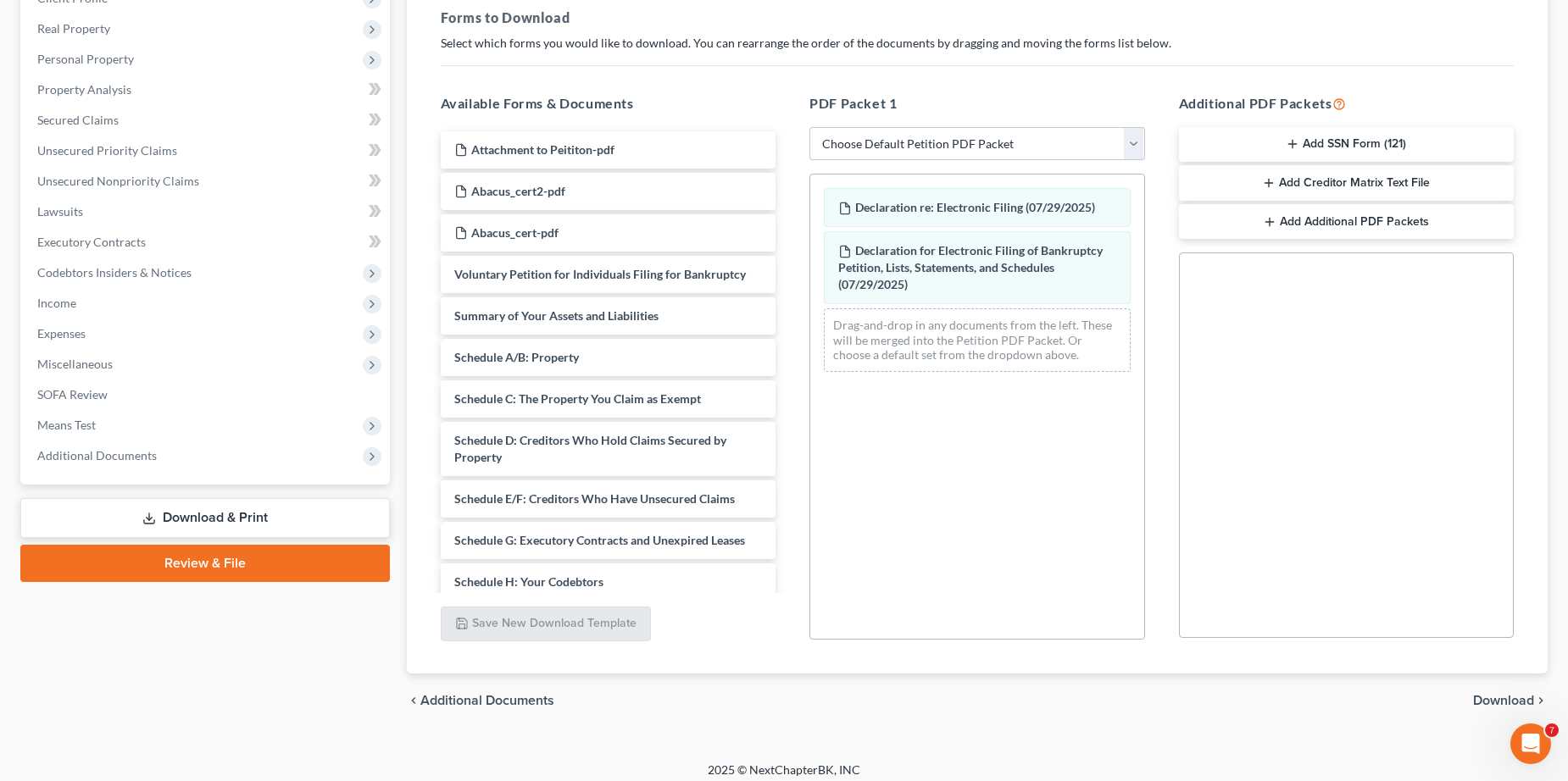 click on "Download" at bounding box center (1504, 701) 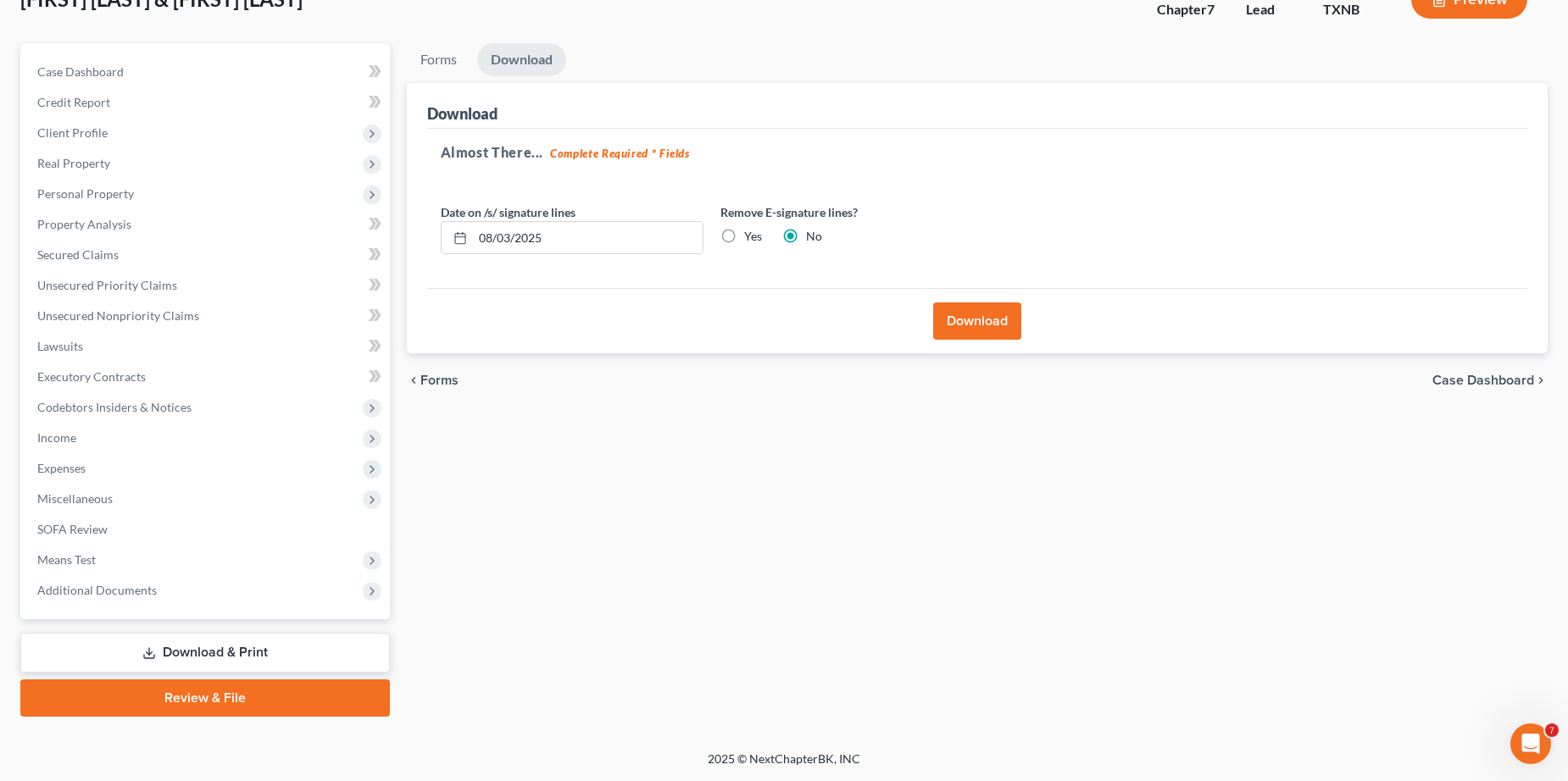 scroll, scrollTop: 119, scrollLeft: 0, axis: vertical 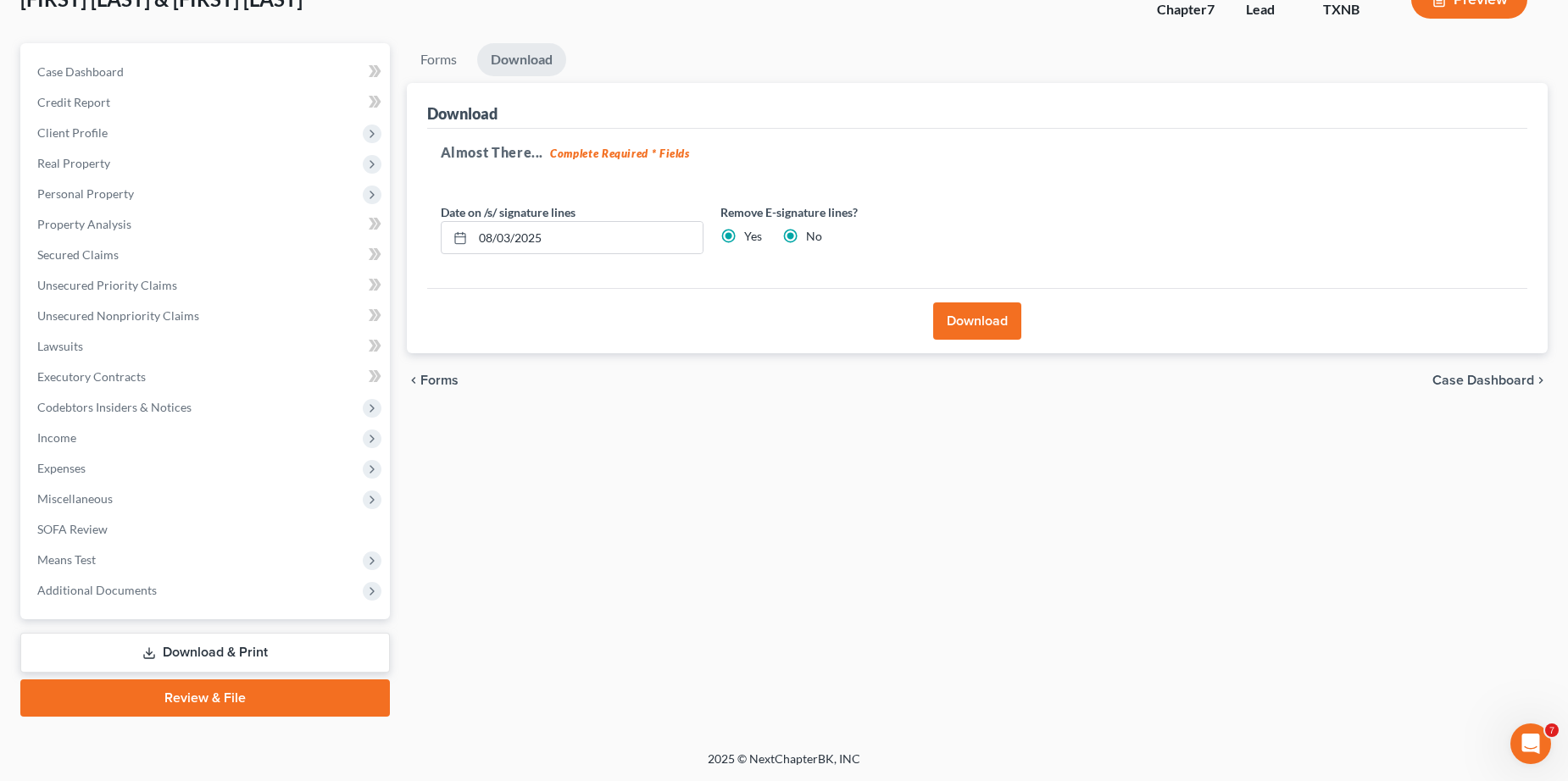 radio on "false" 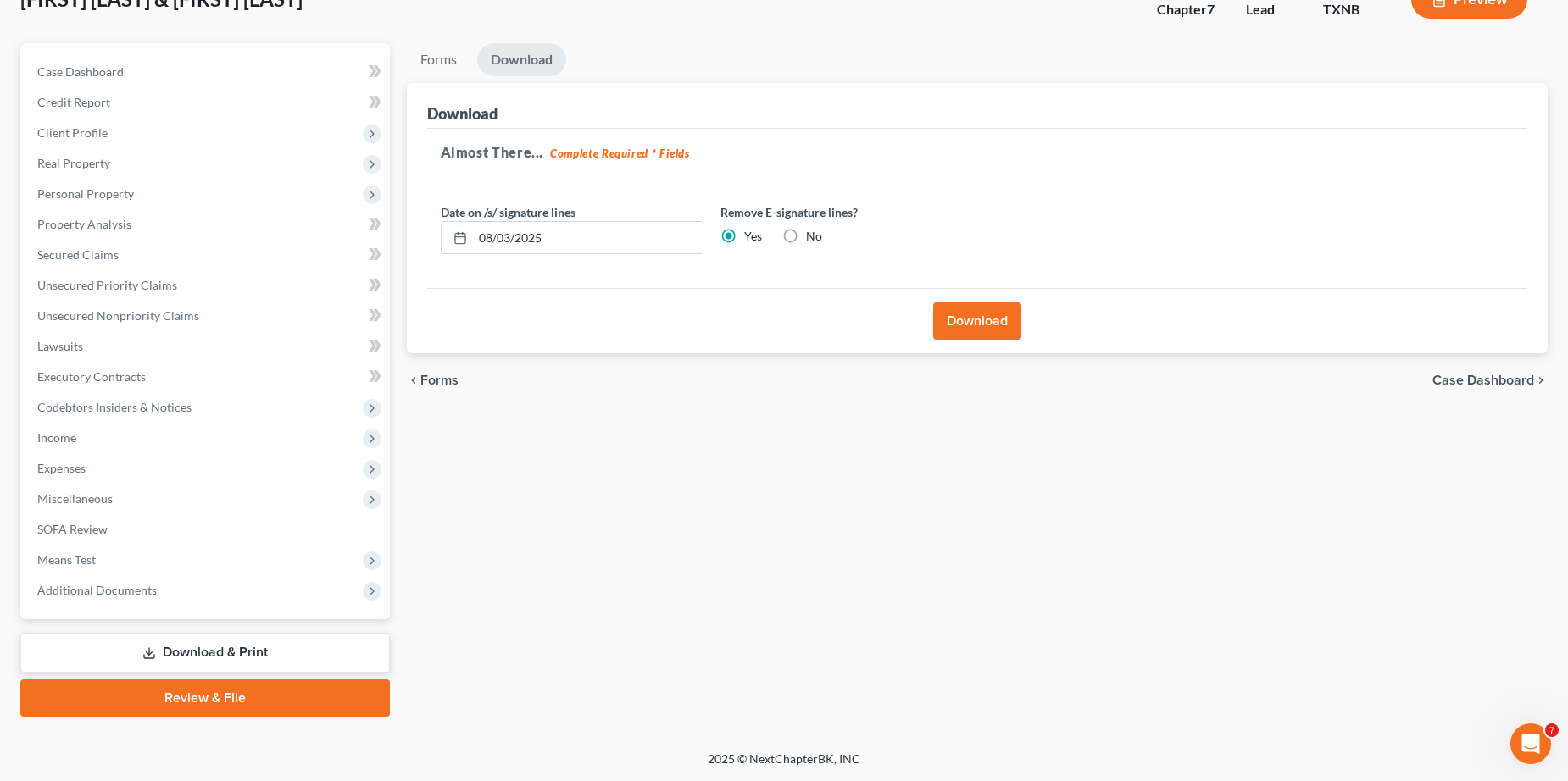 click on "Download" at bounding box center [977, 321] 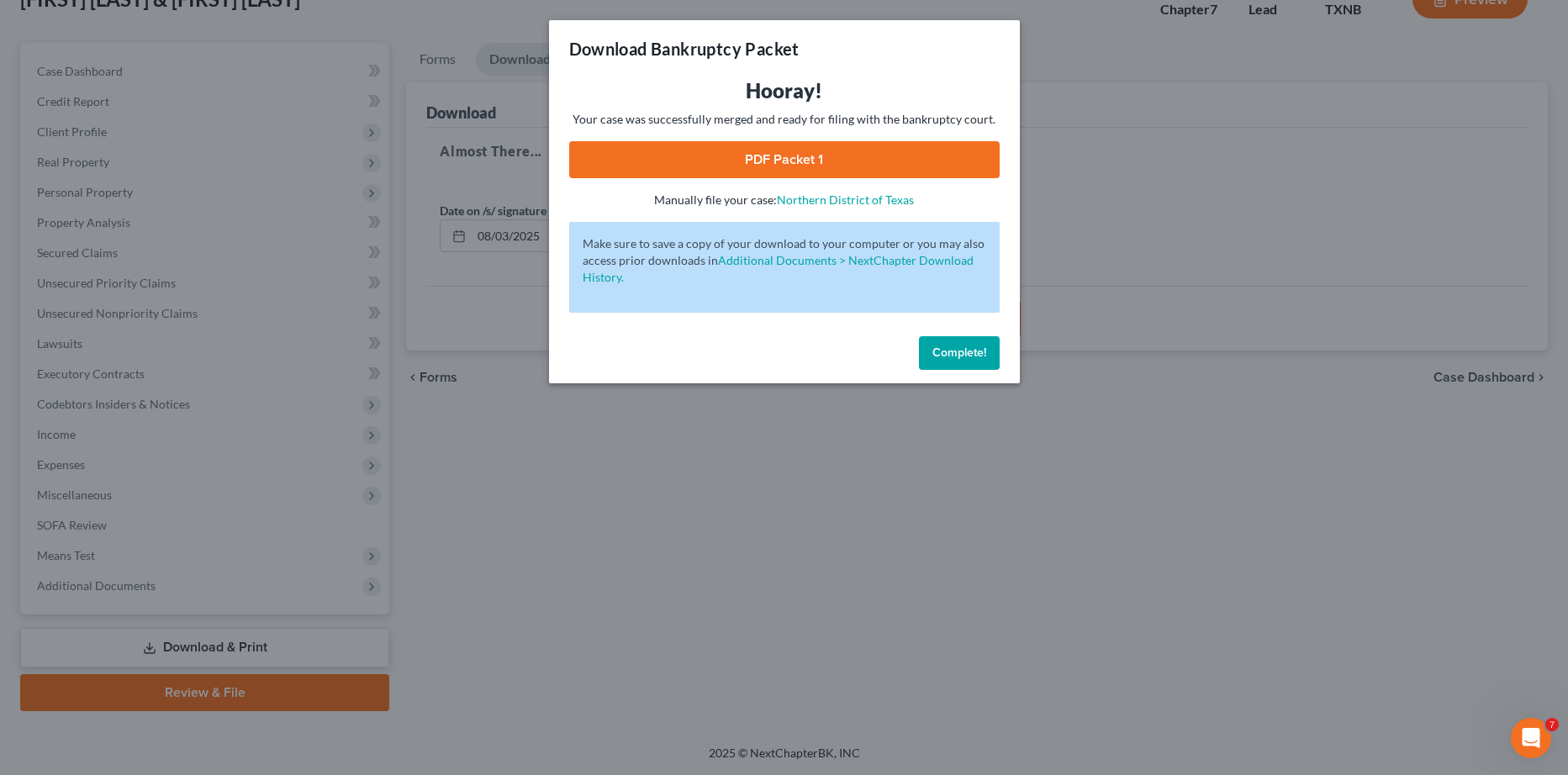 click on "PDF Packet 1" at bounding box center (784, 160) 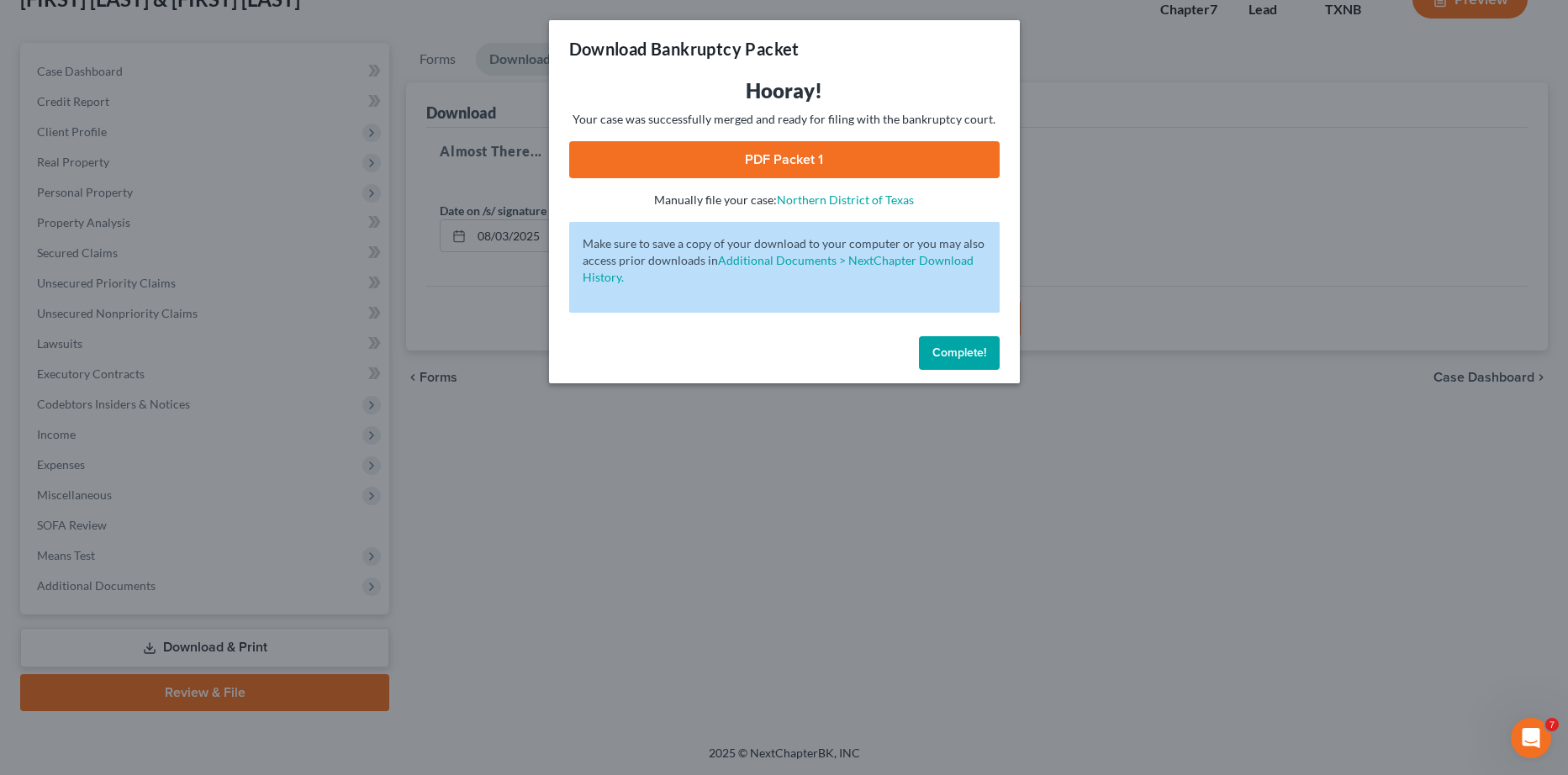 click on "Complete!" at bounding box center [959, 353] 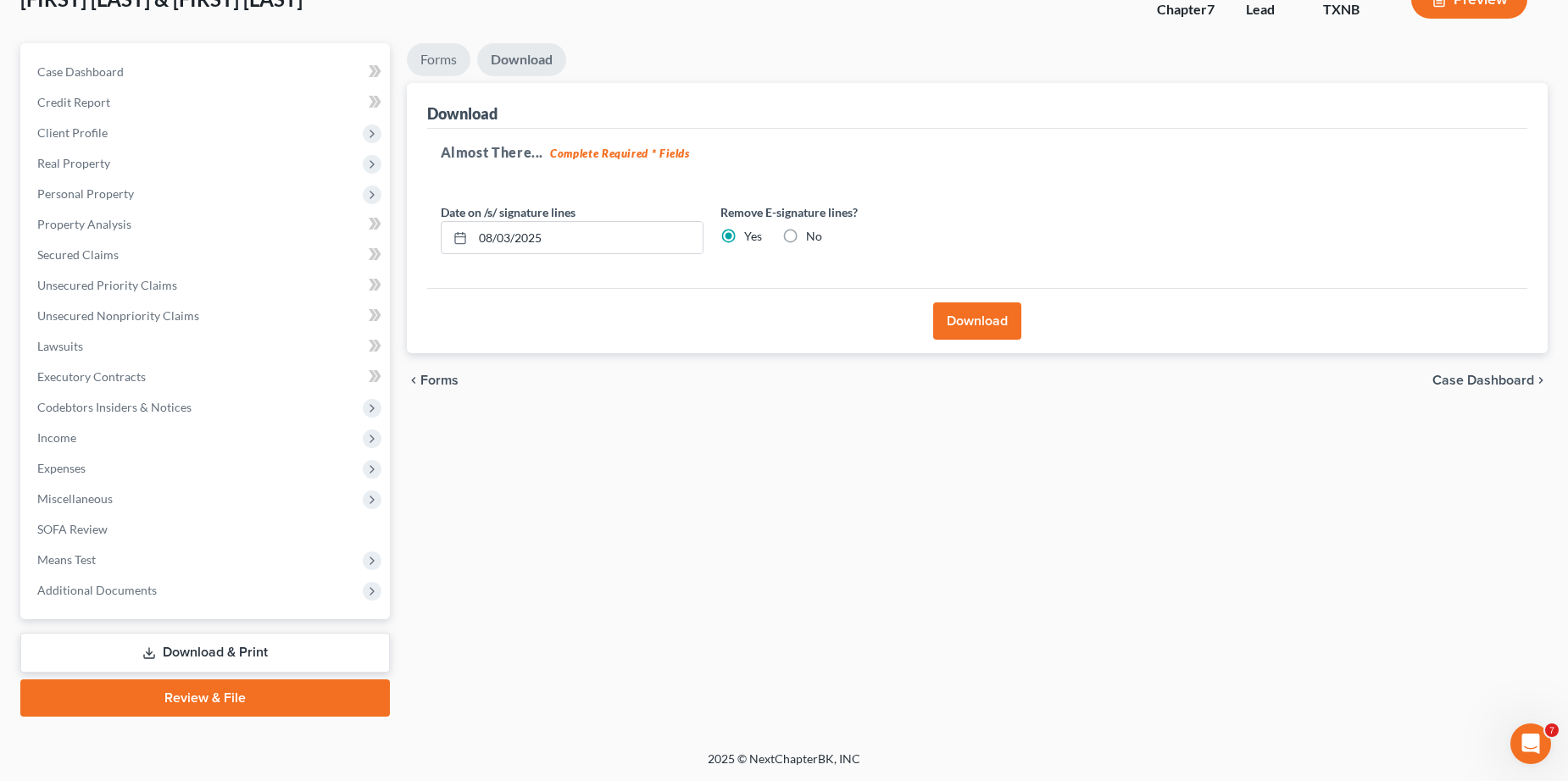 click on "Forms" at bounding box center (438, 59) 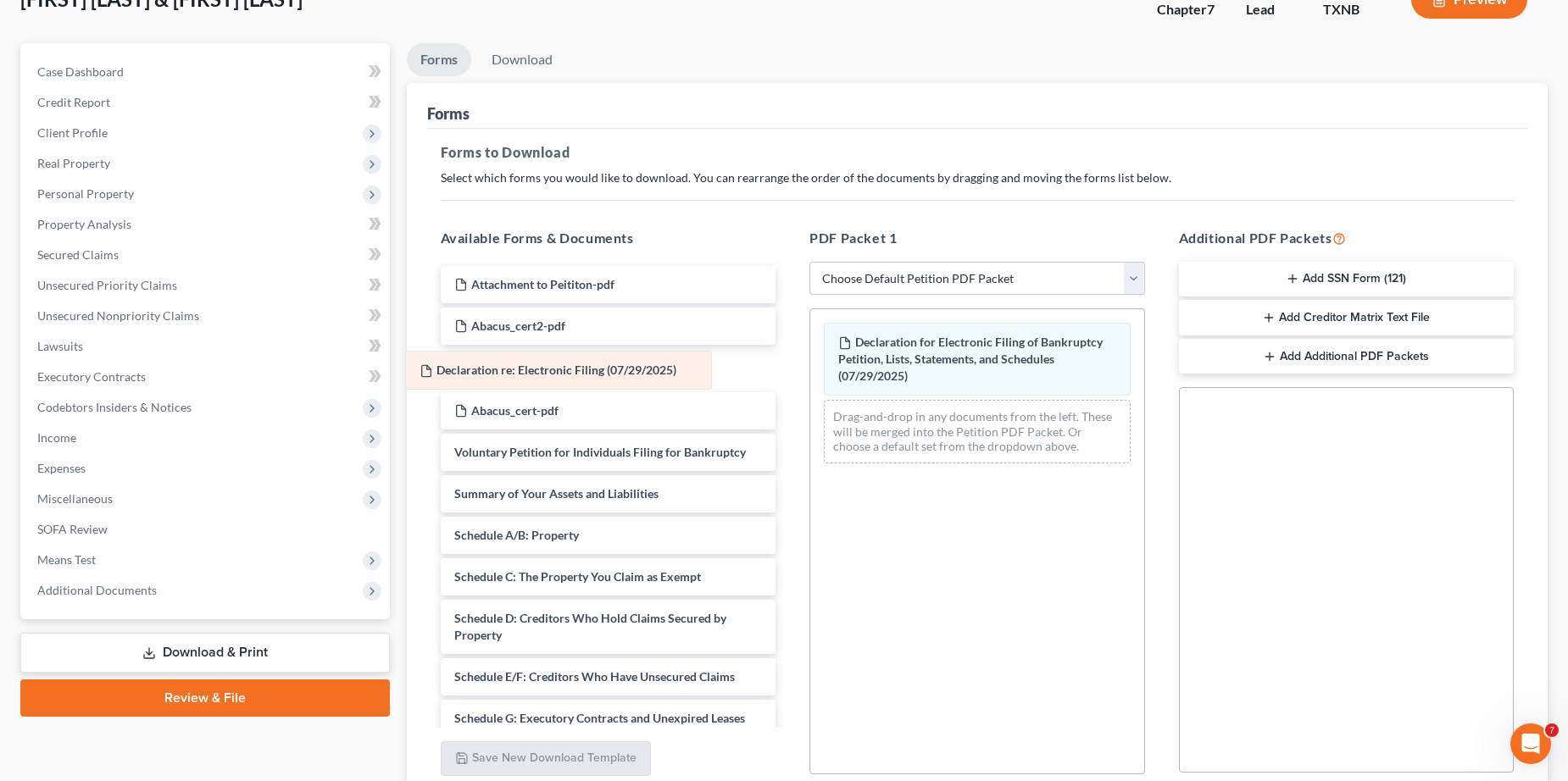 drag, startPoint x: 920, startPoint y: 341, endPoint x: 502, endPoint y: 369, distance: 418.937 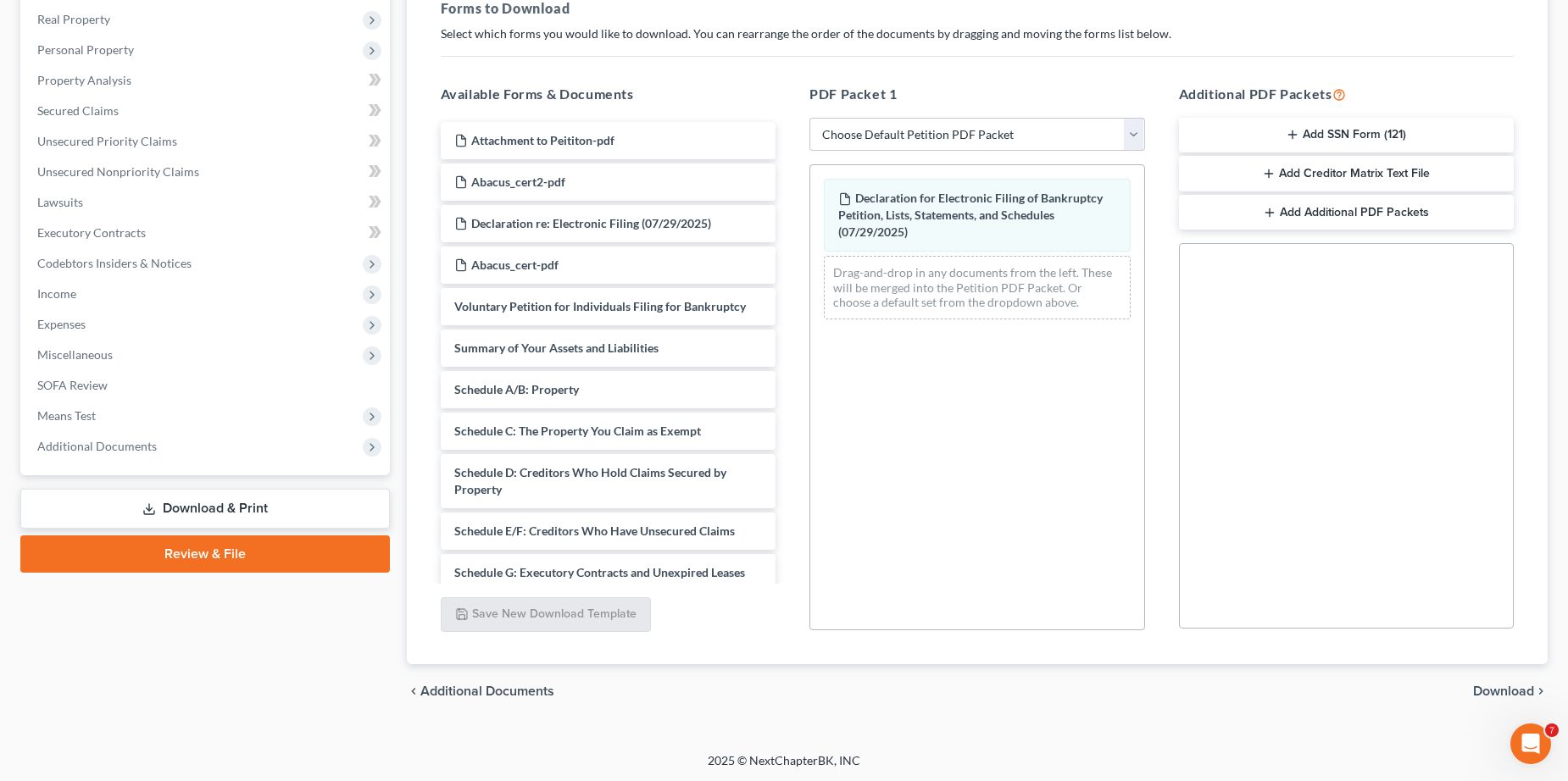 scroll, scrollTop: 265, scrollLeft: 0, axis: vertical 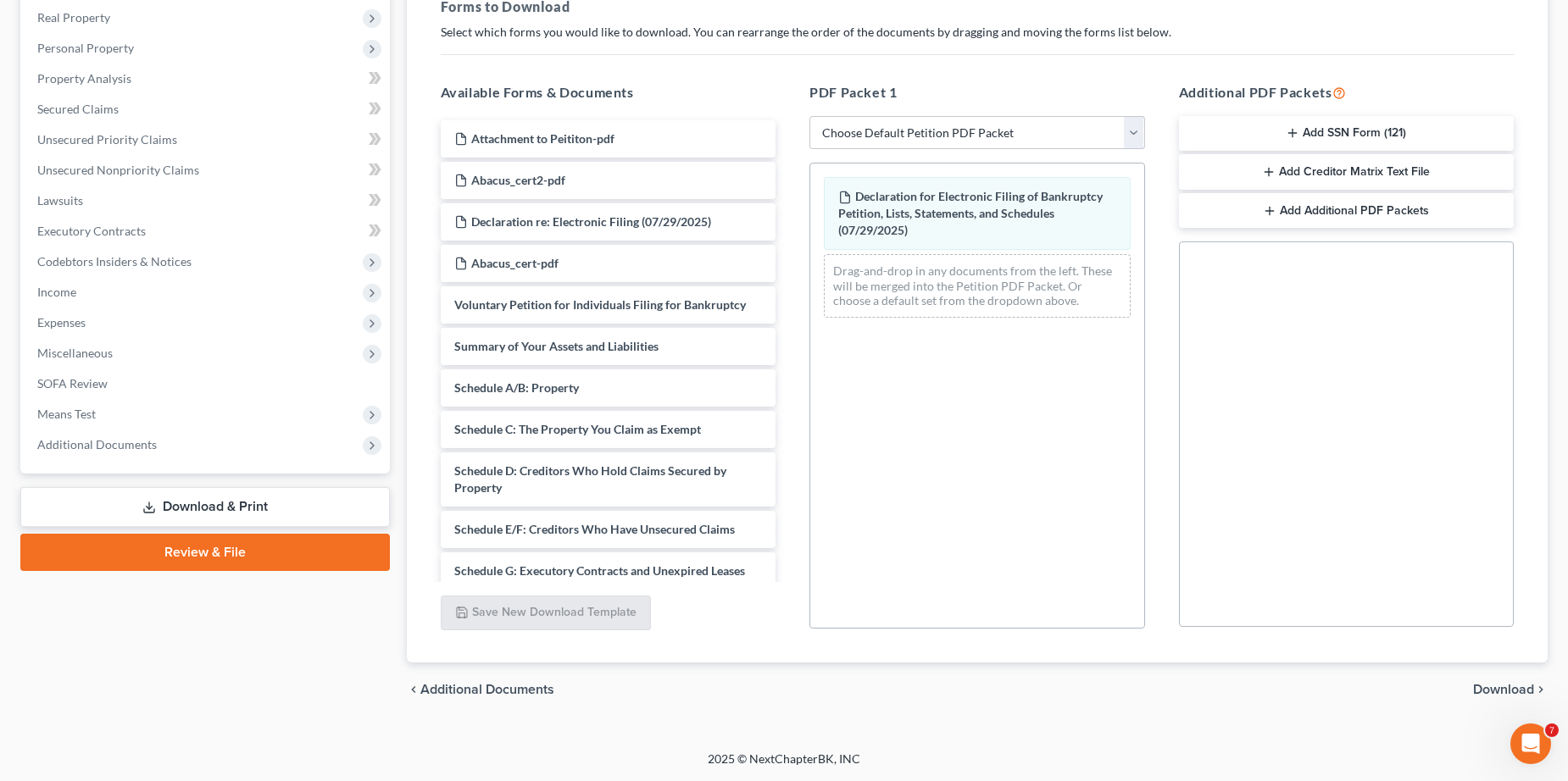 click on "Download" at bounding box center [1504, 690] 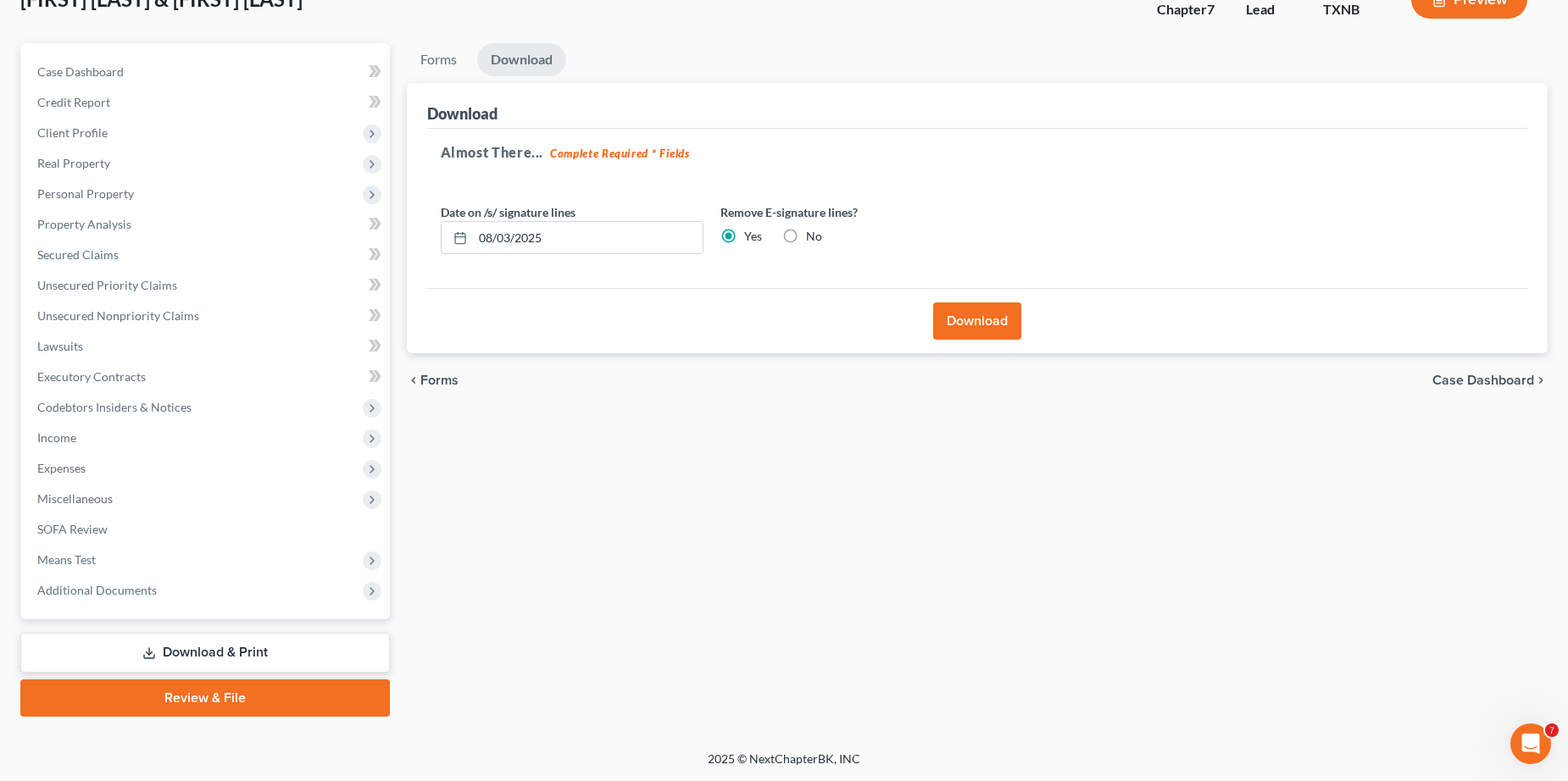 click on "Download" at bounding box center (977, 321) 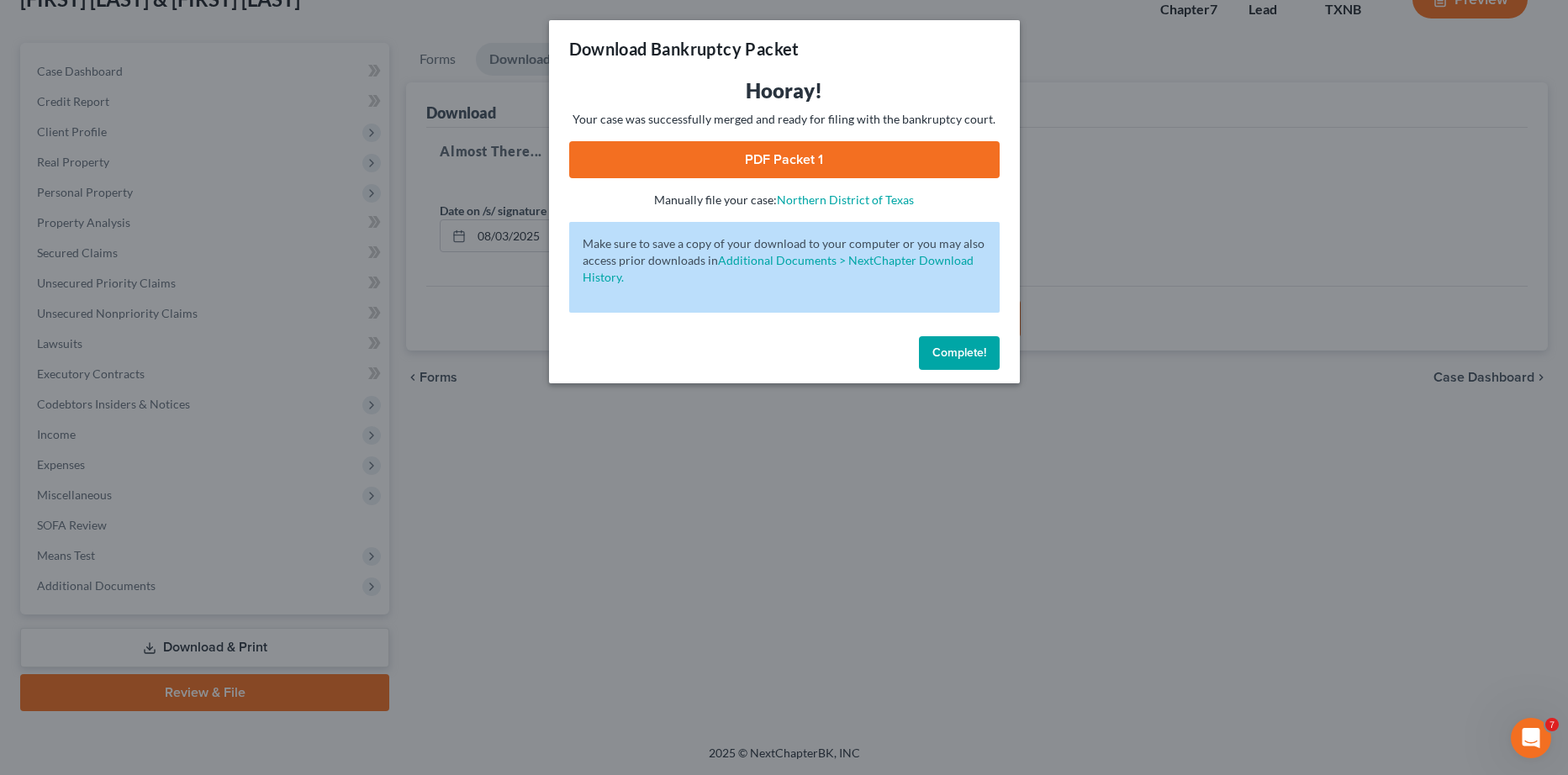 click on "PDF Packet 1" at bounding box center [784, 160] 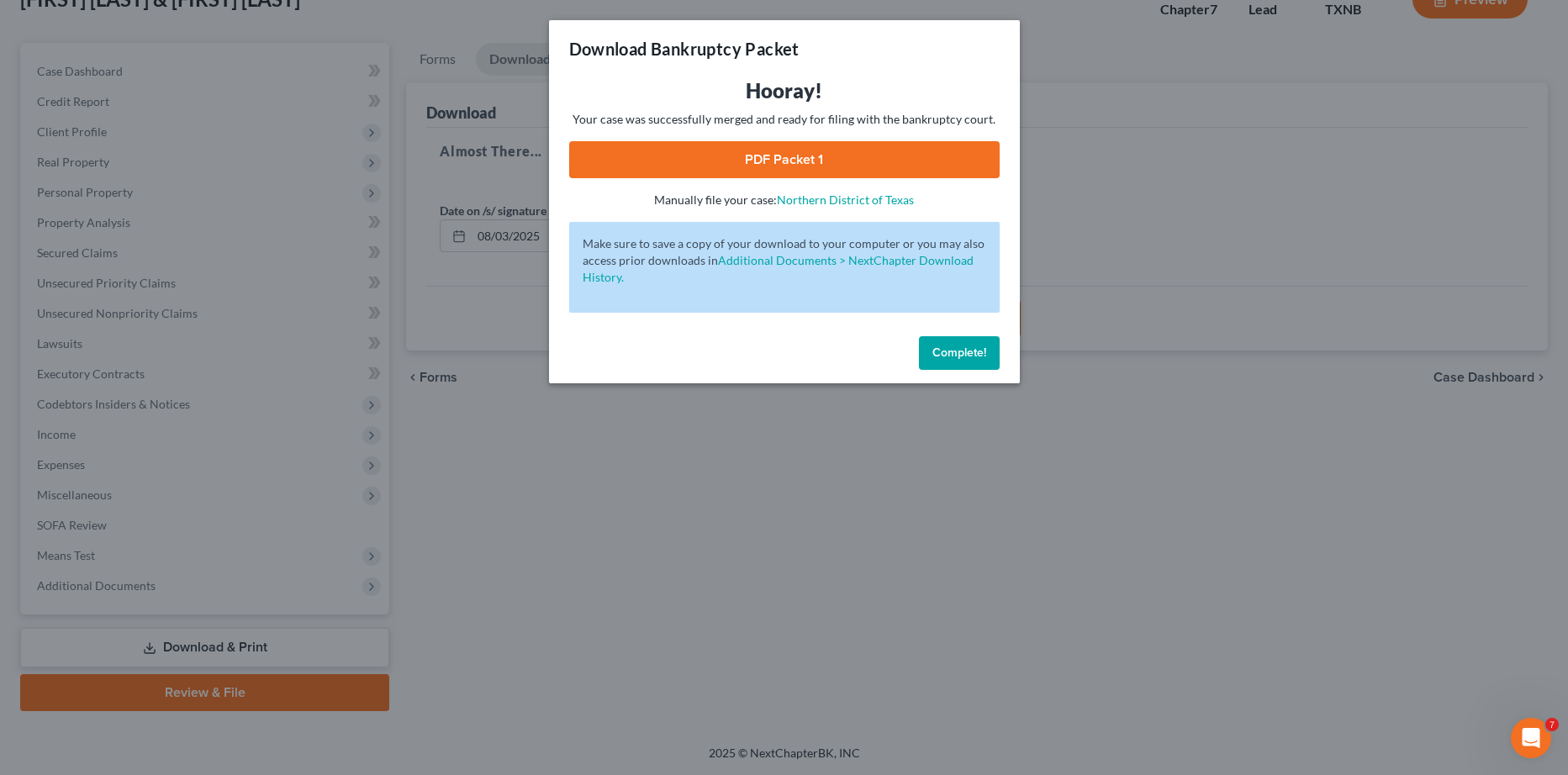 click on "Complete!" at bounding box center [959, 352] 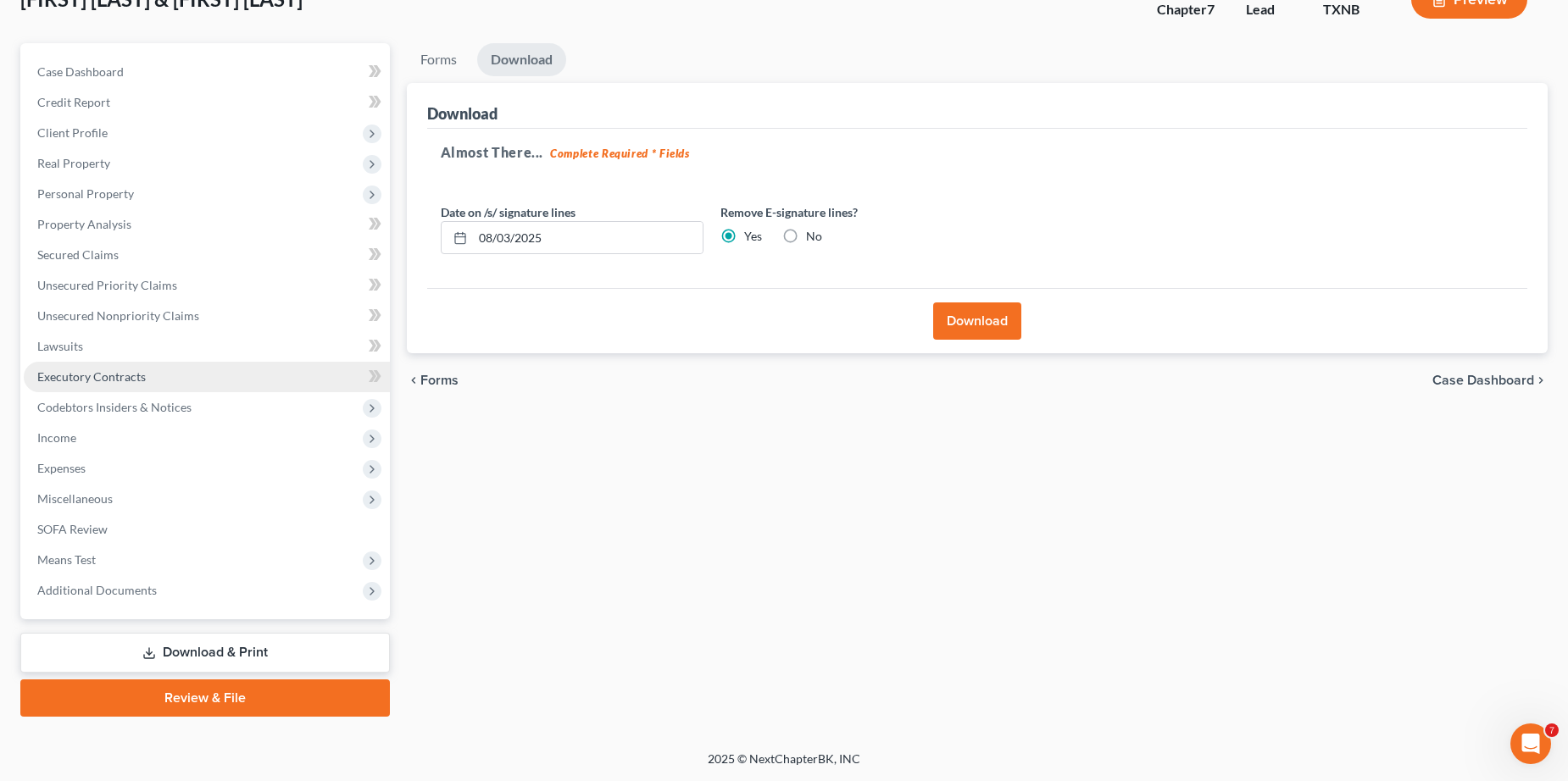 click on "Executory Contracts" at bounding box center (92, 376) 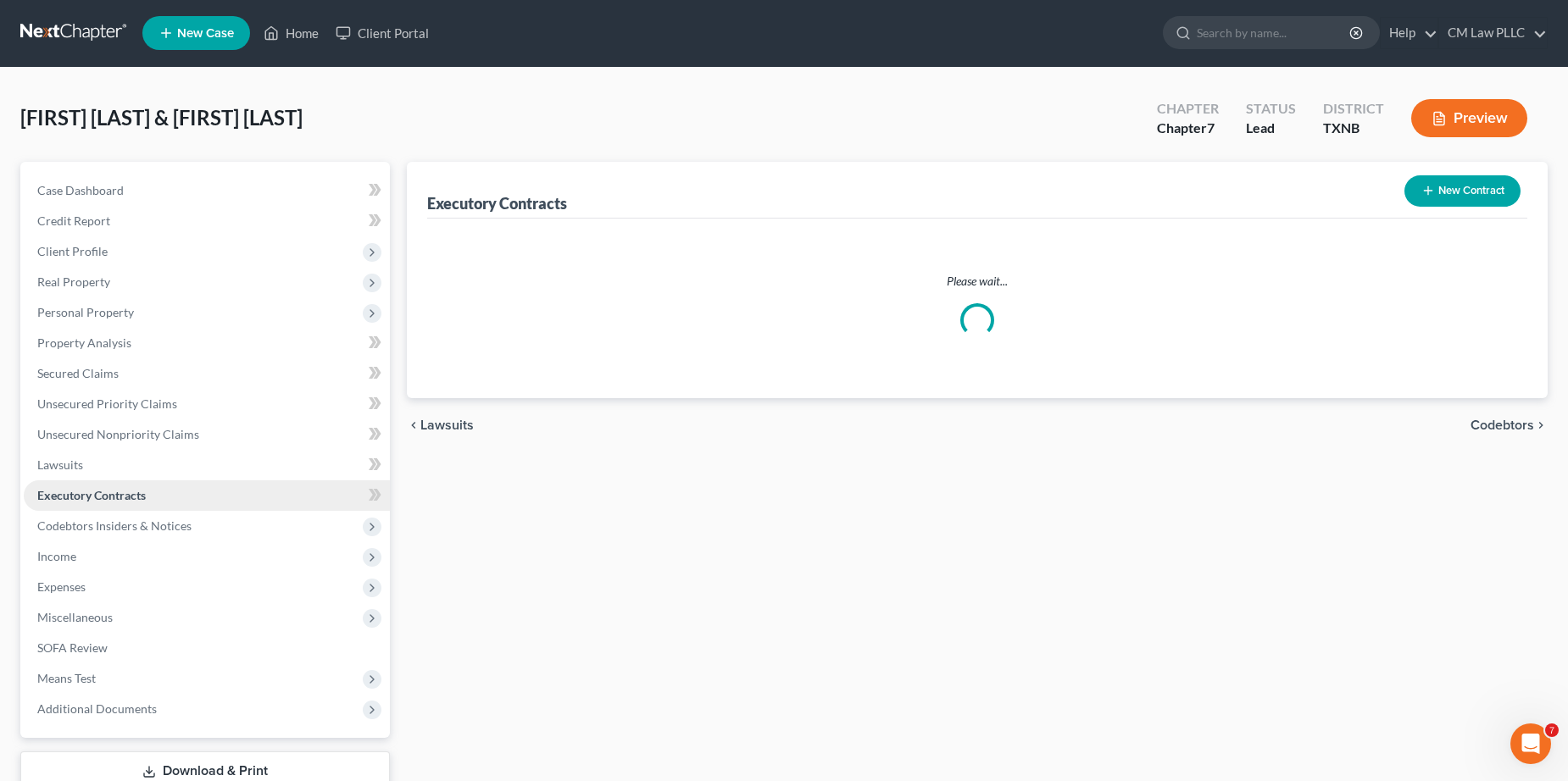 scroll, scrollTop: 0, scrollLeft: 0, axis: both 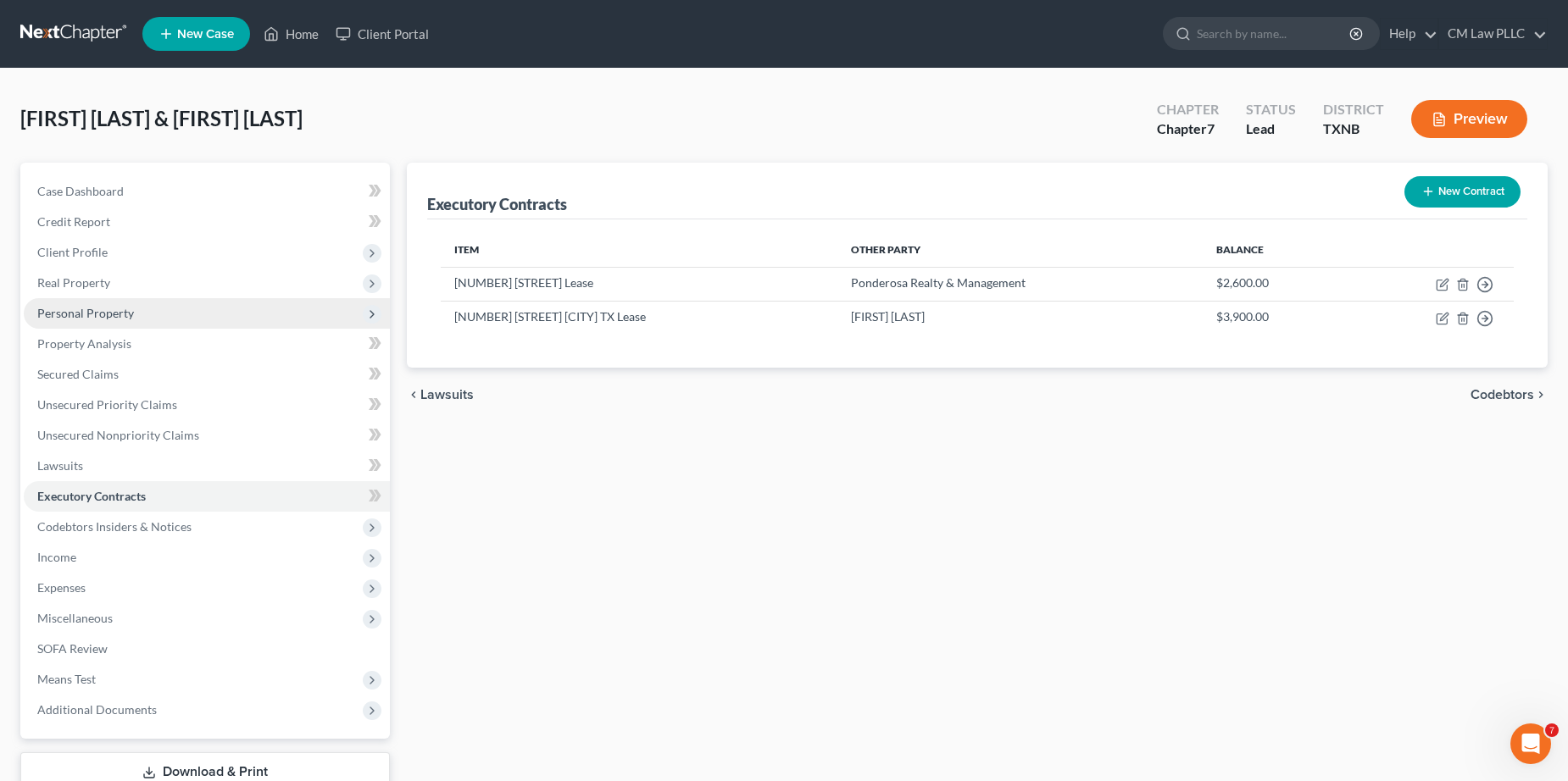click on "Personal Property" at bounding box center [86, 313] 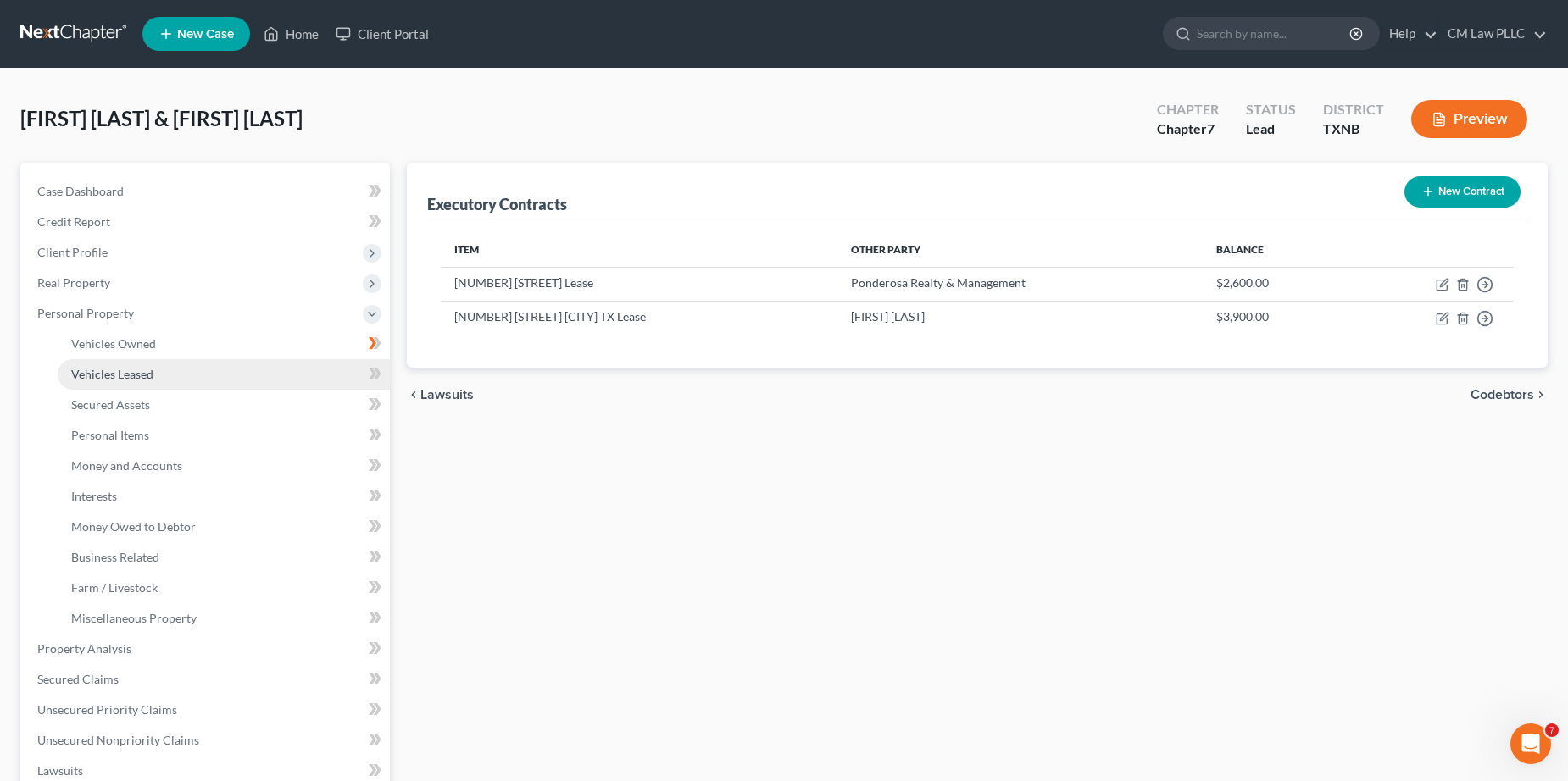 click on "Vehicles Leased" at bounding box center [112, 374] 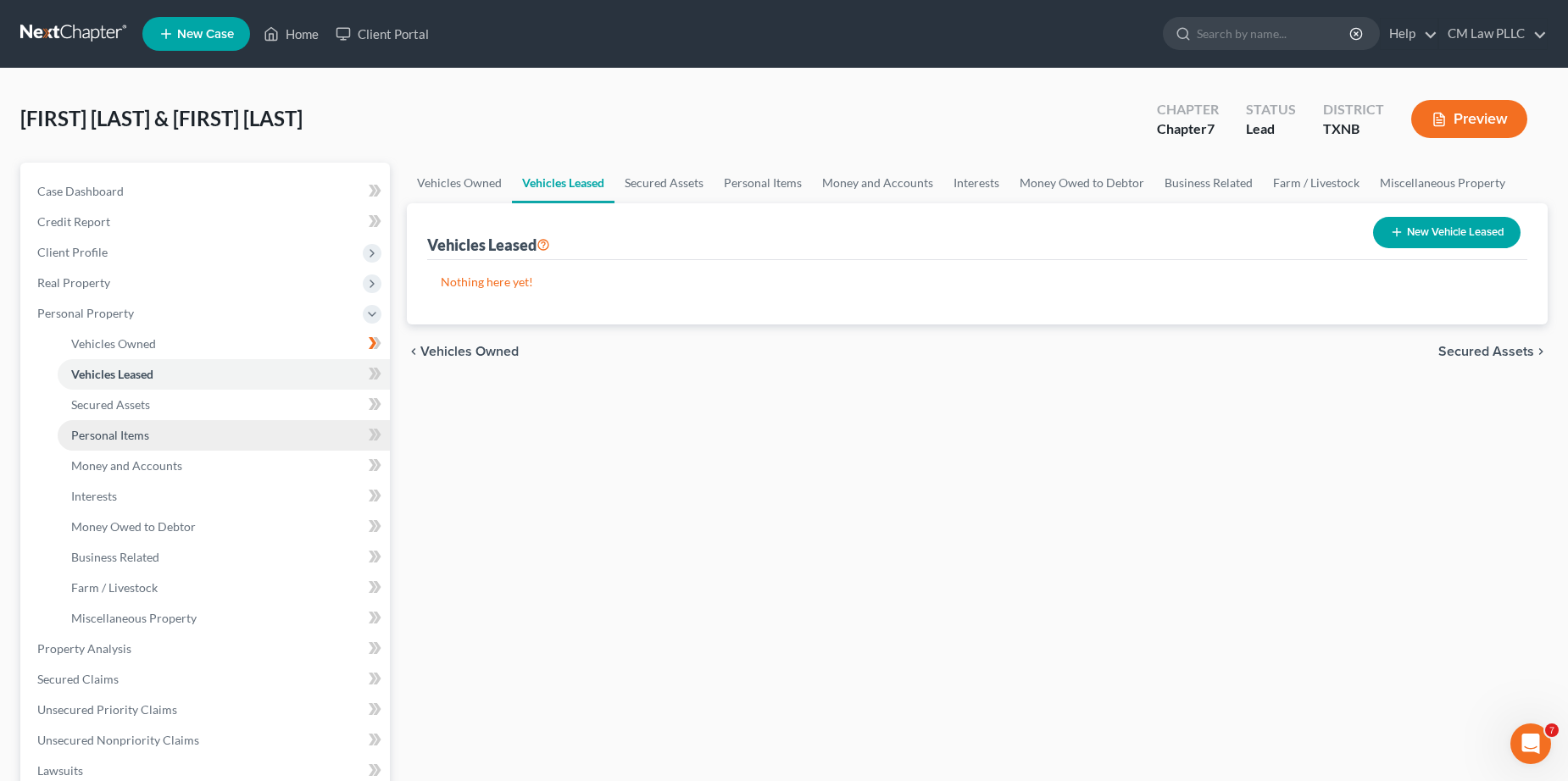 click on "Personal Items" at bounding box center (110, 435) 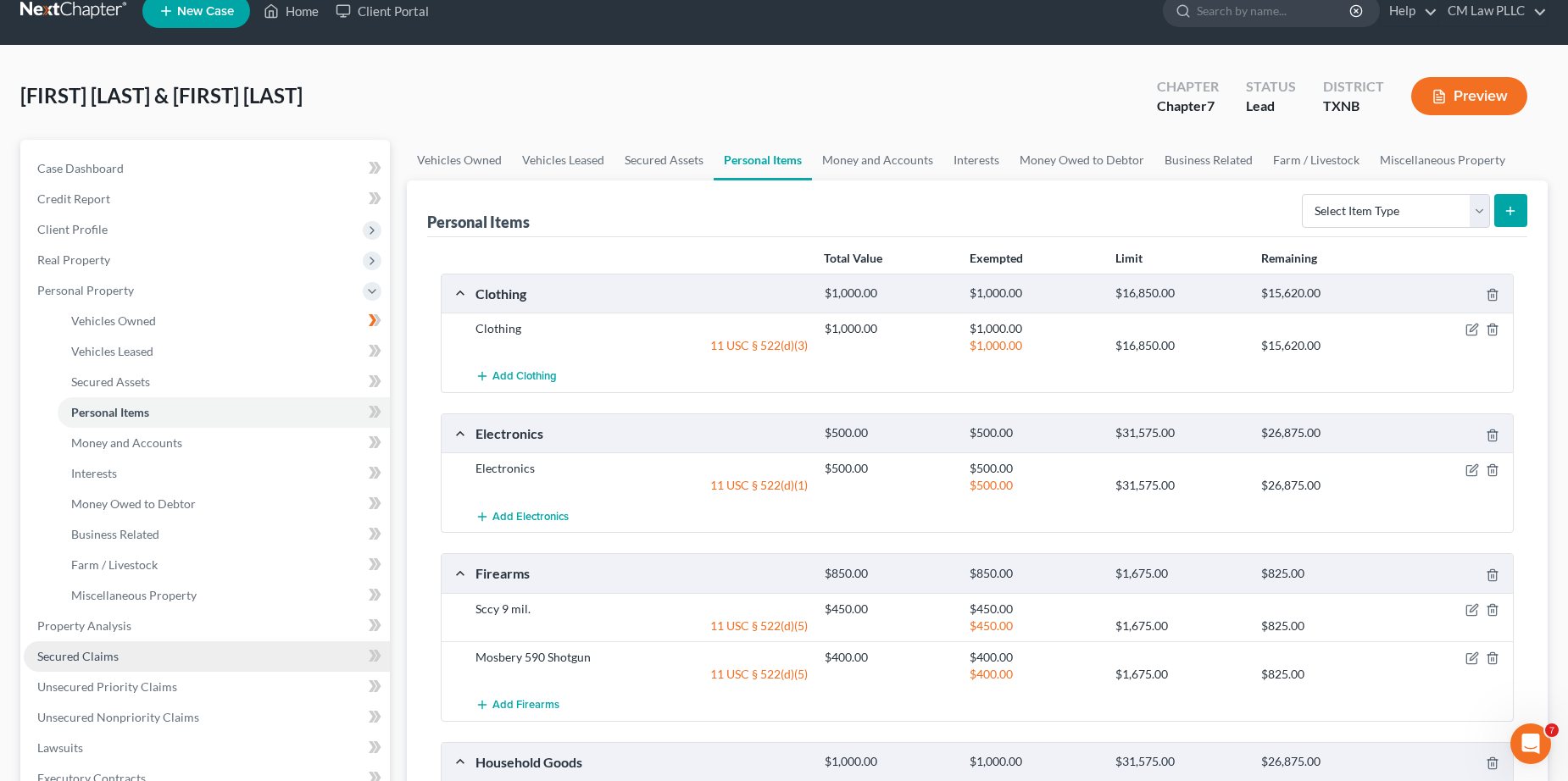 scroll, scrollTop: 0, scrollLeft: 0, axis: both 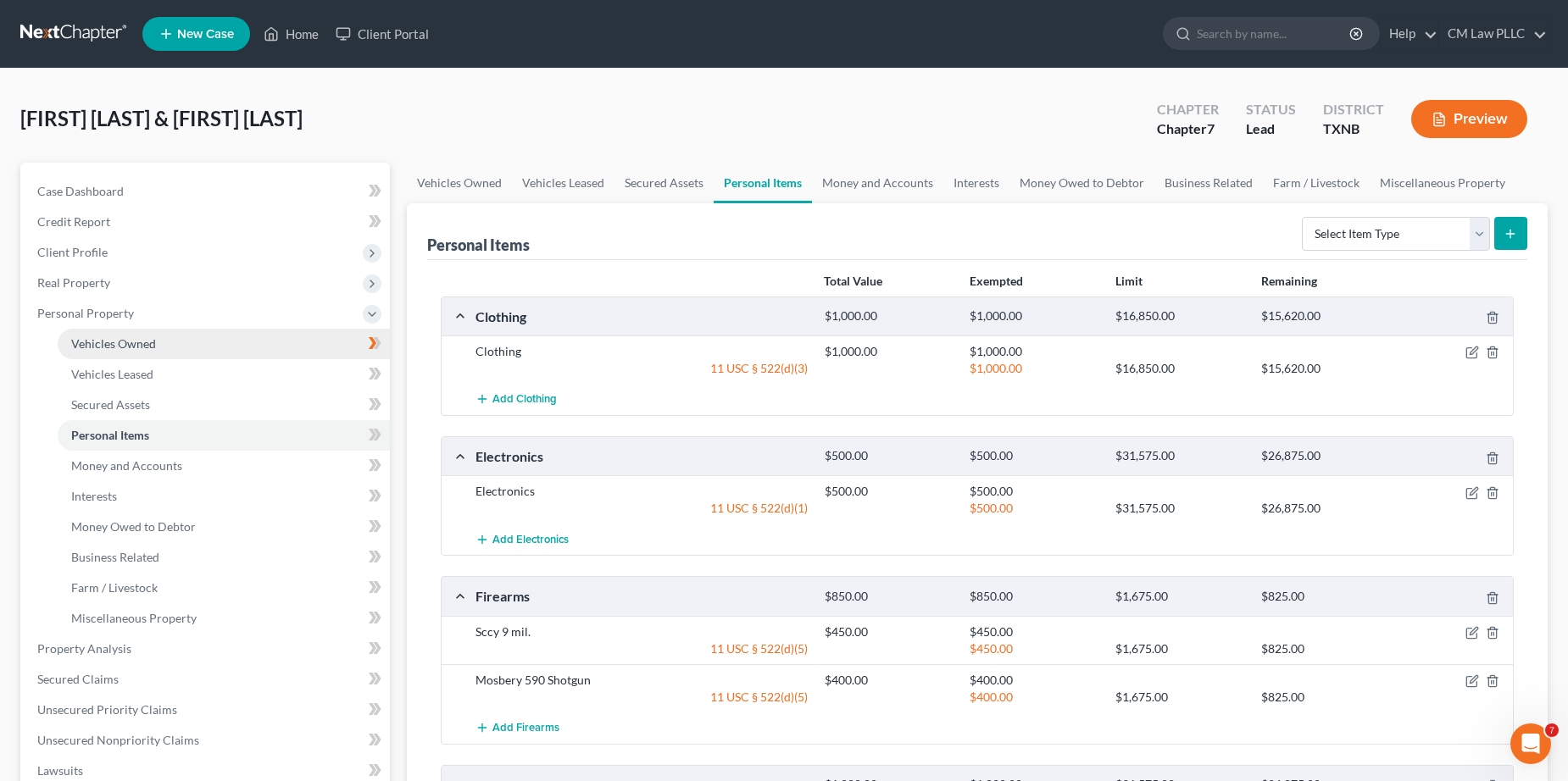 click on "Vehicles Owned" at bounding box center [114, 343] 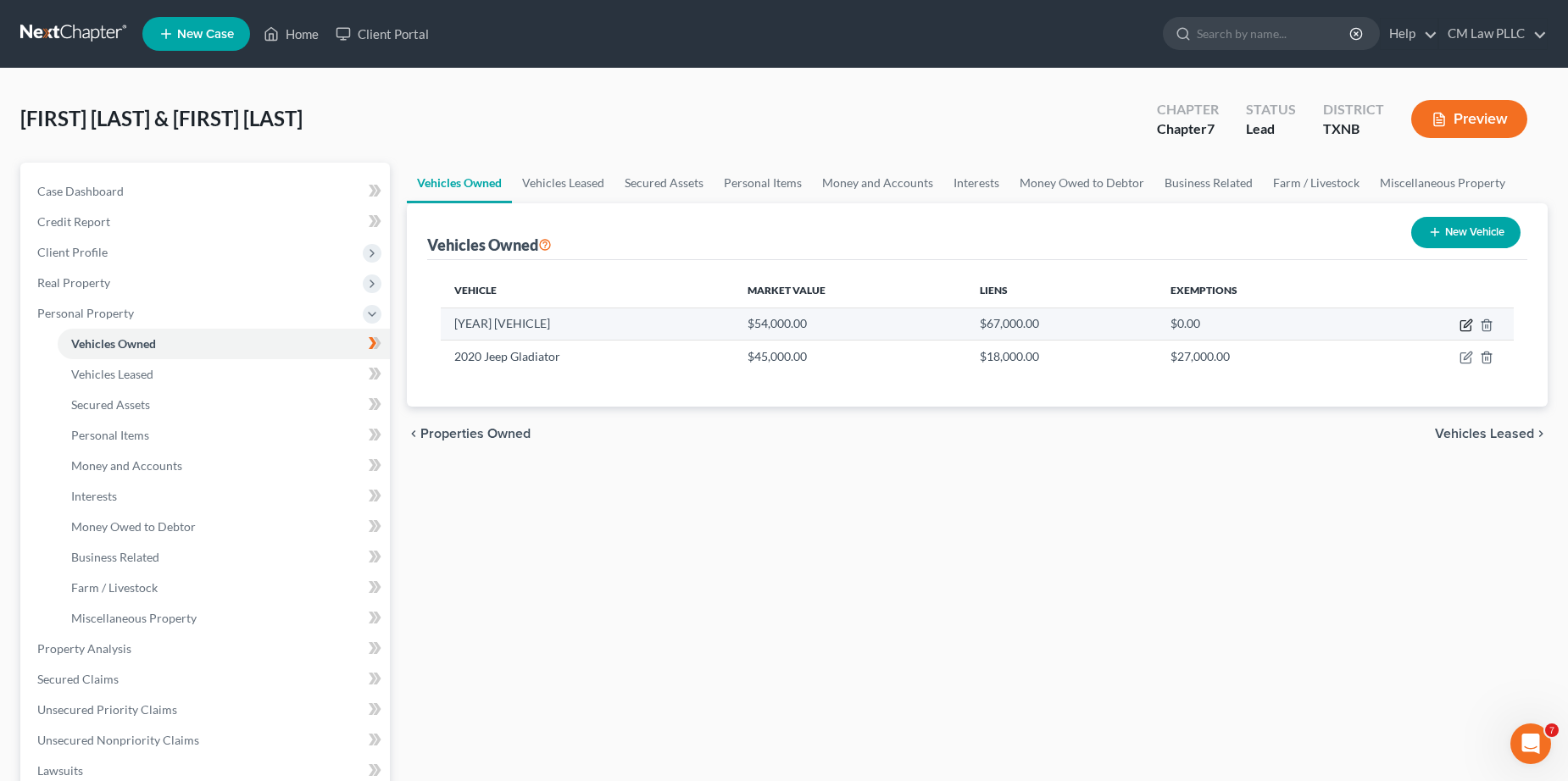 click 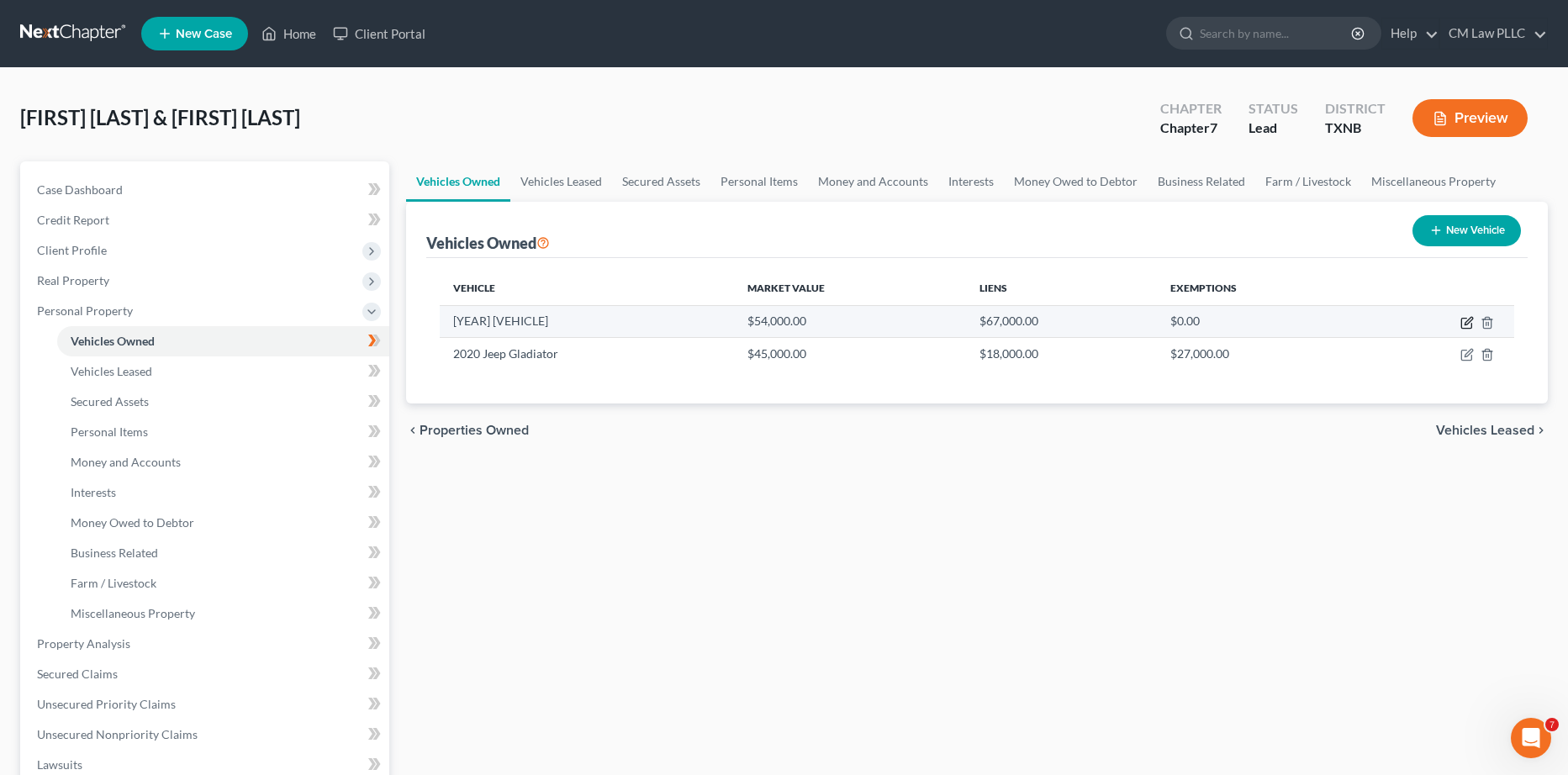 select on "0" 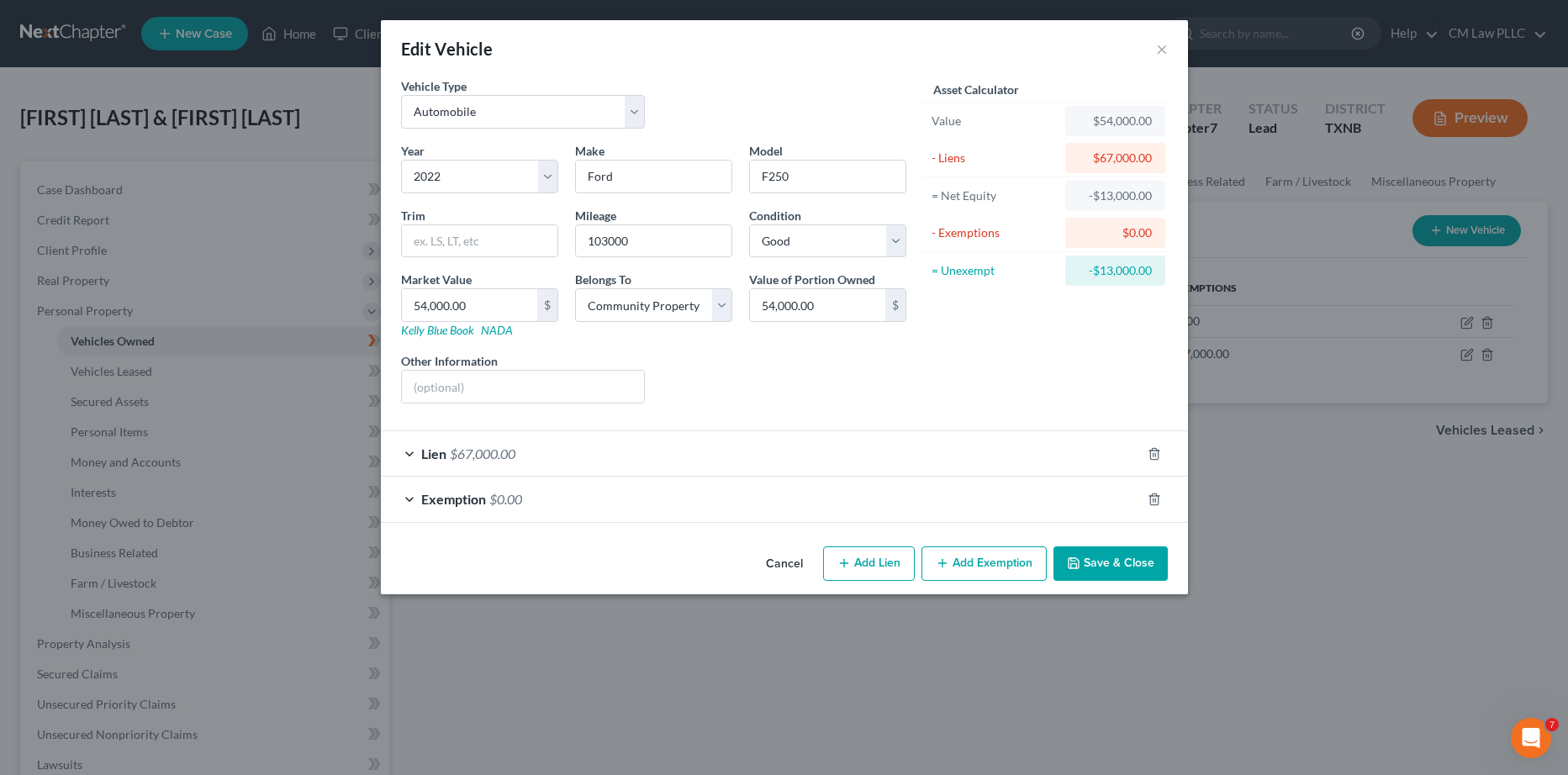 click on "Cancel" at bounding box center [784, 565] 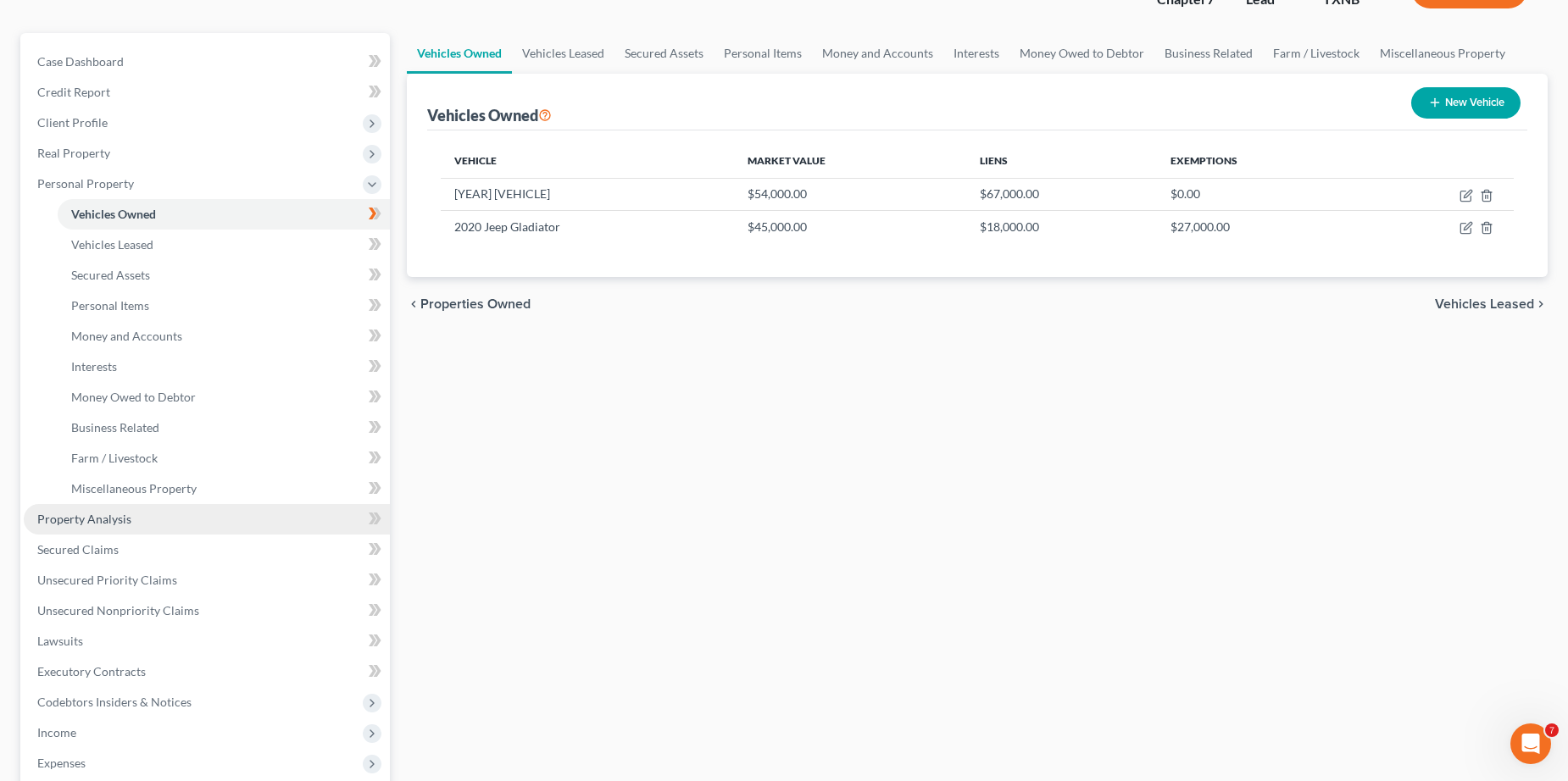 scroll, scrollTop: 169, scrollLeft: 0, axis: vertical 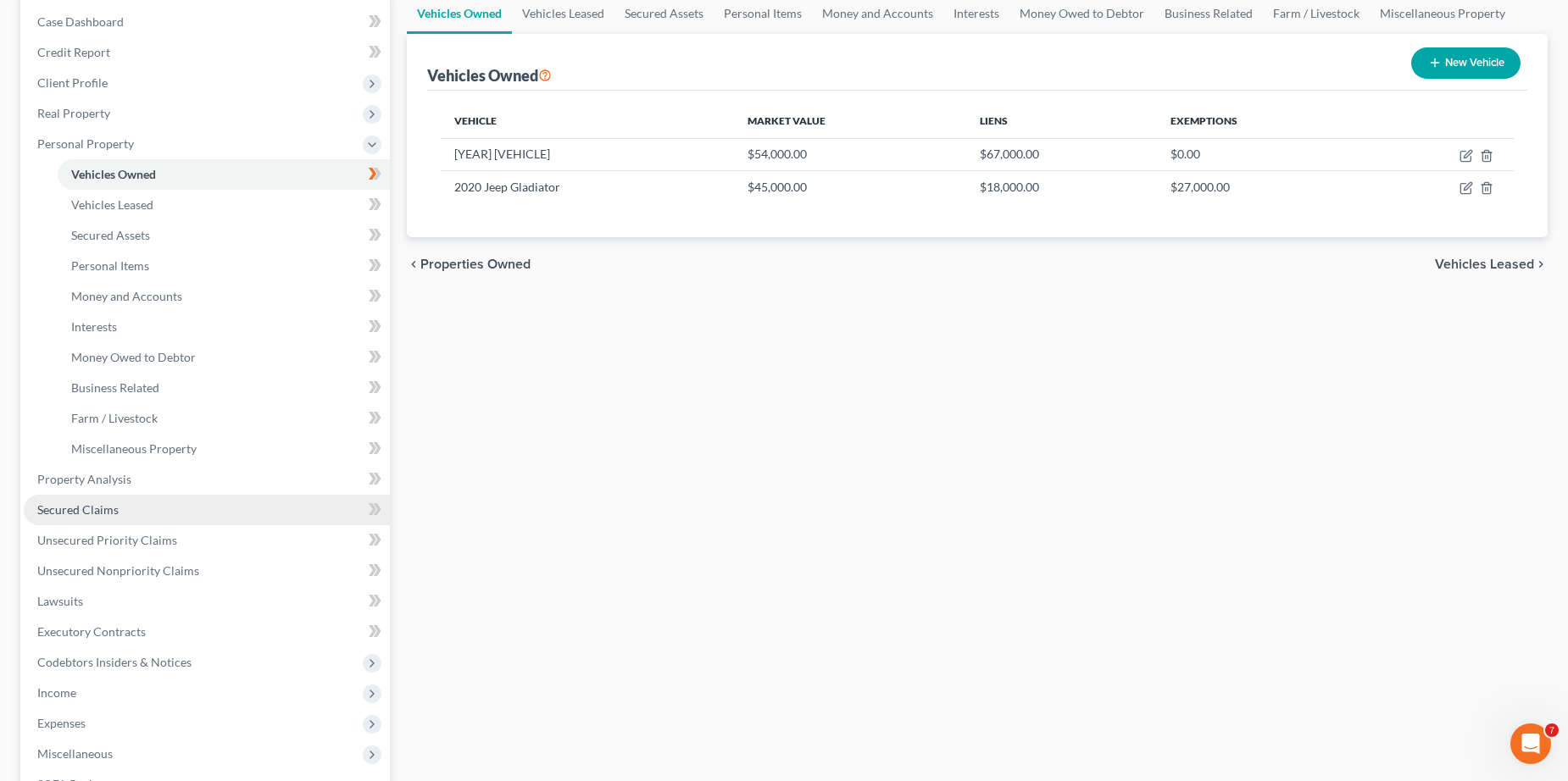 click on "Secured Claims" at bounding box center (78, 509) 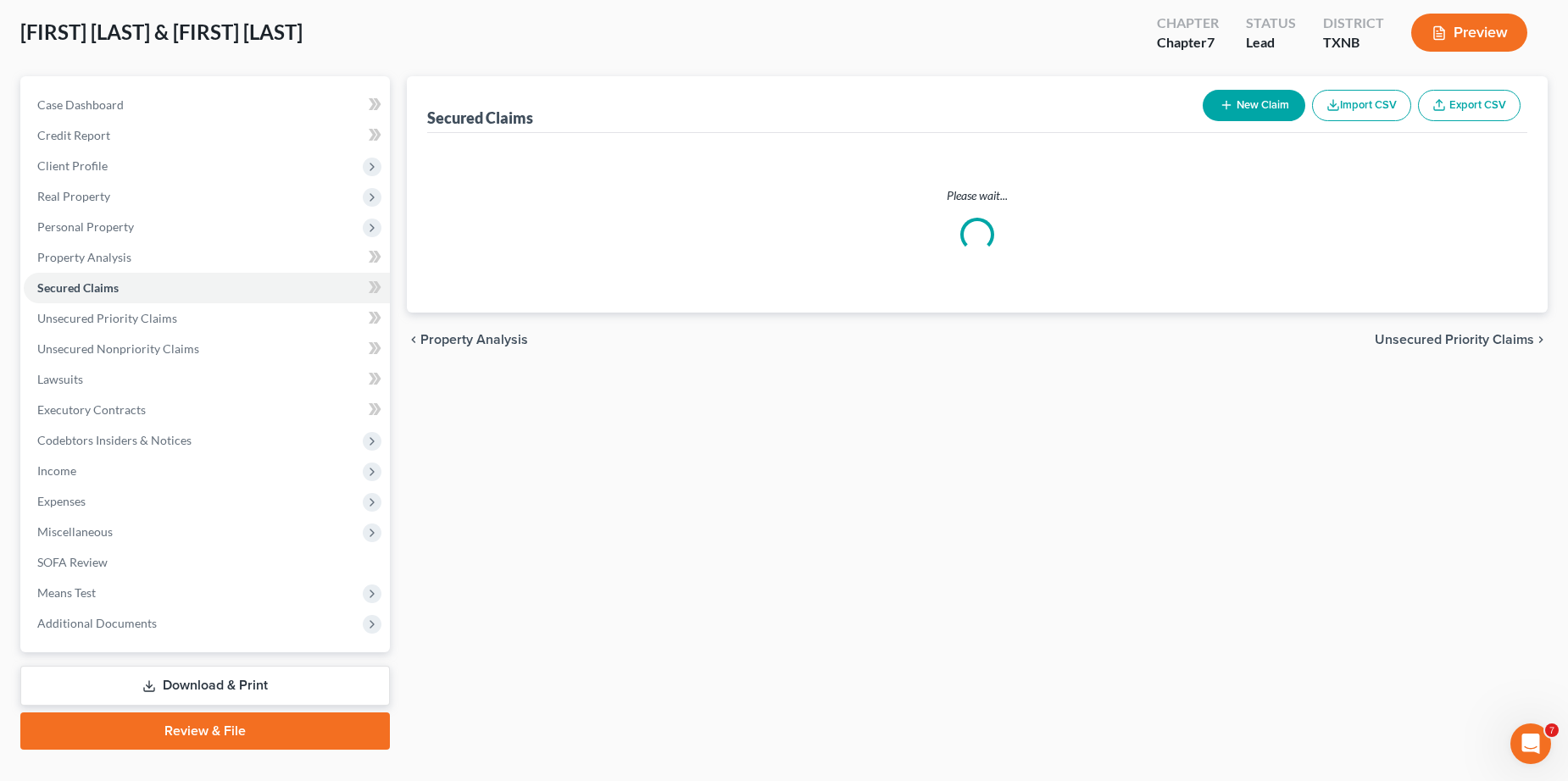 scroll, scrollTop: 0, scrollLeft: 0, axis: both 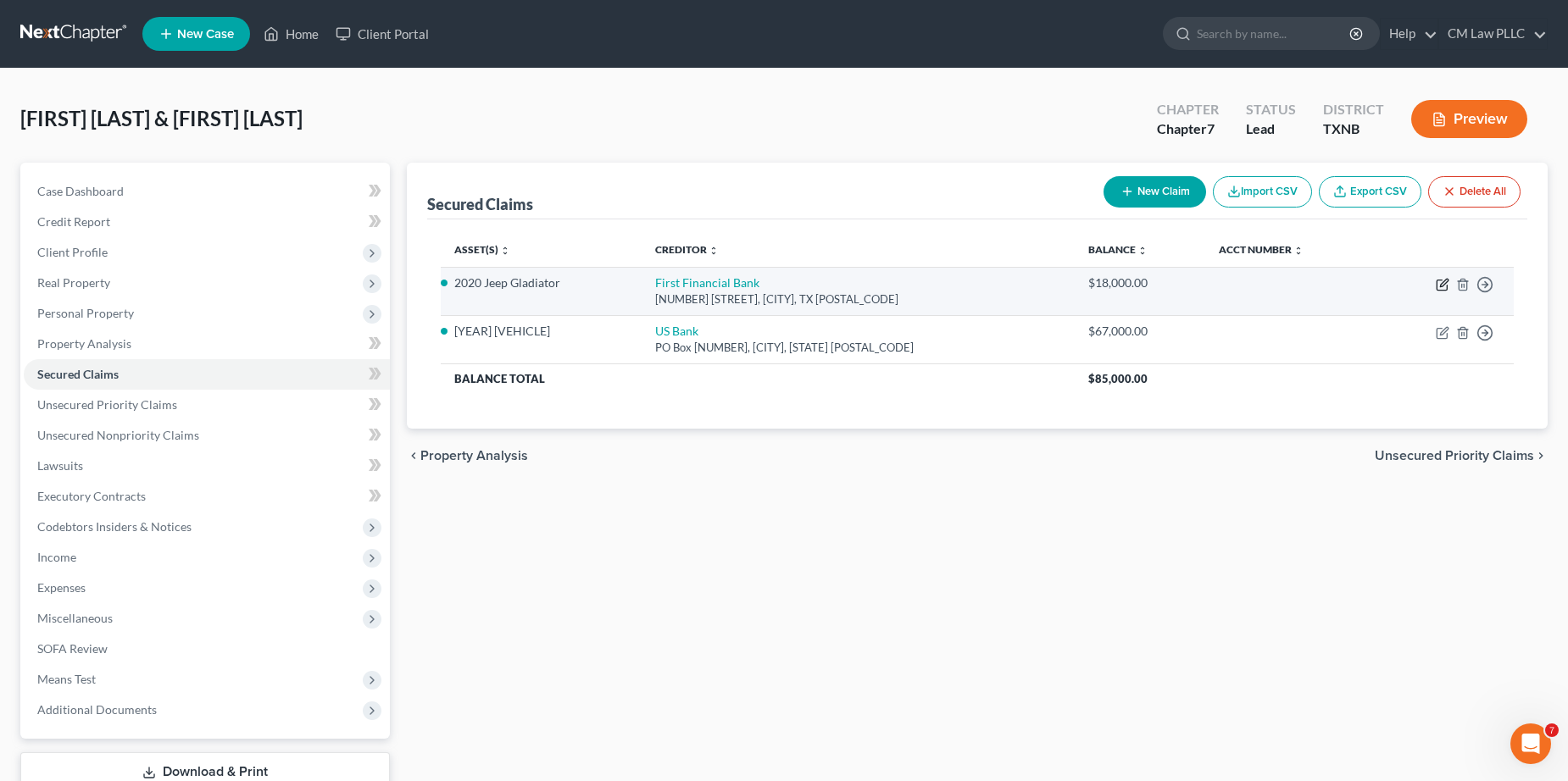 click 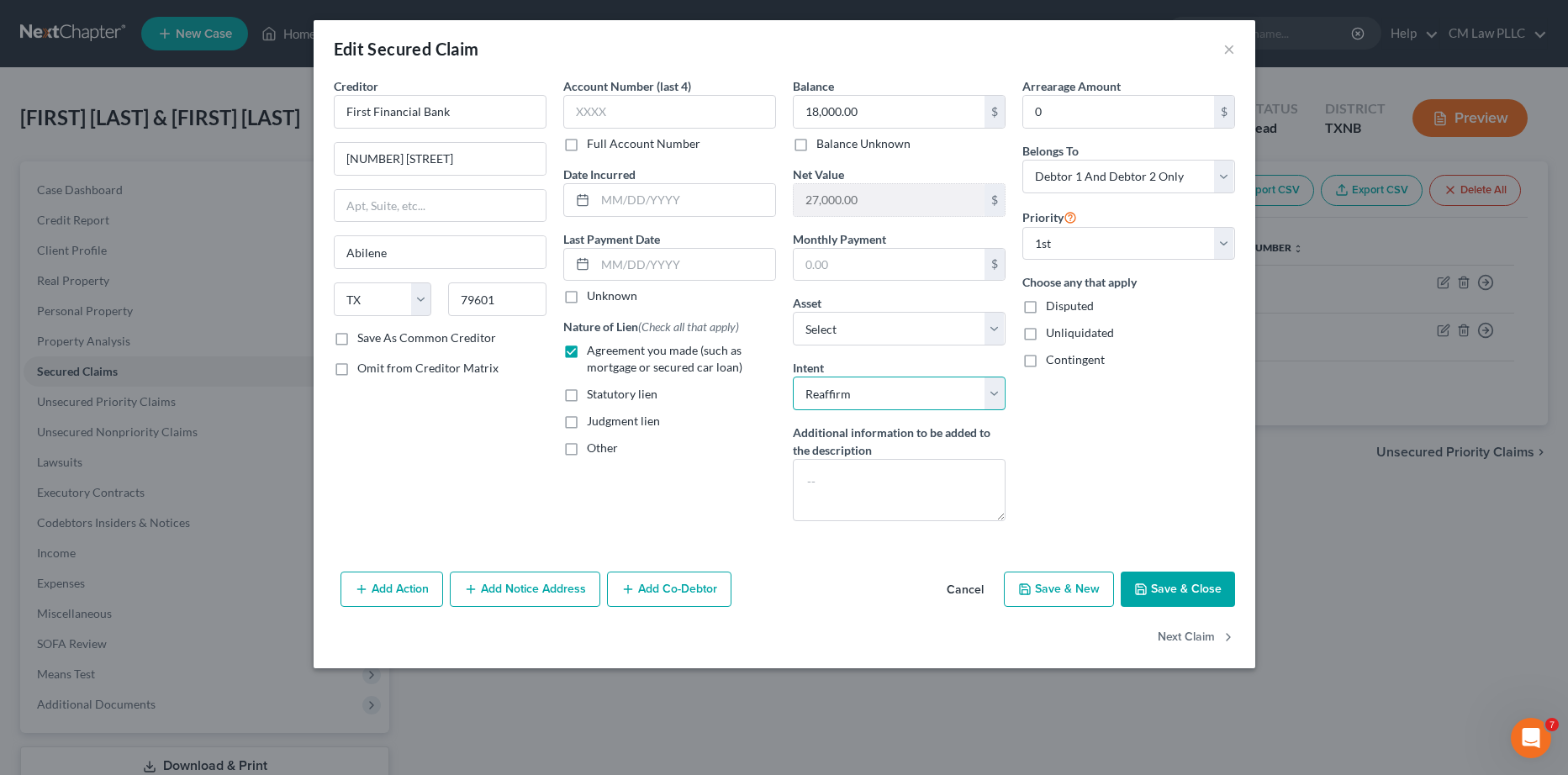click on "Select Surrender Redeem Reaffirm Avoid Other" at bounding box center (899, 393) 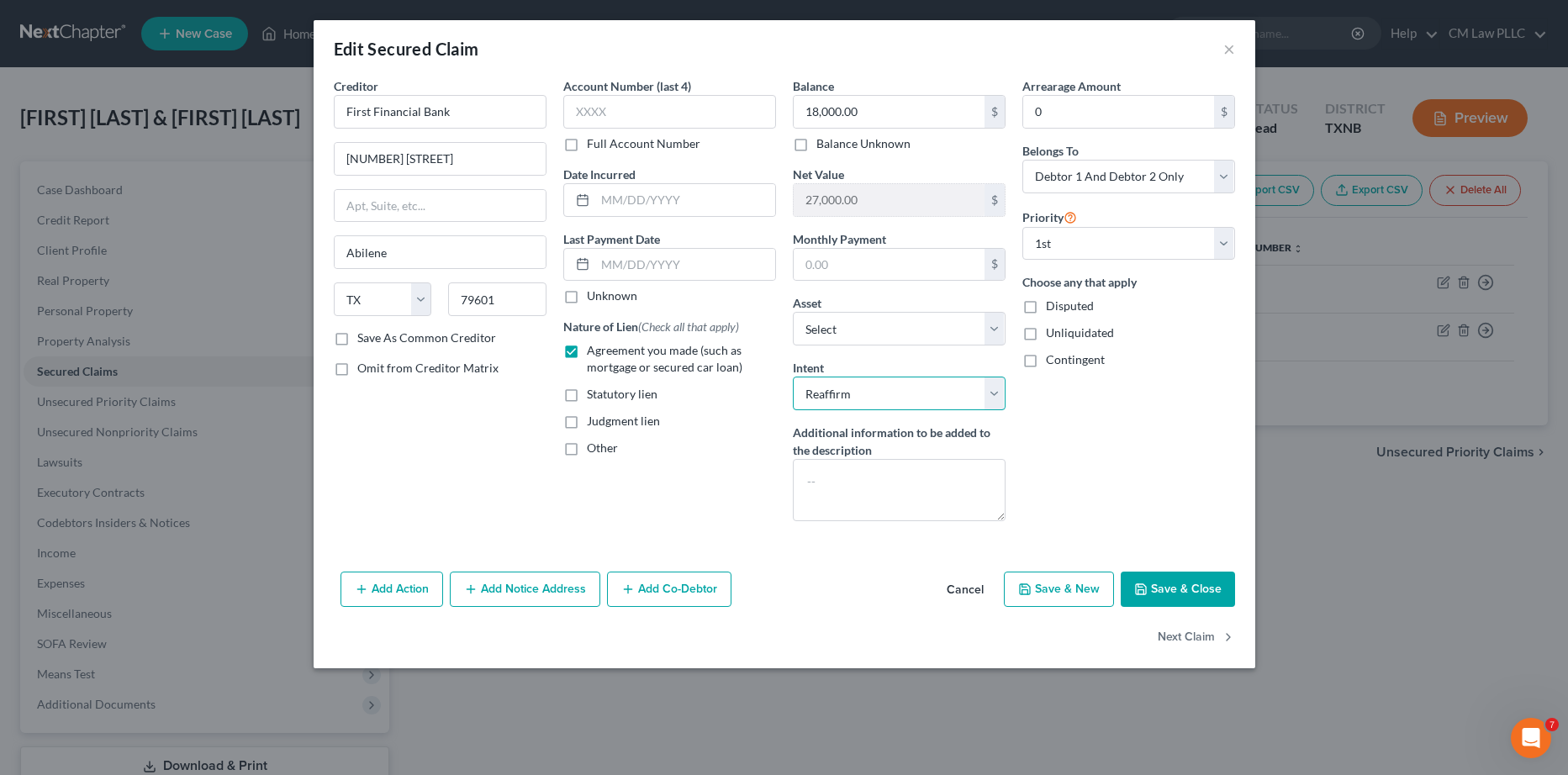 select on "0" 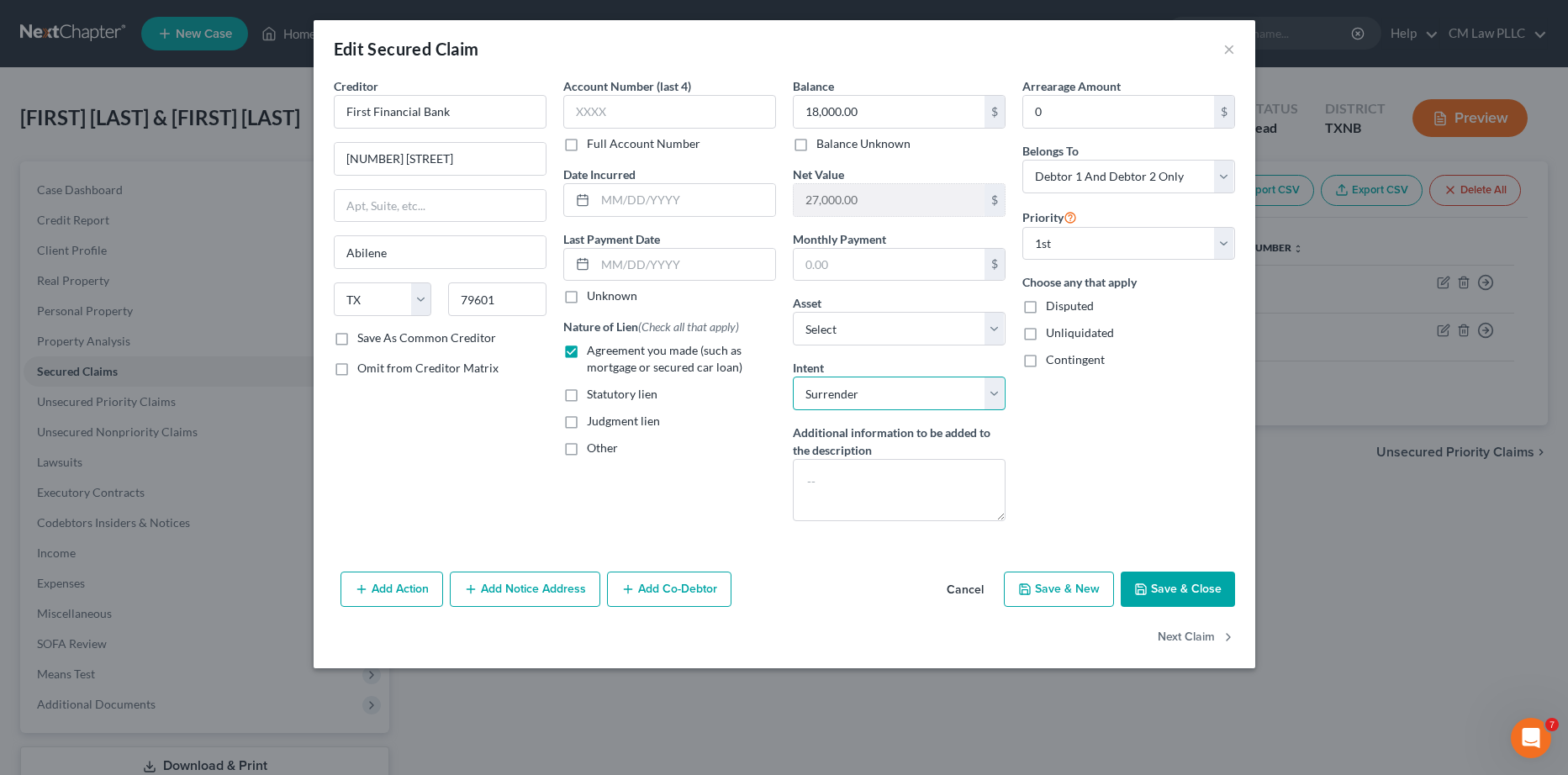 click on "Select Surrender Redeem Reaffirm Avoid Other" at bounding box center [899, 393] 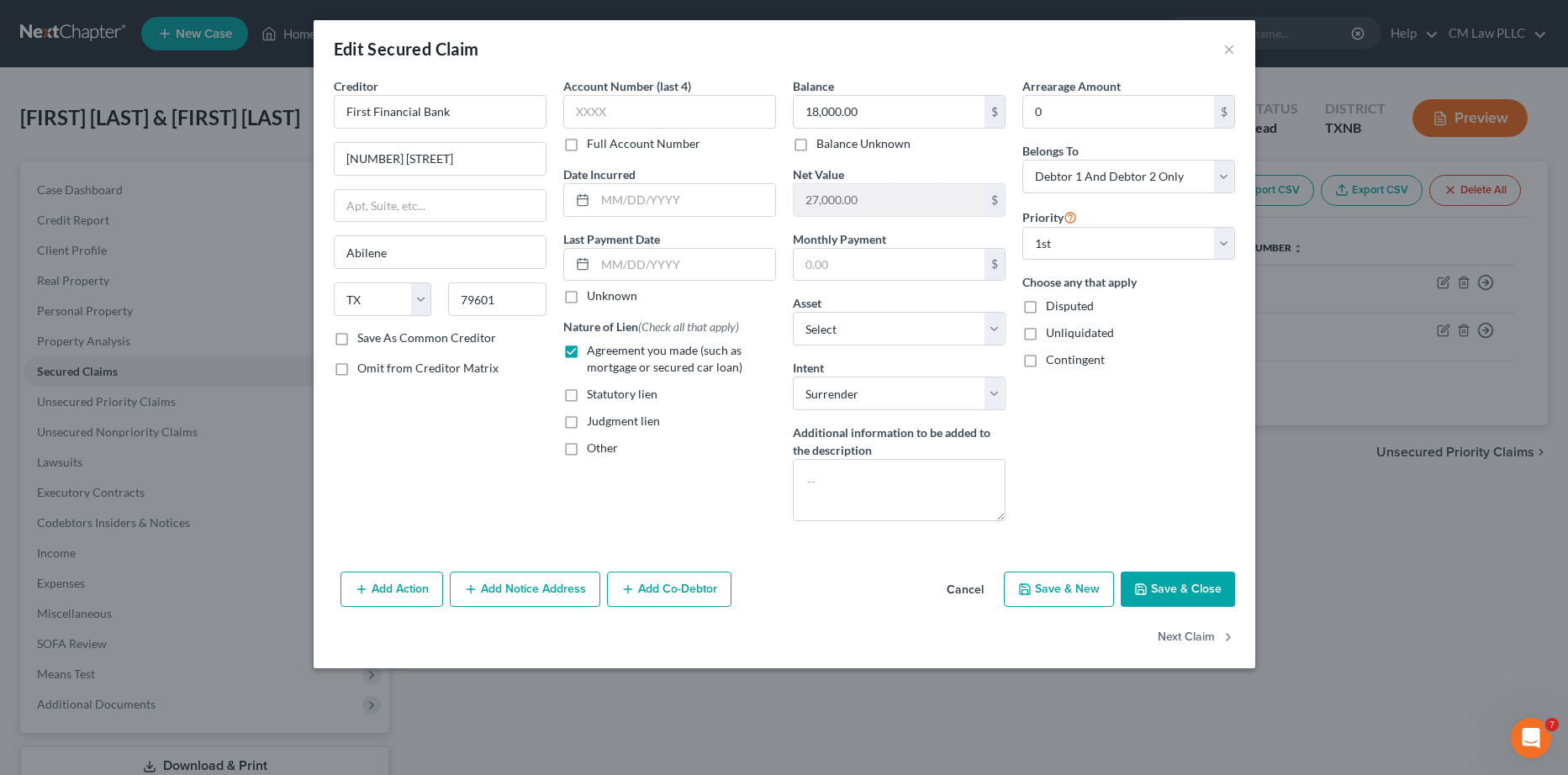 click on "Cancel" at bounding box center [965, 590] 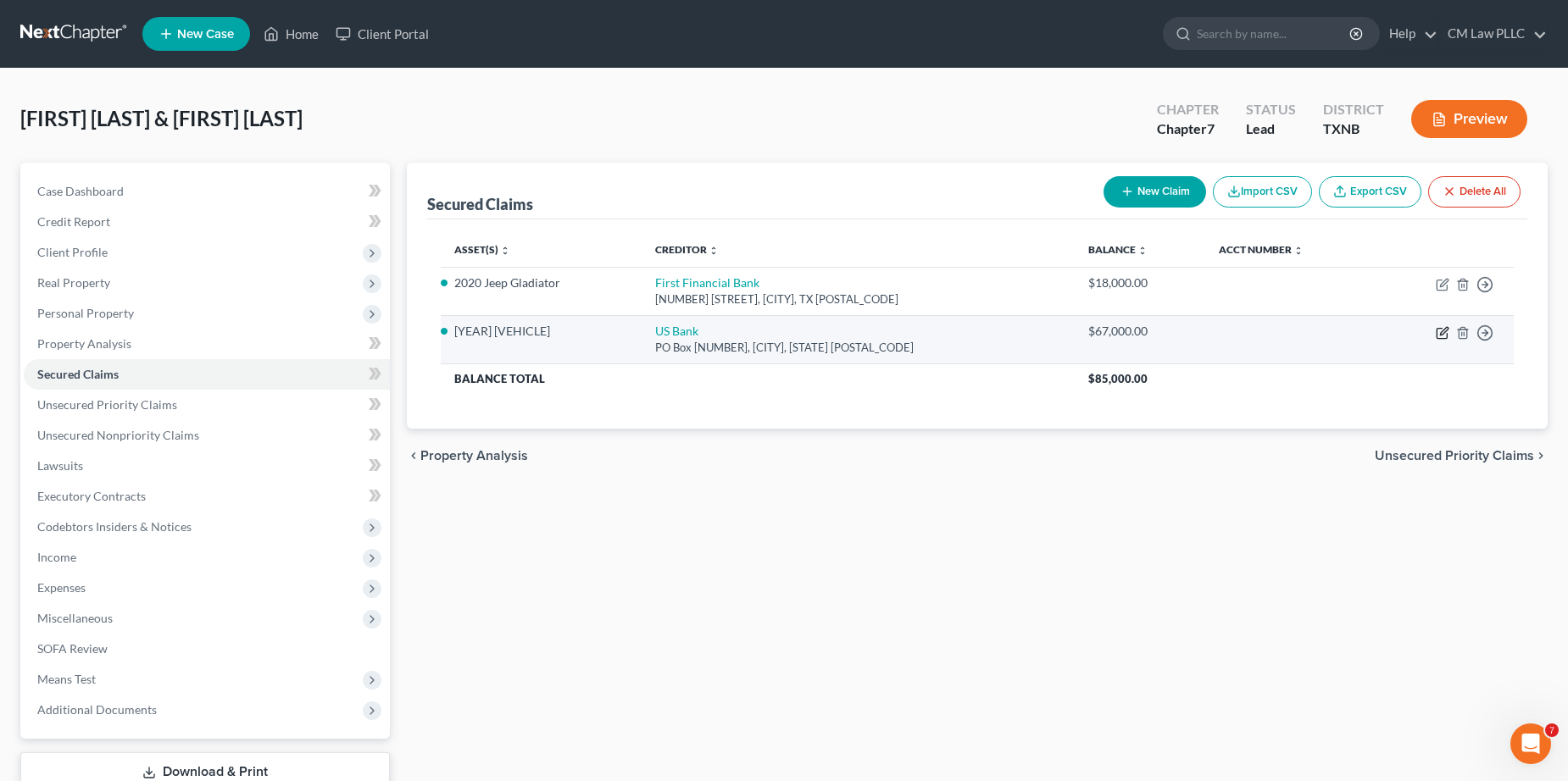 click 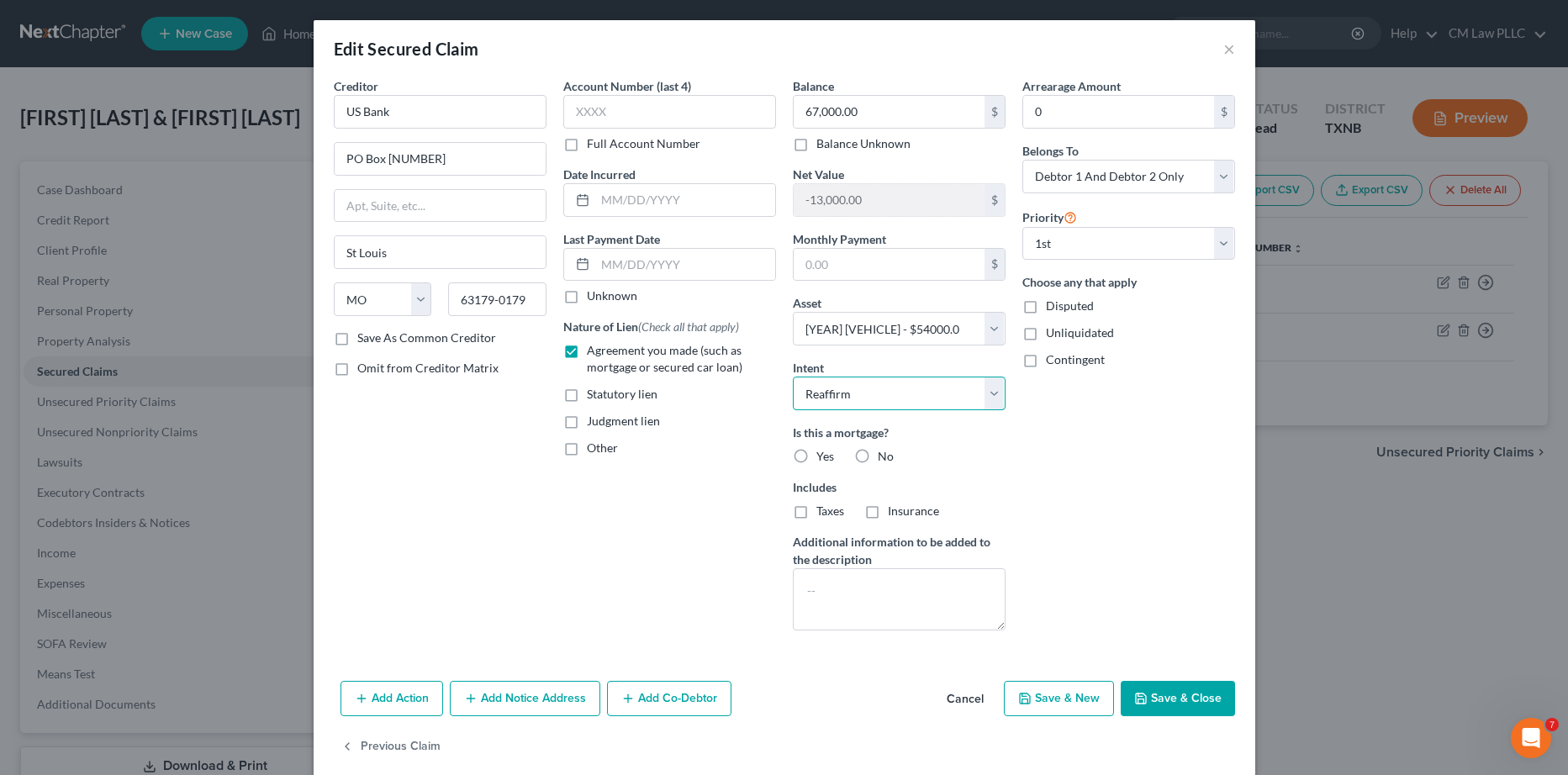 click on "Select Surrender Redeem Reaffirm Avoid Other" at bounding box center [899, 393] 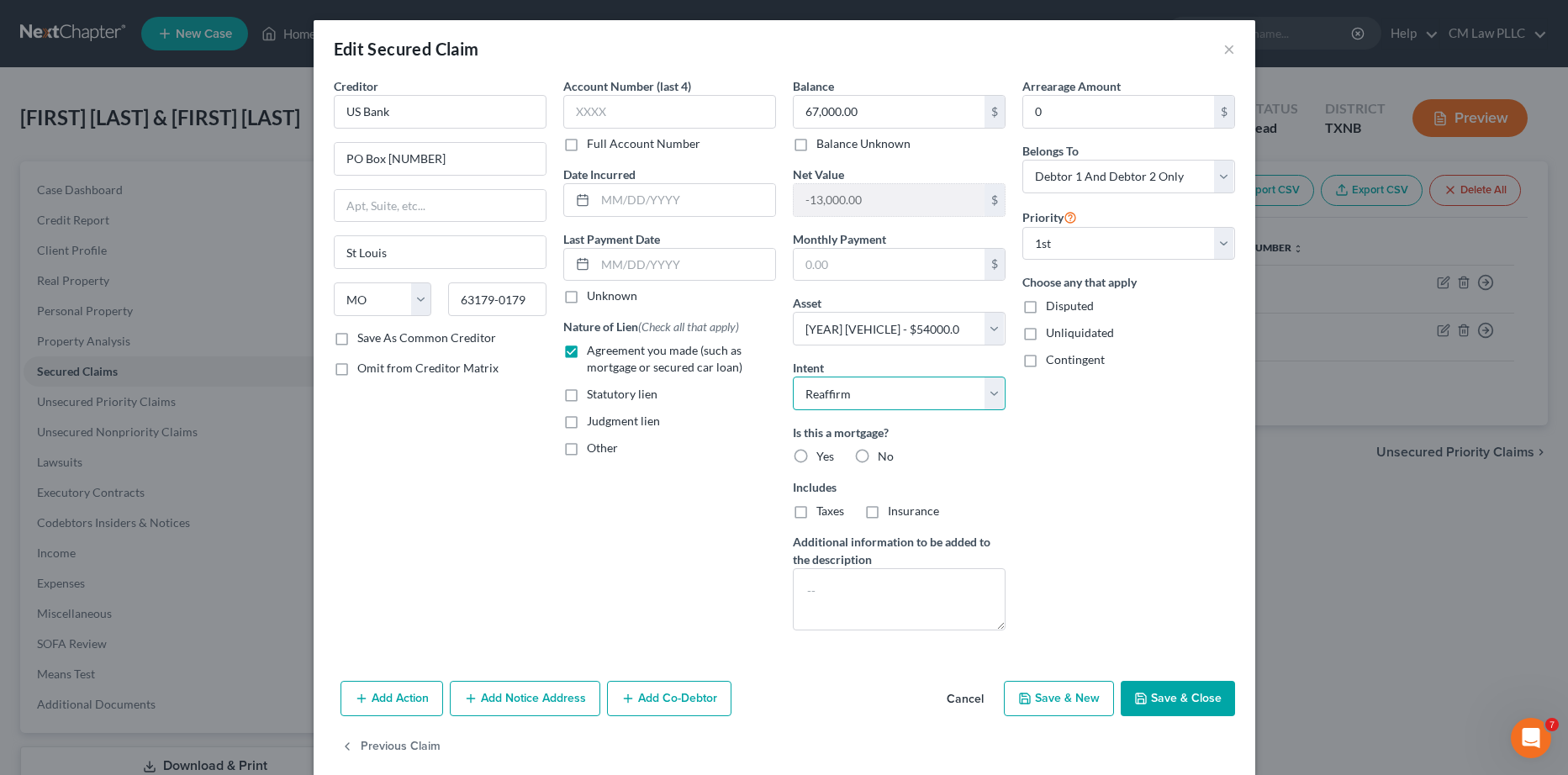 select on "0" 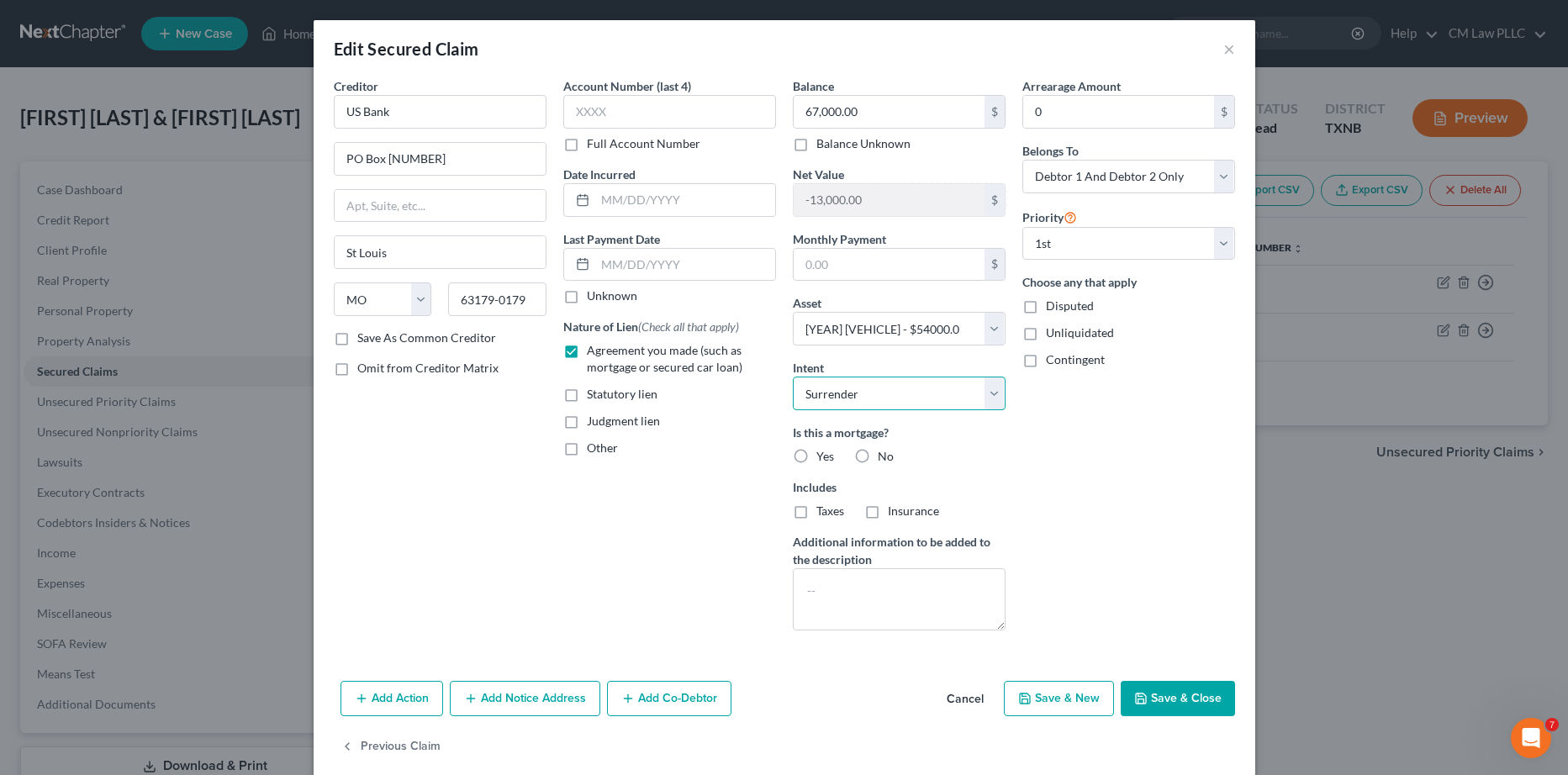 click on "Select Surrender Redeem Reaffirm Avoid Other" at bounding box center [899, 393] 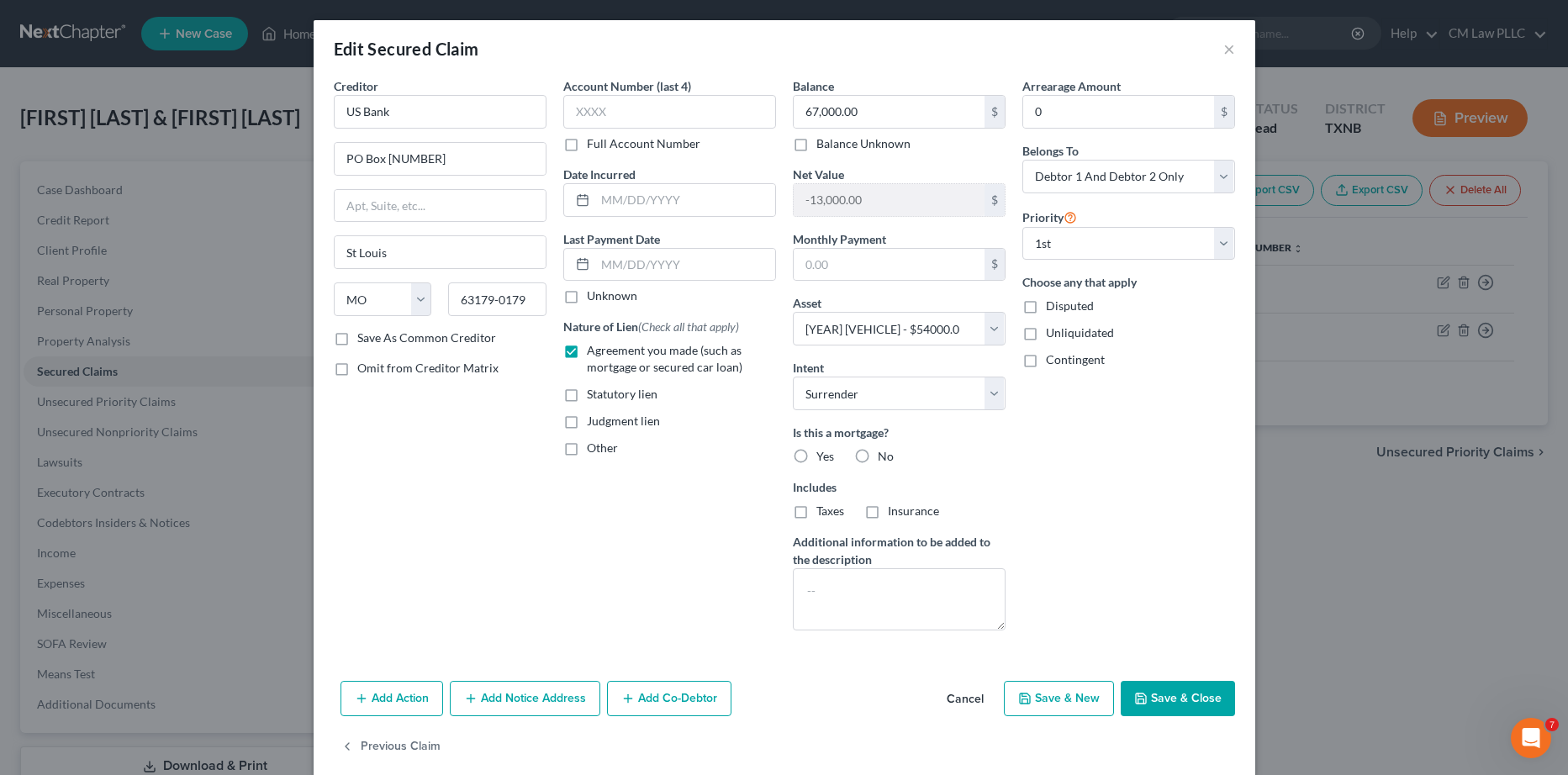 click on "Save & Close" at bounding box center [1178, 699] 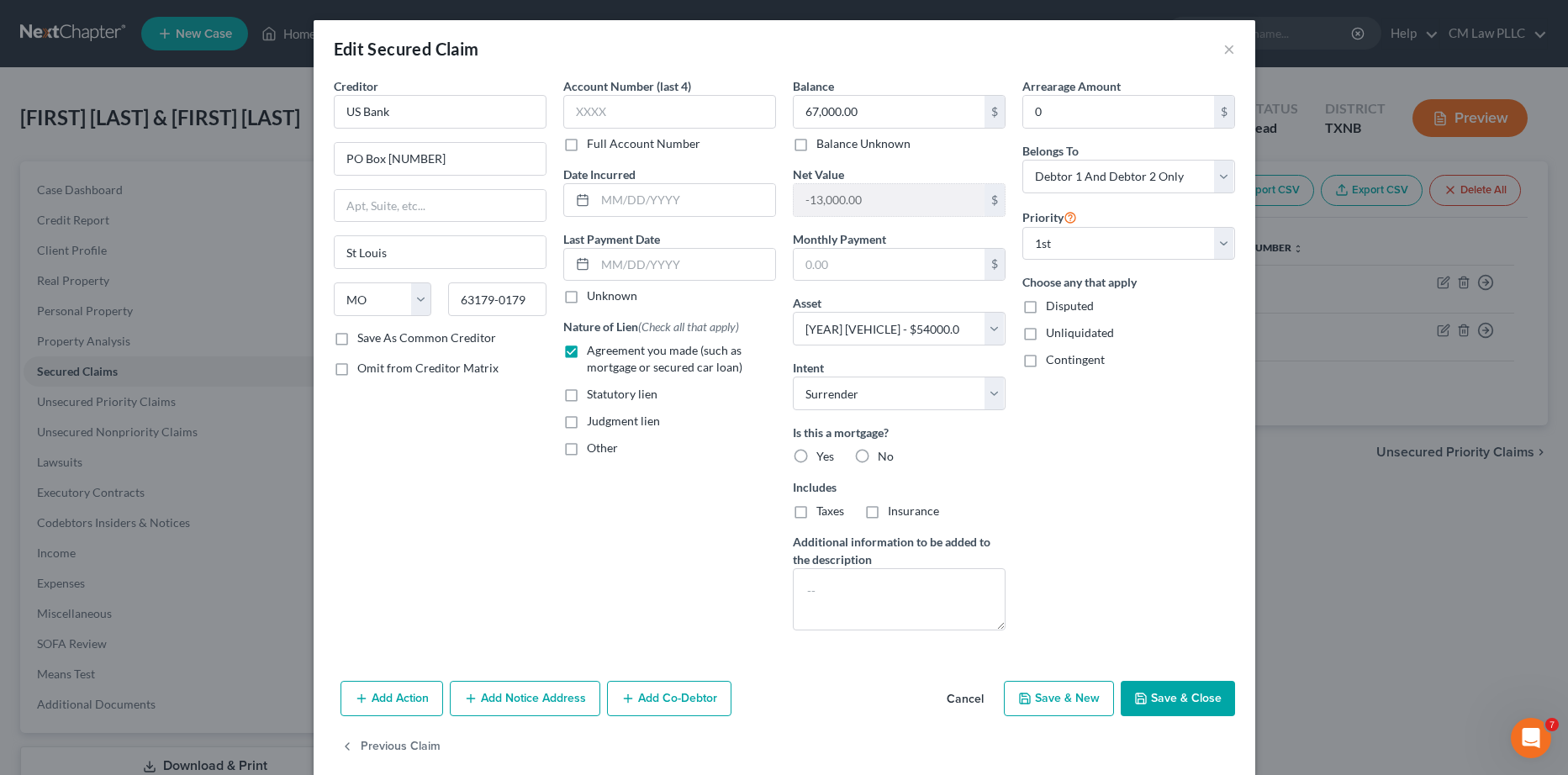 select 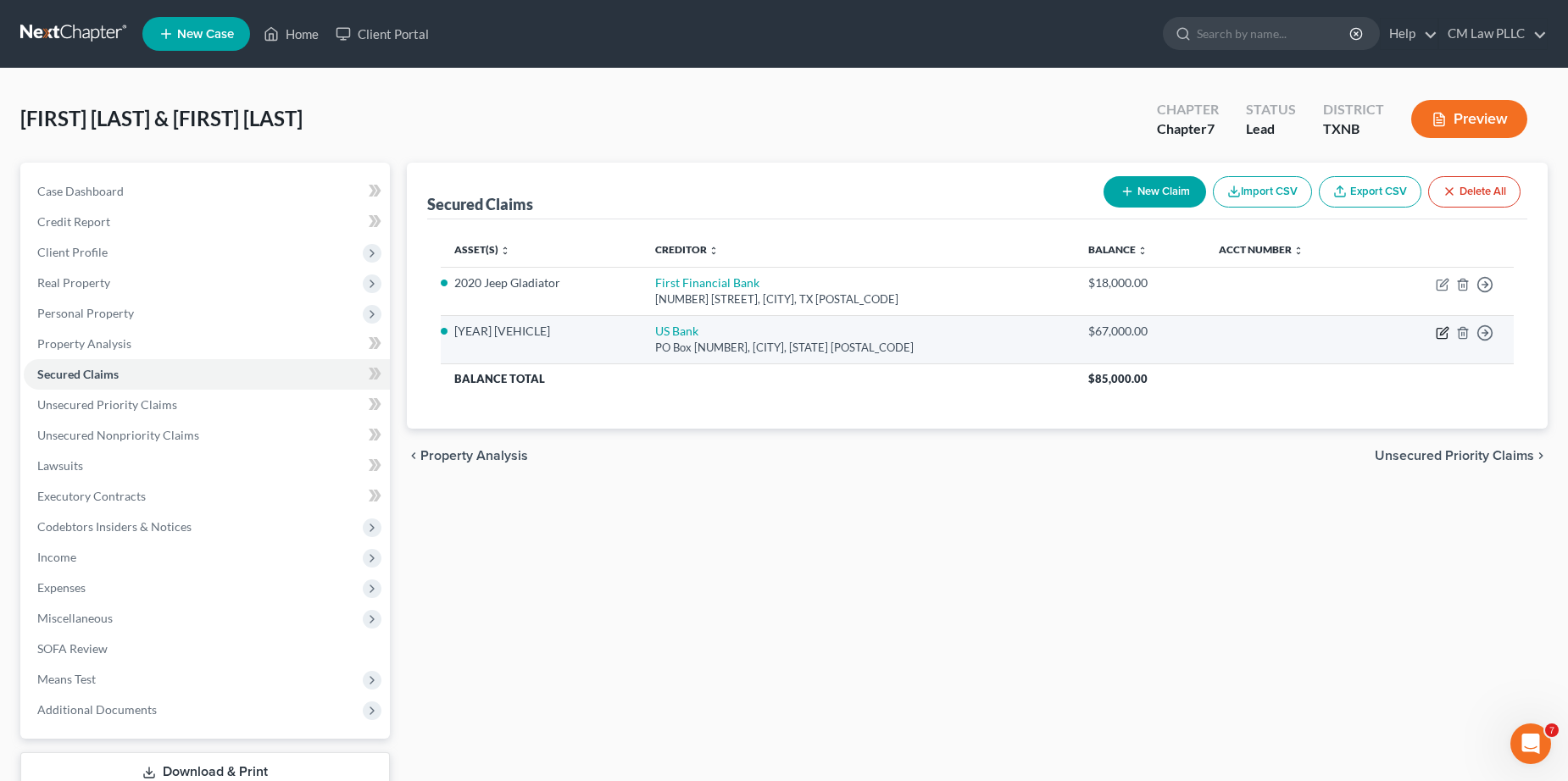 click 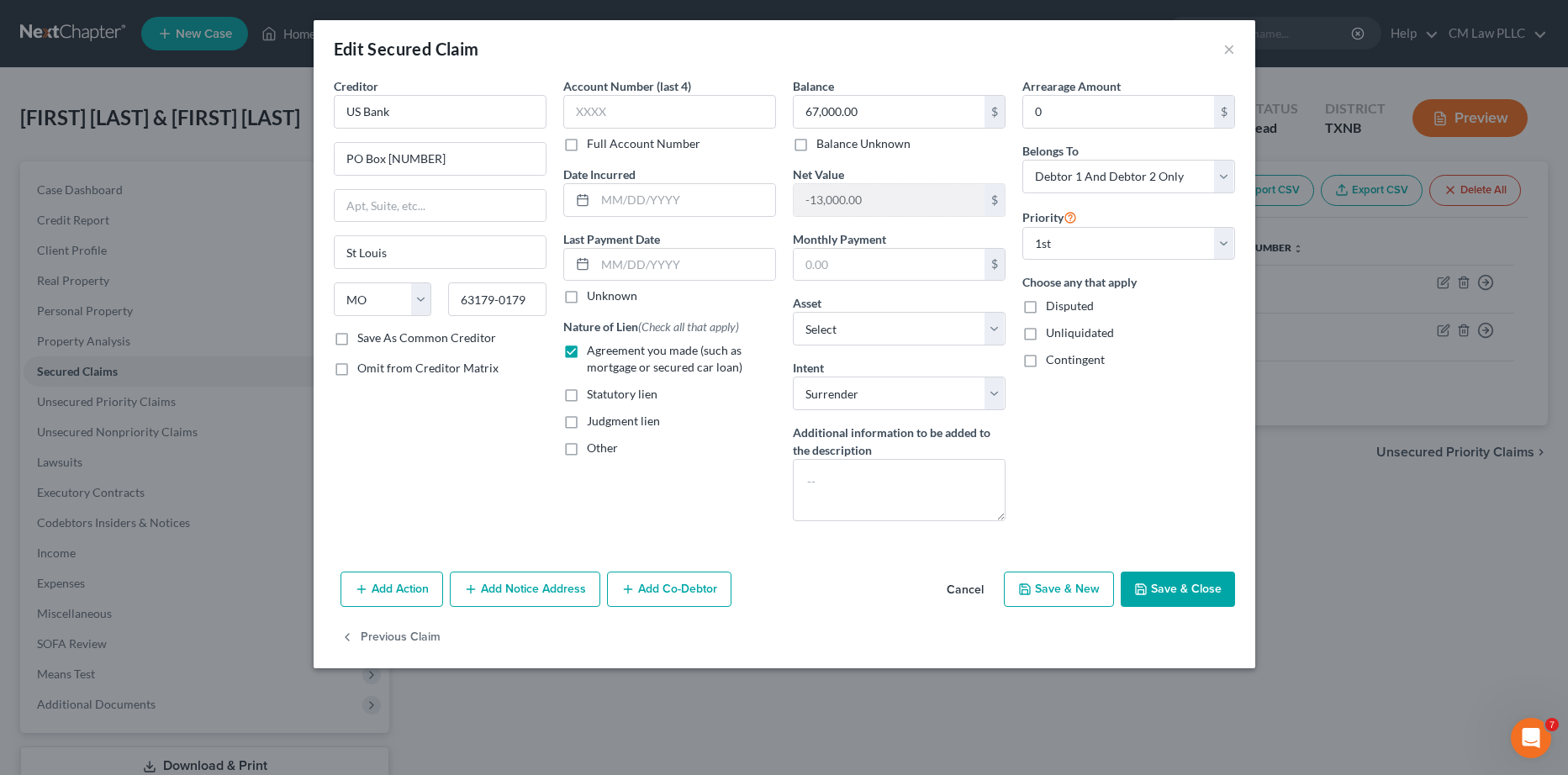click on "Save & Close" at bounding box center (1178, 589) 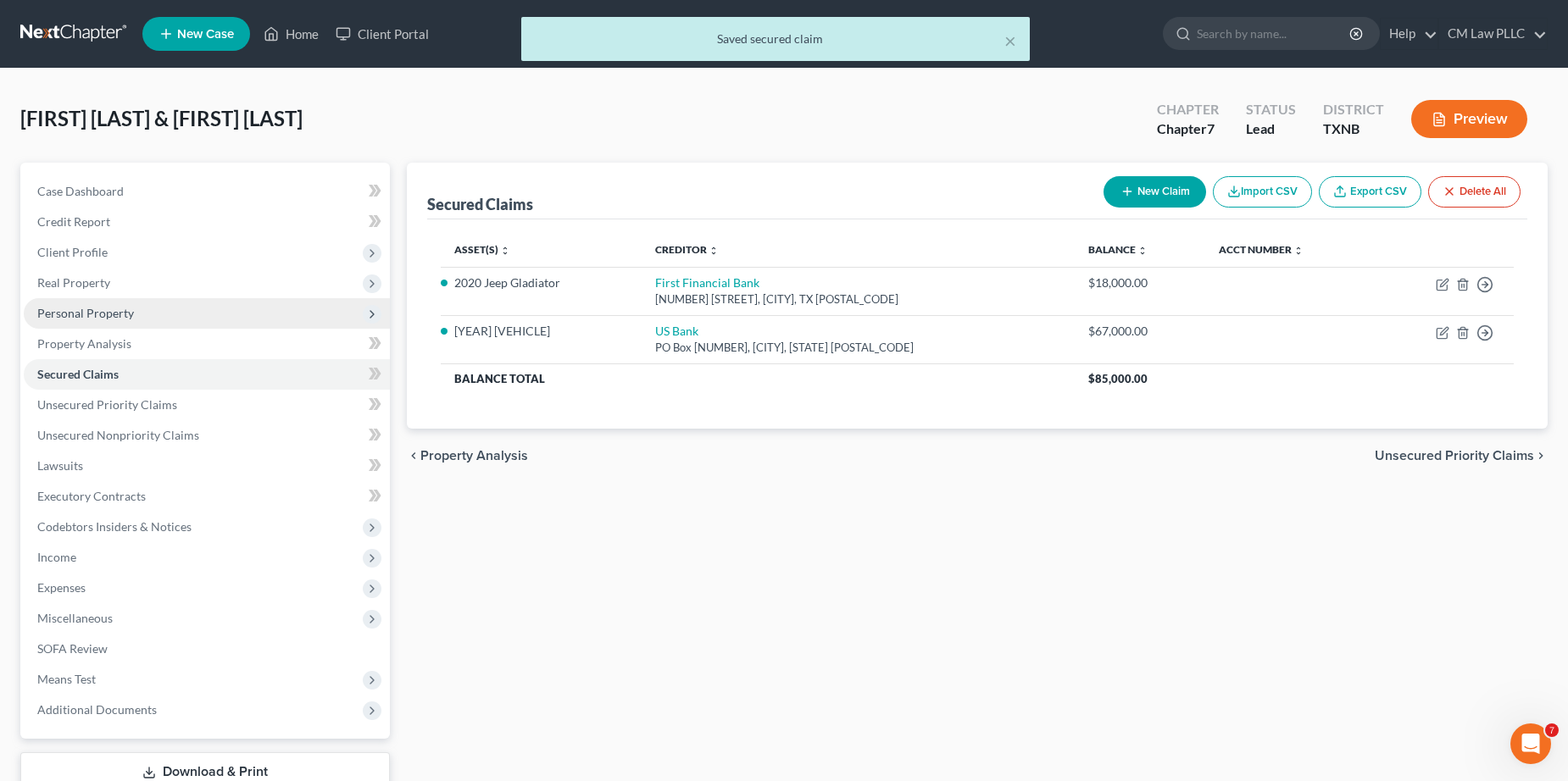 click on "Personal Property" at bounding box center [86, 313] 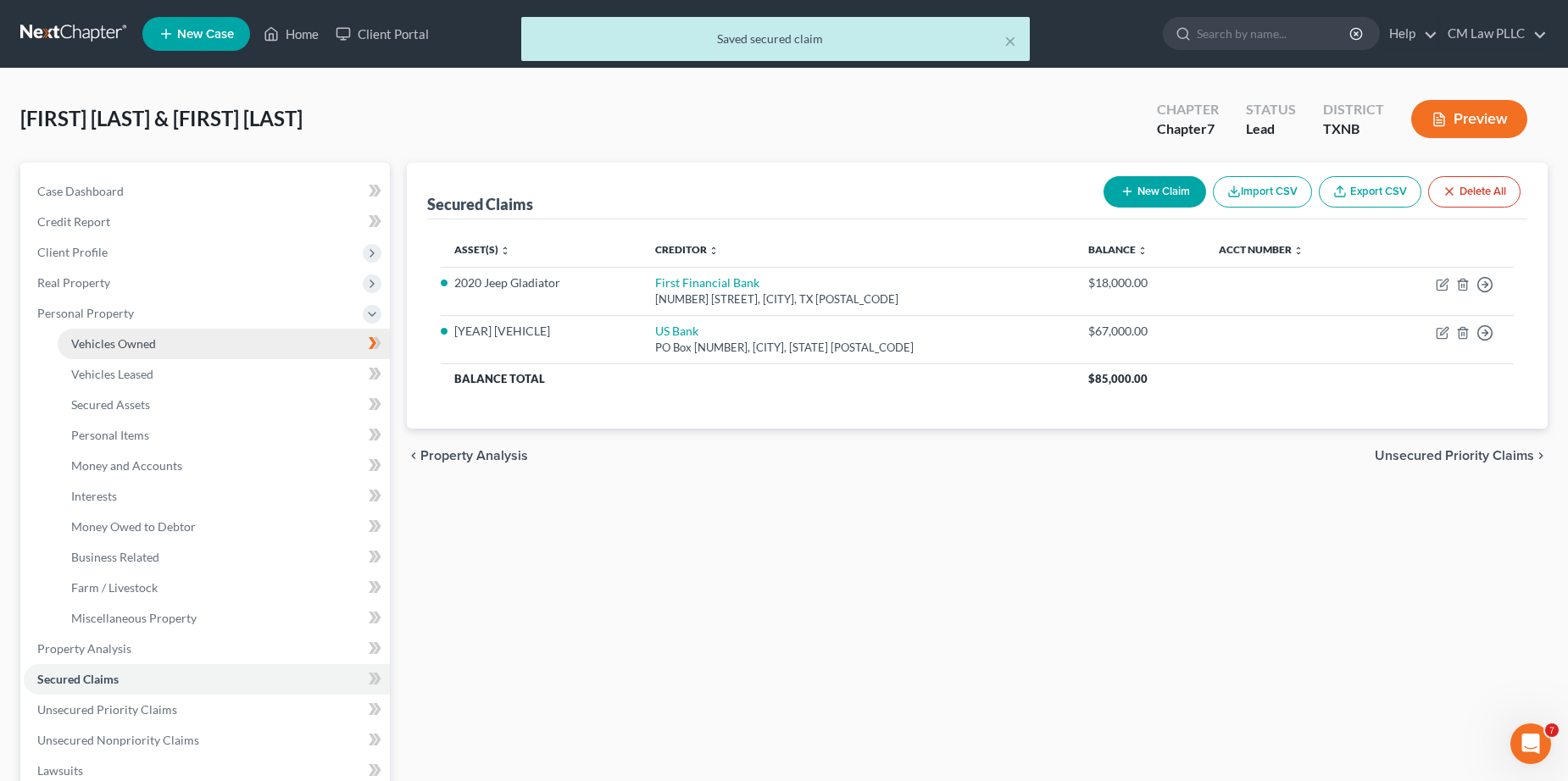 click on "Vehicles Owned" at bounding box center (114, 343) 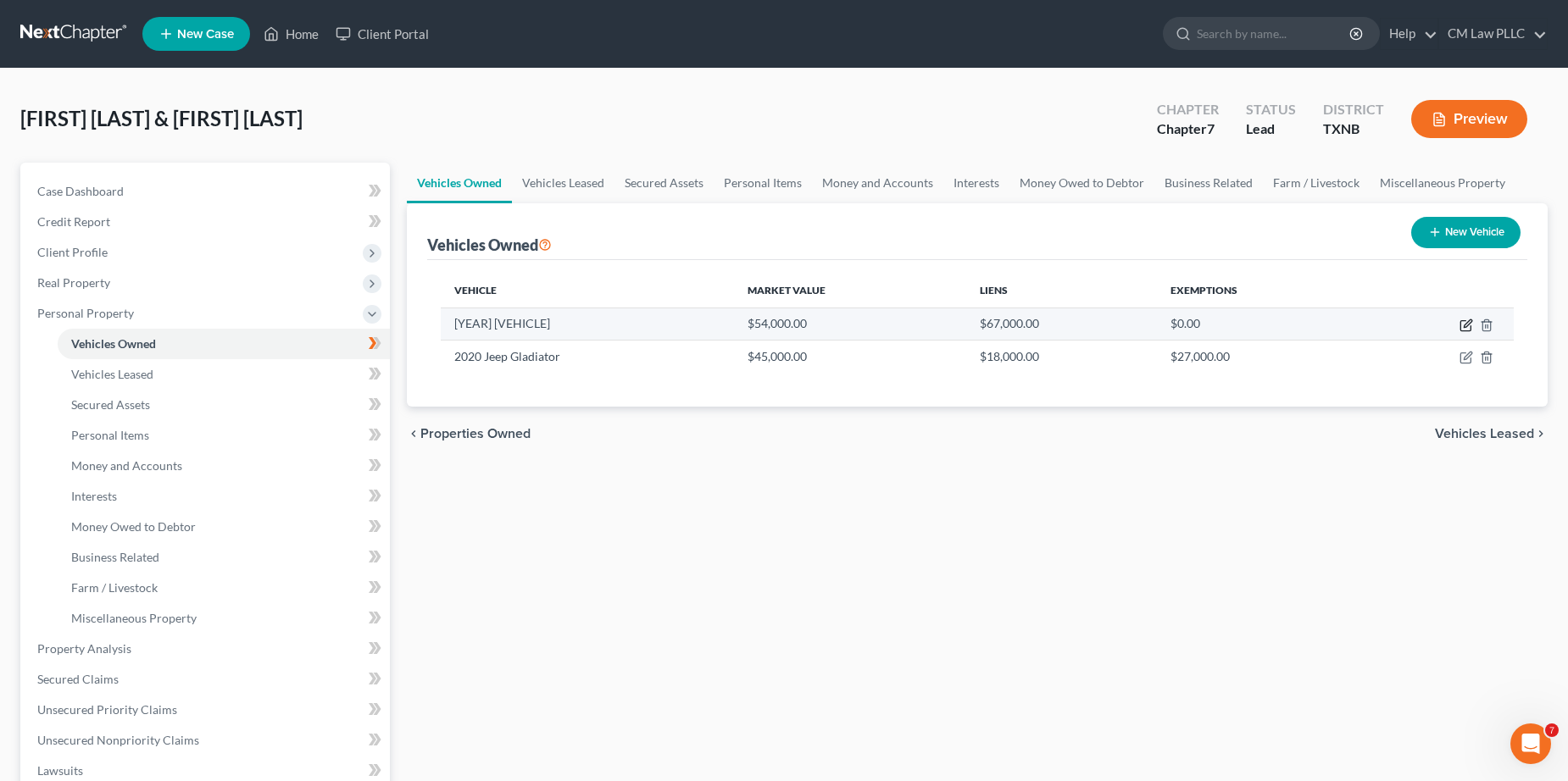 click 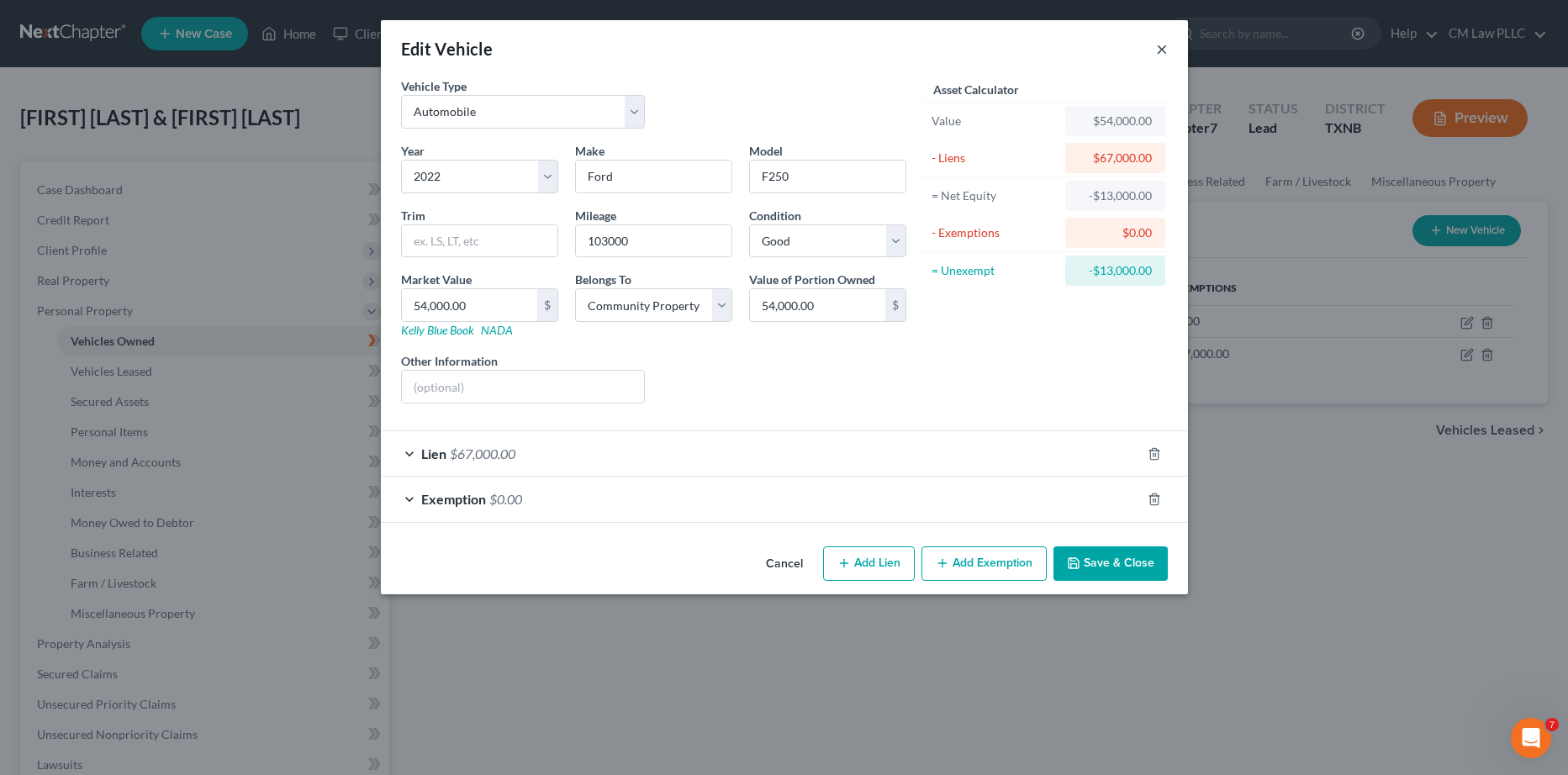 click on "×" at bounding box center (1162, 49) 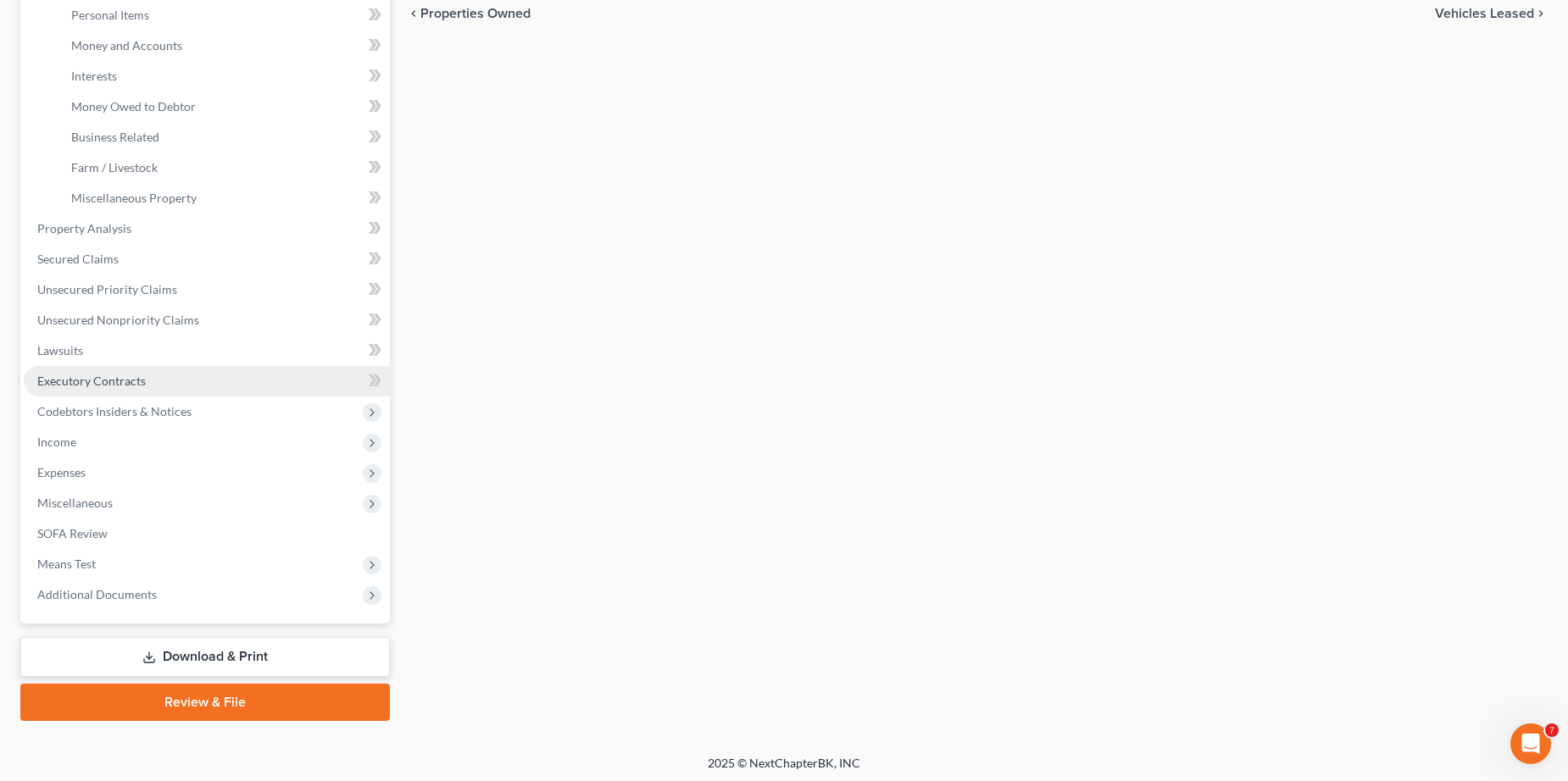 scroll, scrollTop: 424, scrollLeft: 0, axis: vertical 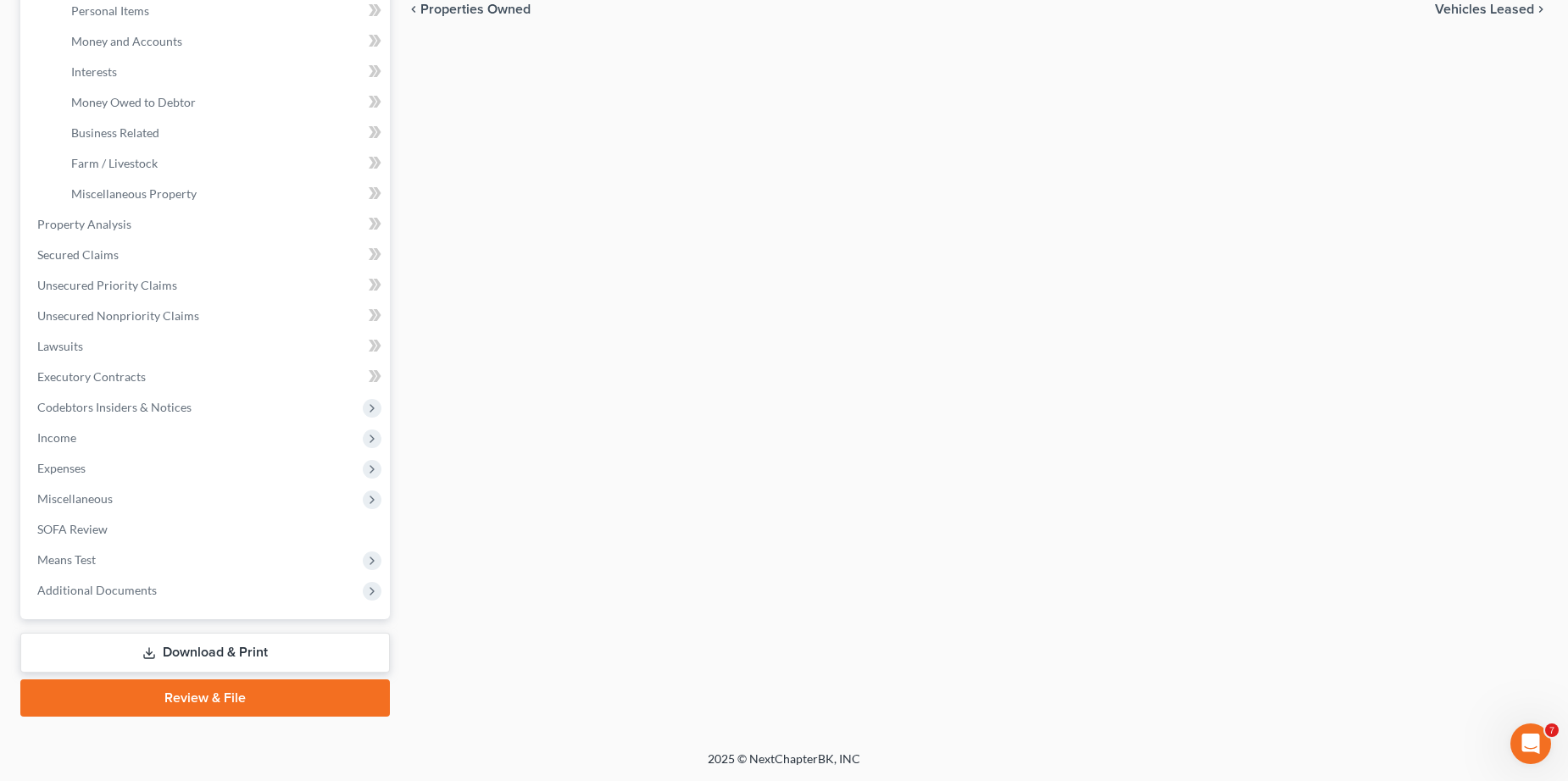 click on "Download & Print" at bounding box center (205, 652) 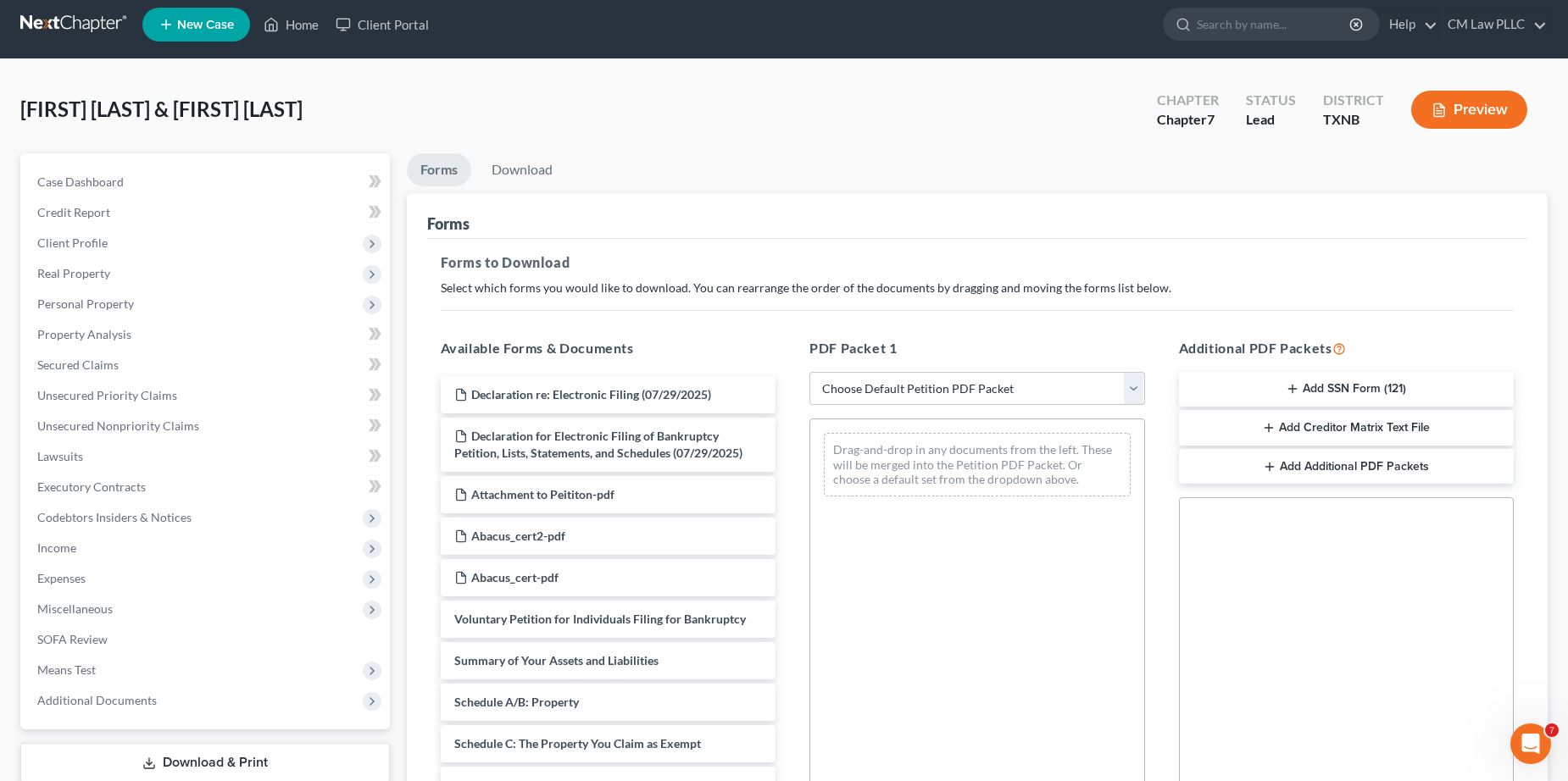 scroll, scrollTop: 0, scrollLeft: 0, axis: both 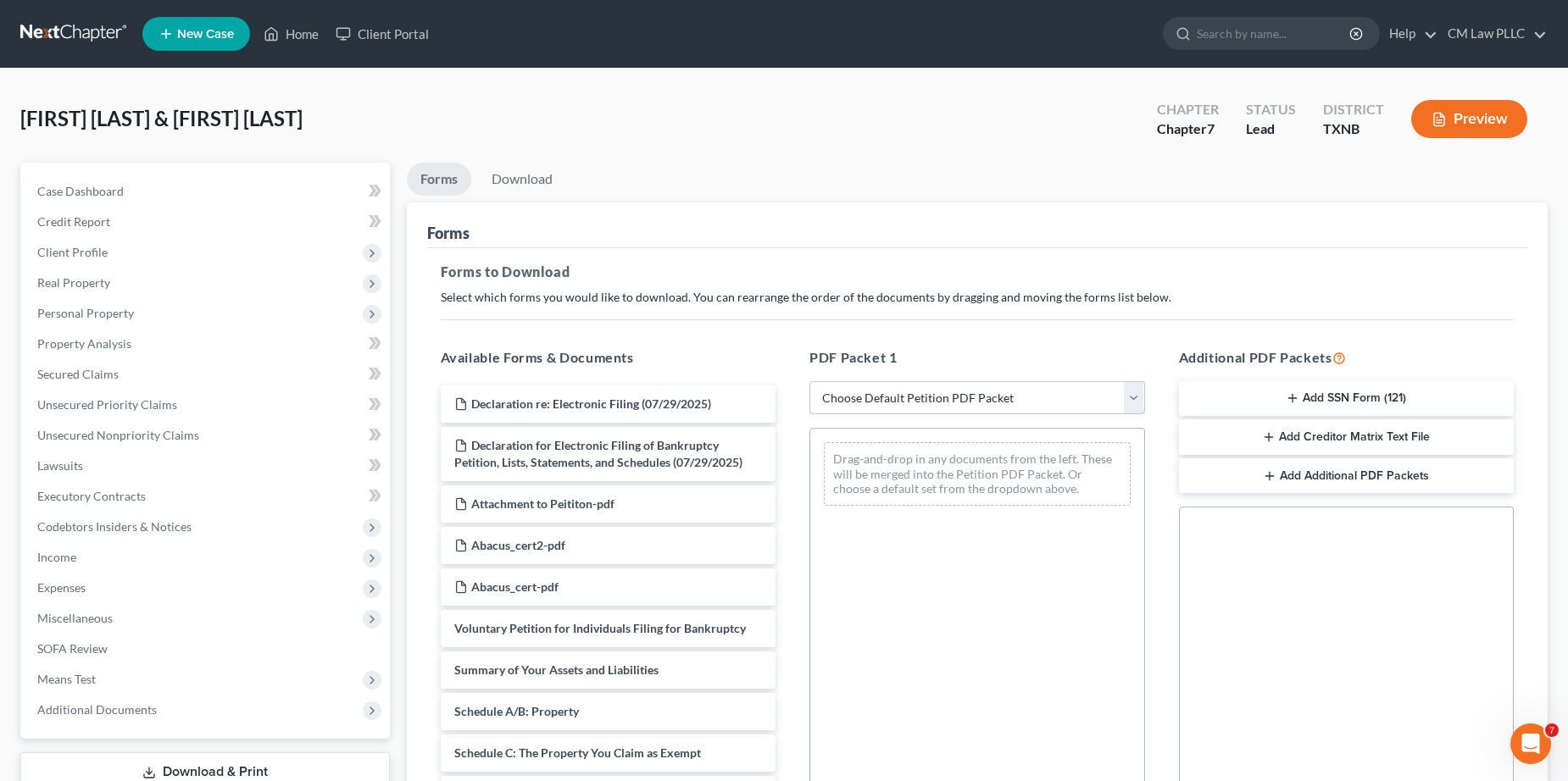 click on "Choose Default Petition PDF Packet Complete Bankruptcy Petition (all forms and schedules) Emergency Filing Forms (Petition and Creditor List Only) Amended Forms Signature Pages Only" at bounding box center [977, 398] 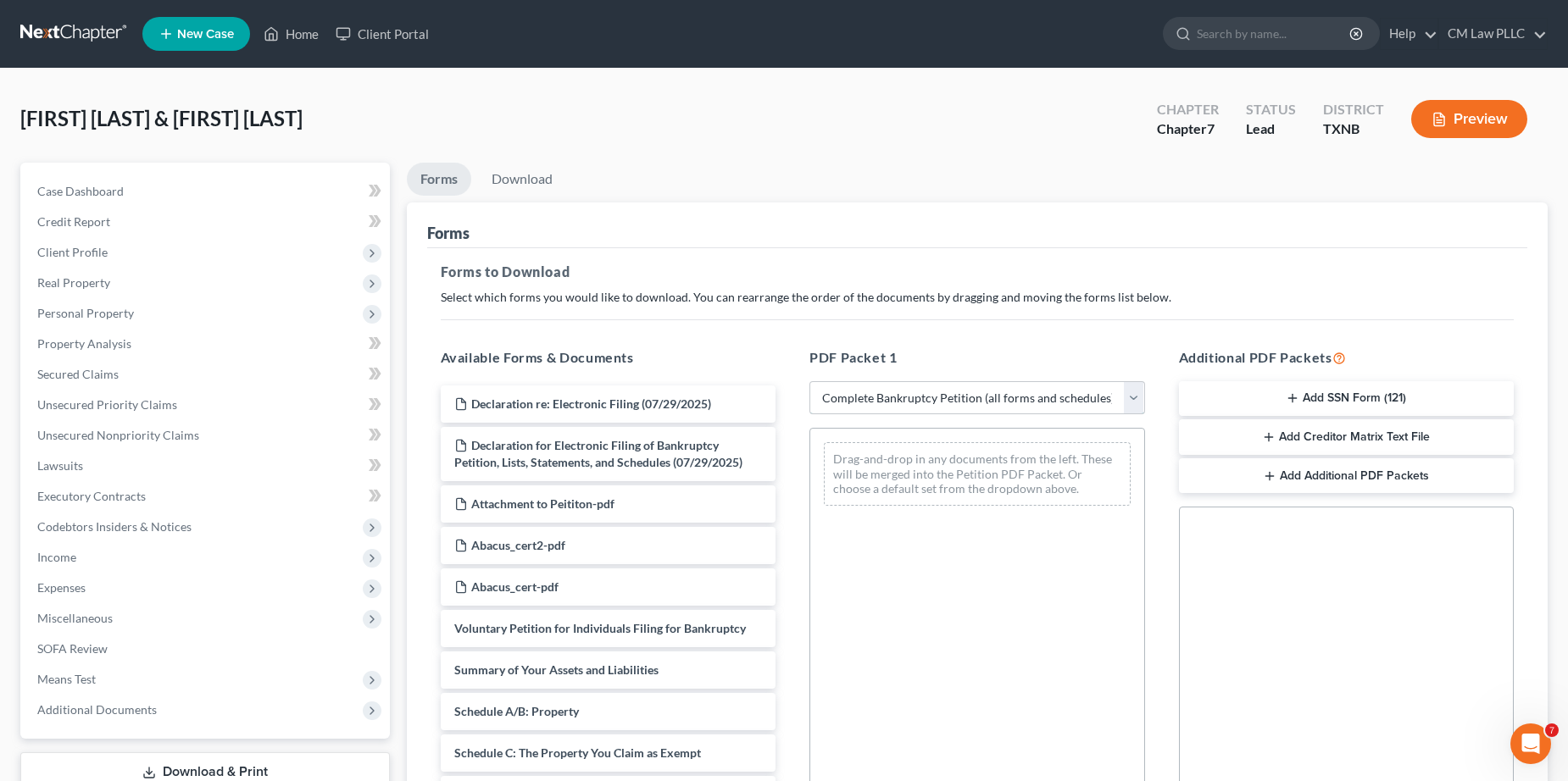 click on "Choose Default Petition PDF Packet Complete Bankruptcy Petition (all forms and schedules) Emergency Filing Forms (Petition and Creditor List Only) Amended Forms Signature Pages Only" at bounding box center (977, 398) 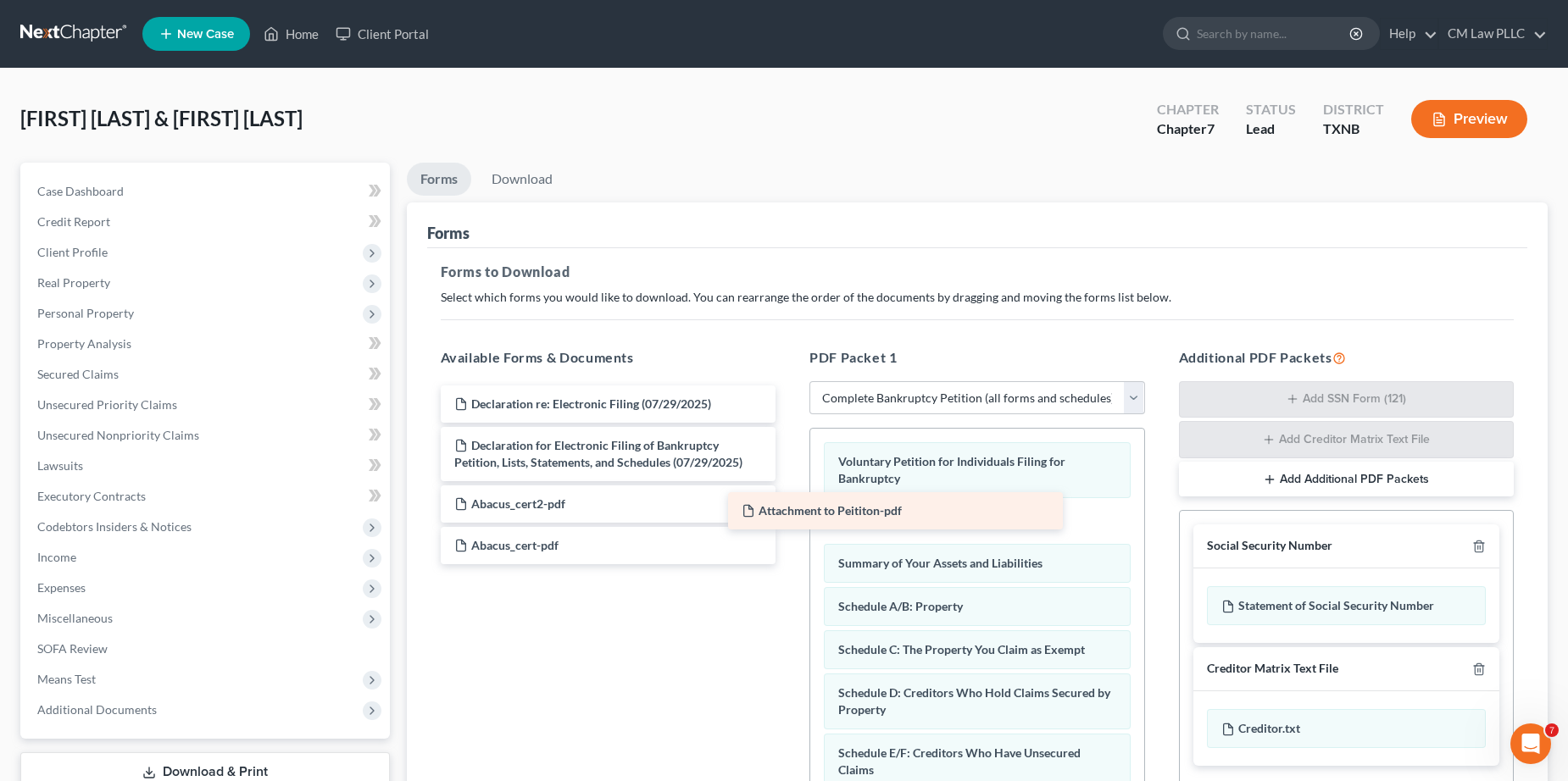 drag, startPoint x: 528, startPoint y: 505, endPoint x: 815, endPoint y: 512, distance: 287.0854 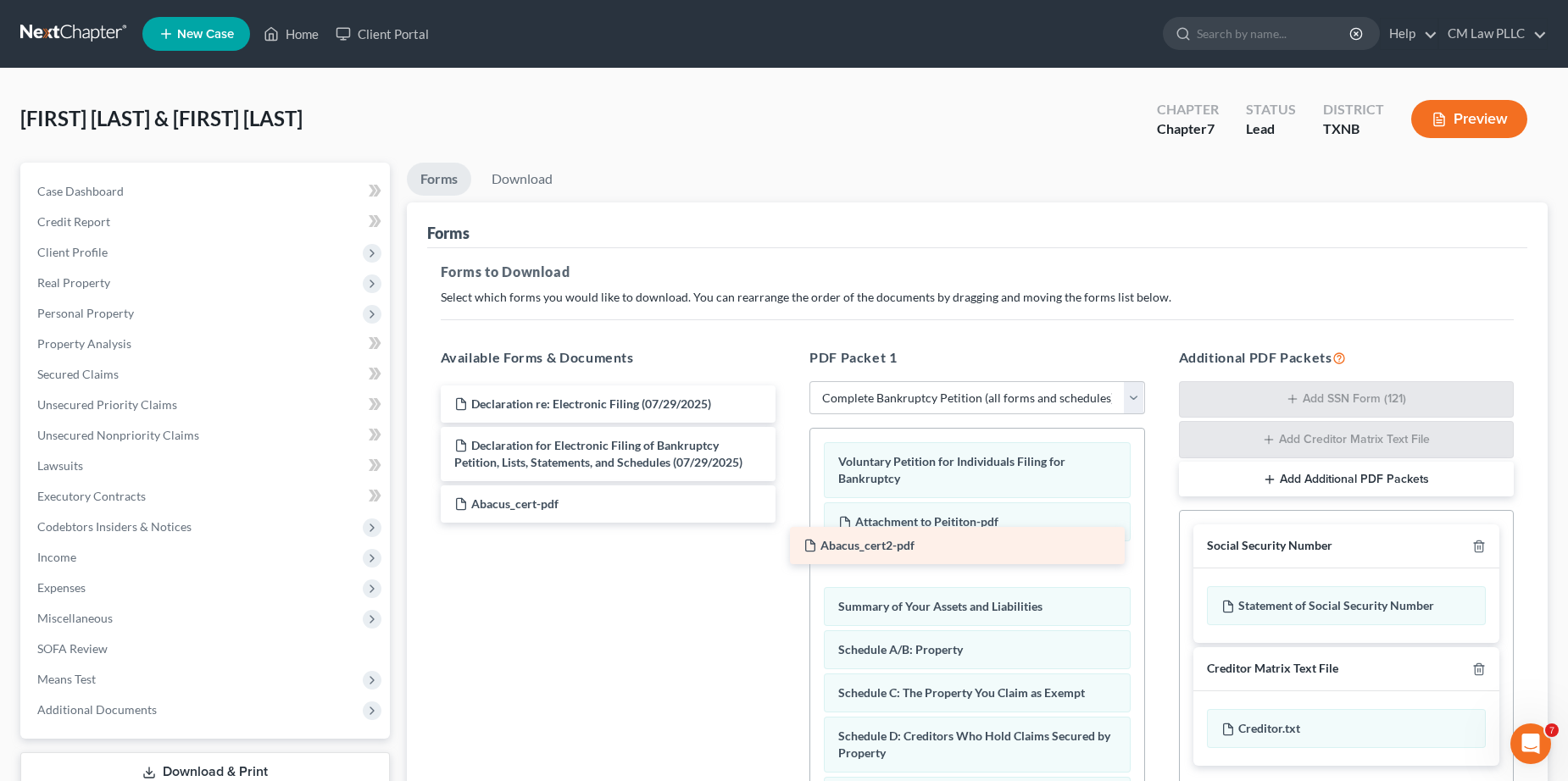 drag, startPoint x: 514, startPoint y: 507, endPoint x: 864, endPoint y: 549, distance: 352.511 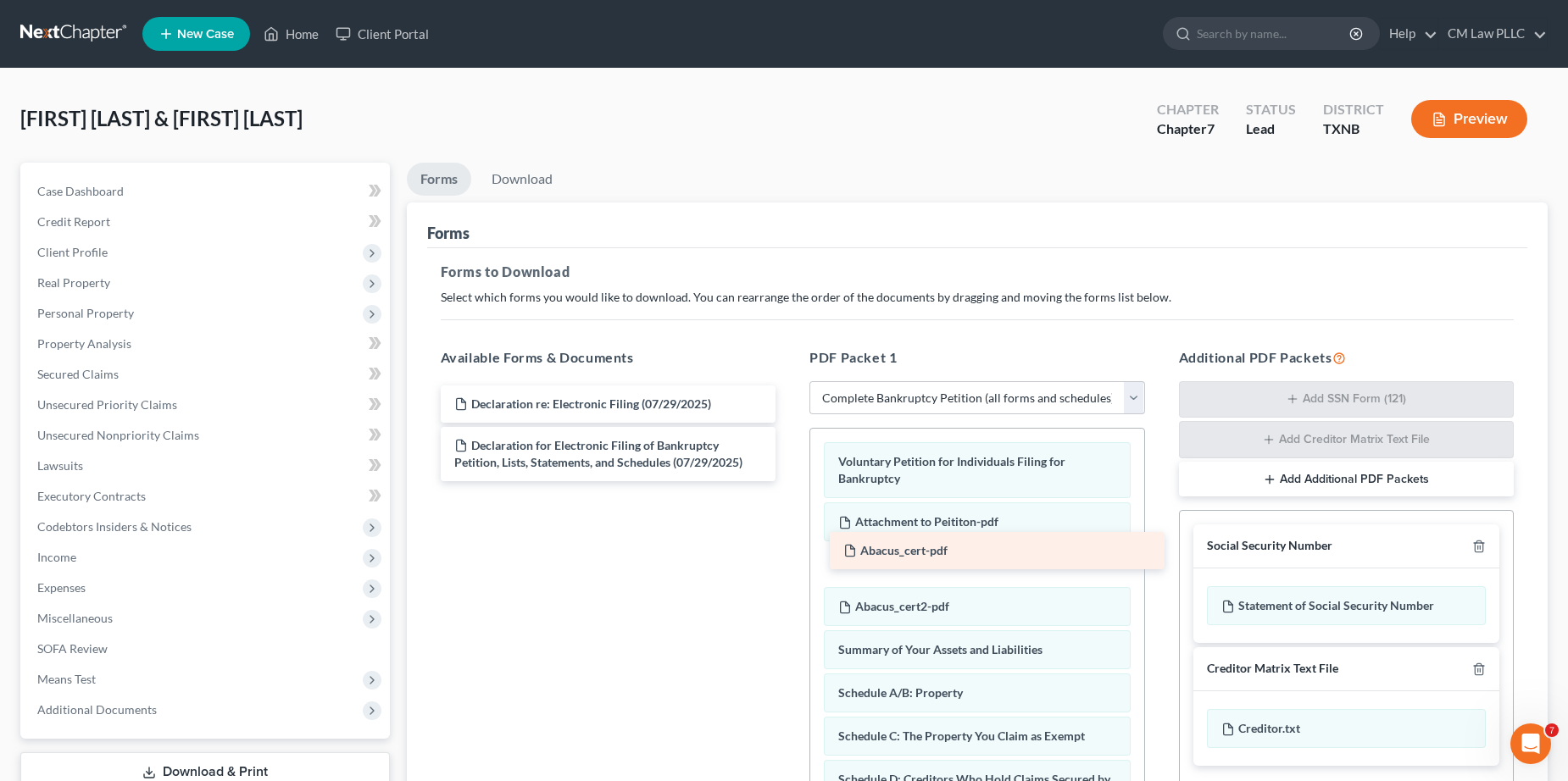 drag, startPoint x: 490, startPoint y: 498, endPoint x: 875, endPoint y: 545, distance: 387.85822 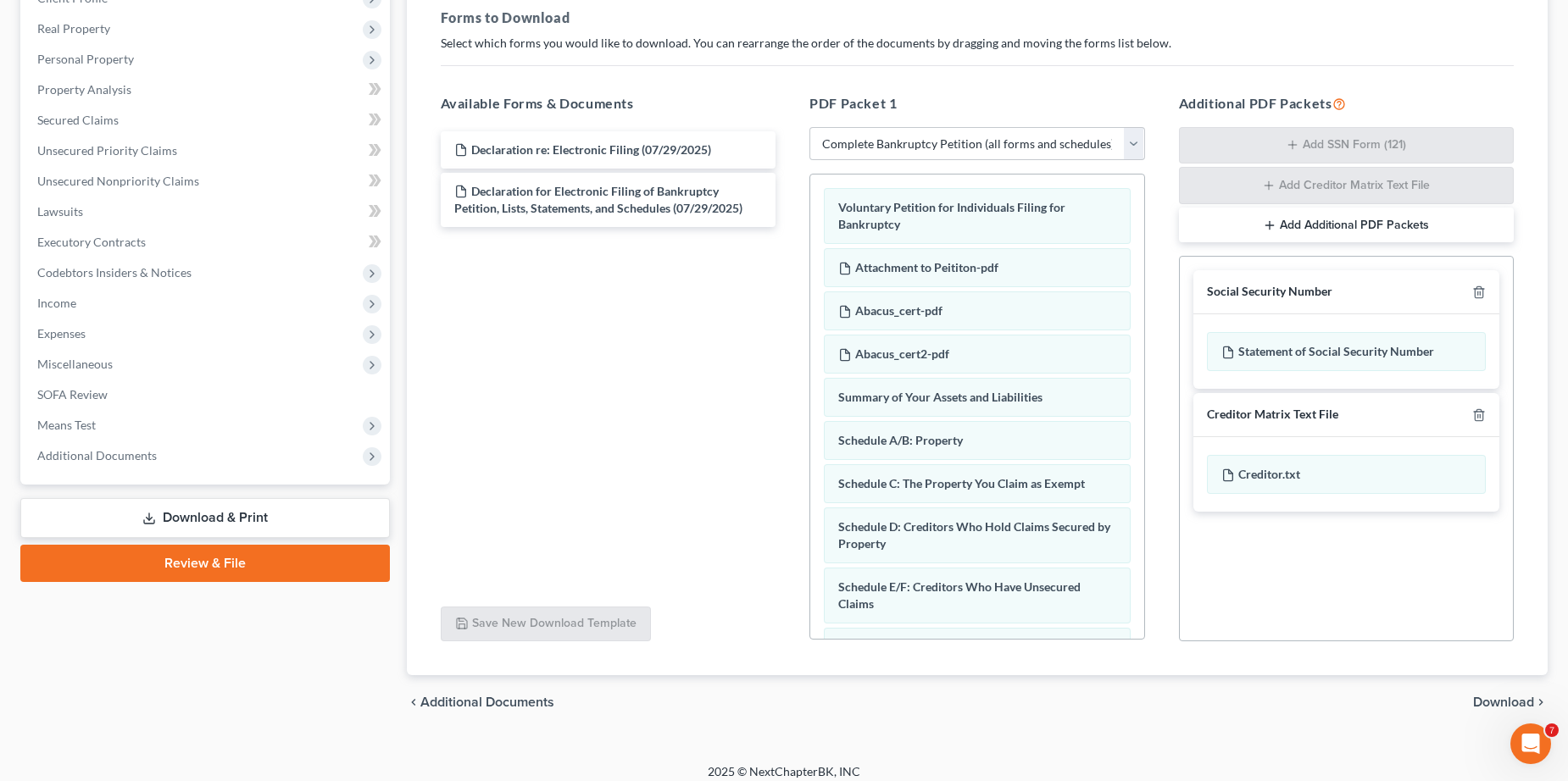 scroll, scrollTop: 267, scrollLeft: 0, axis: vertical 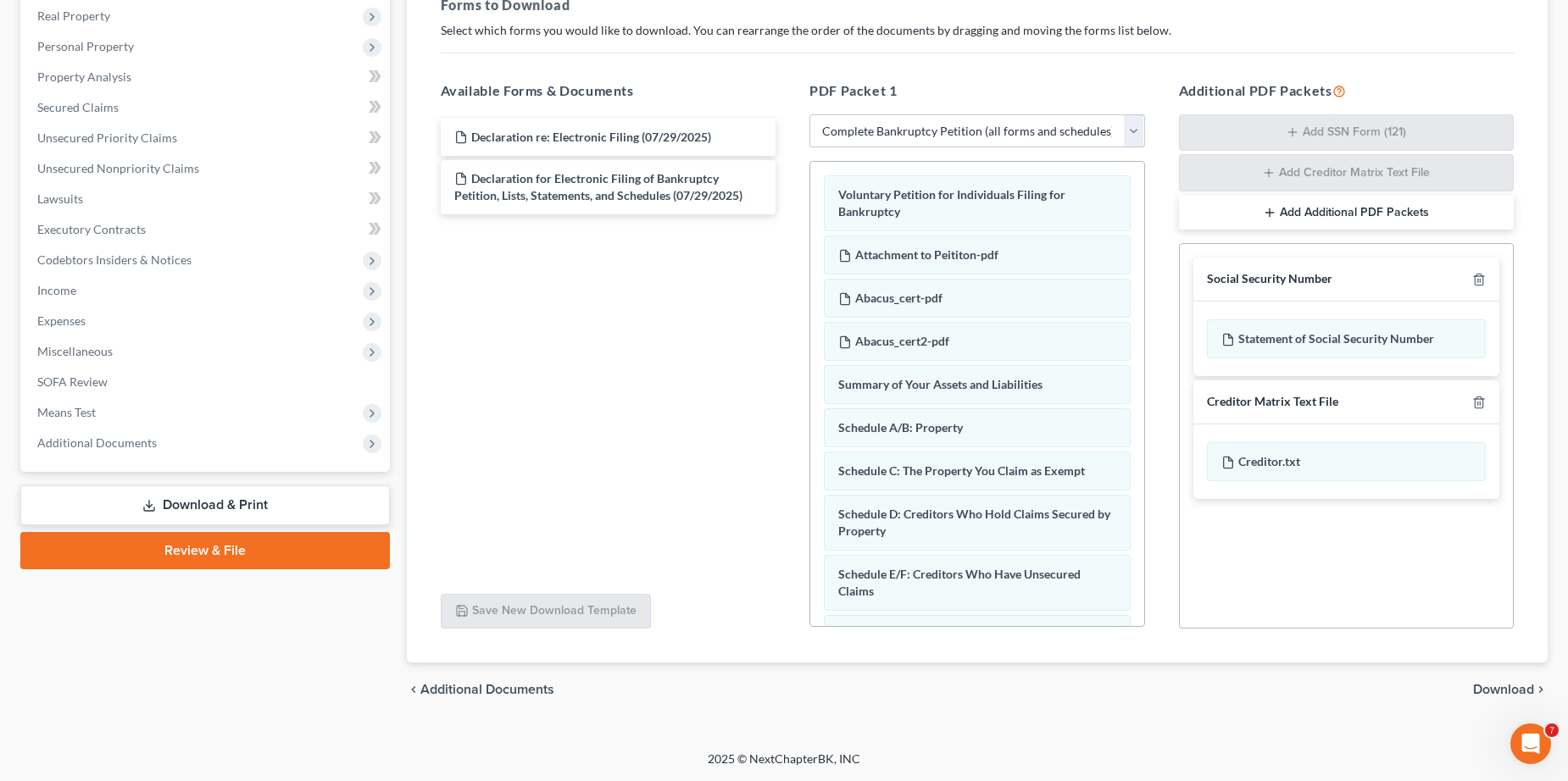 click on "Download" at bounding box center (1504, 690) 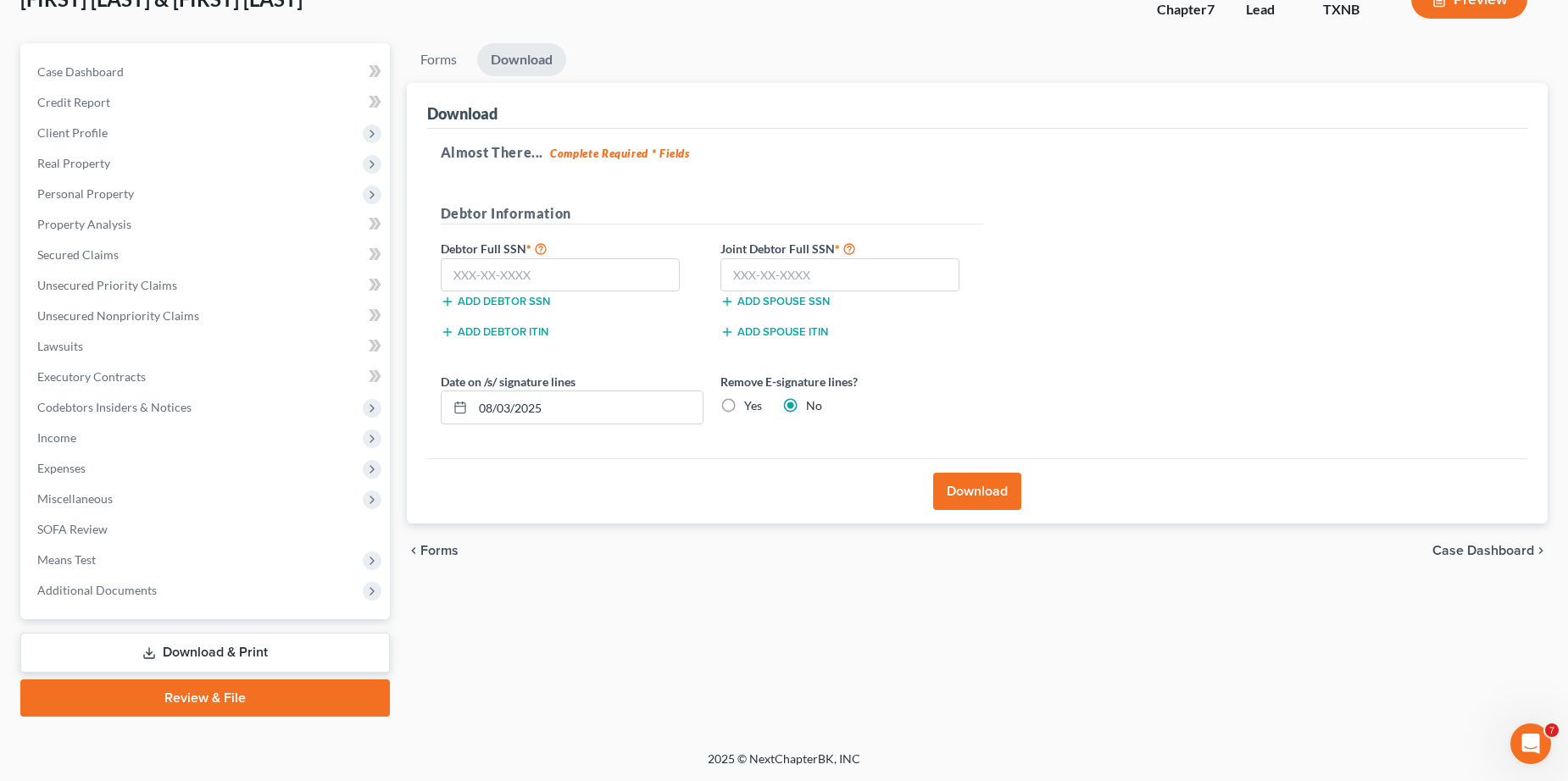 click on "Yes" at bounding box center [753, 406] 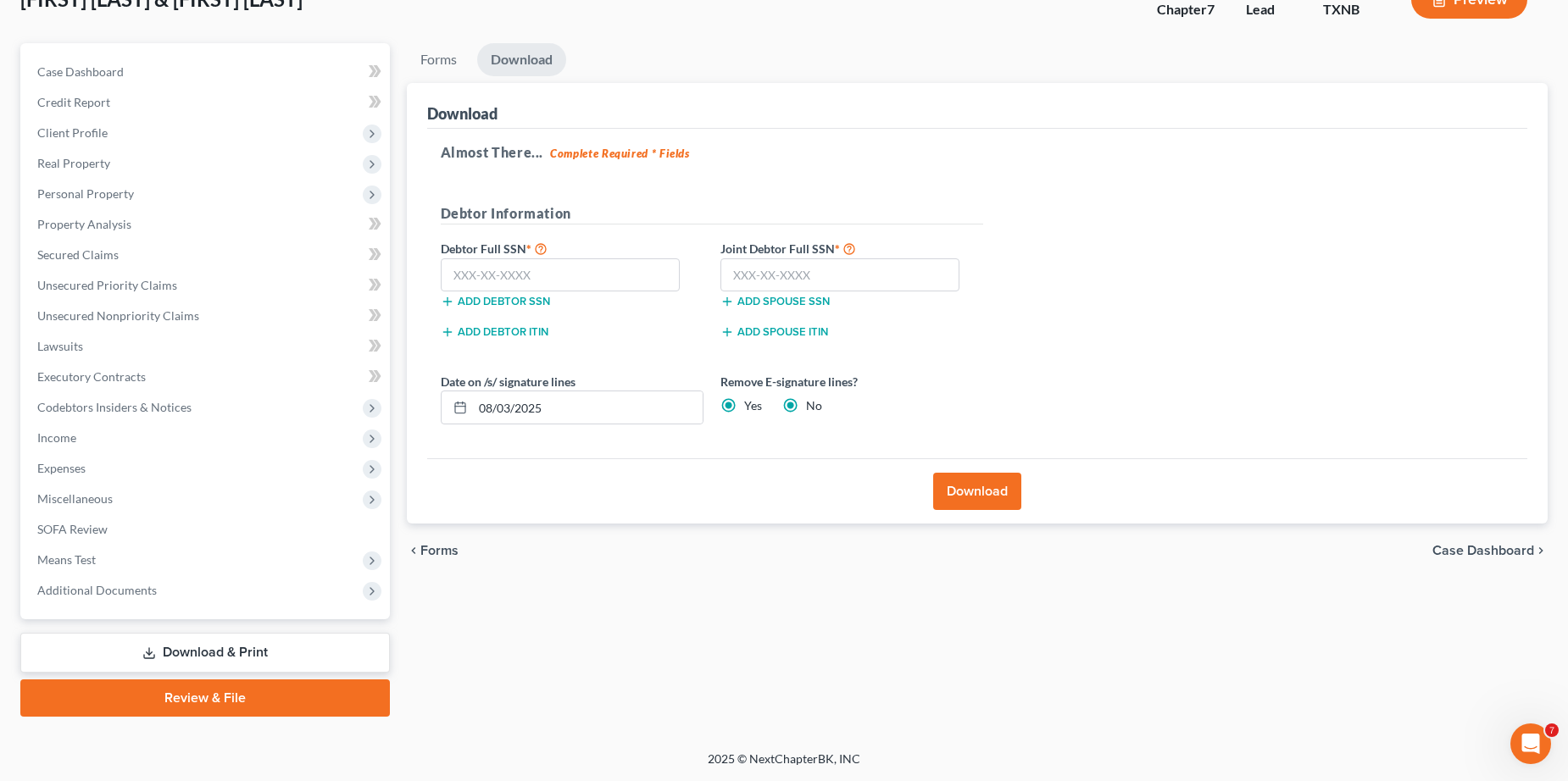 radio on "false" 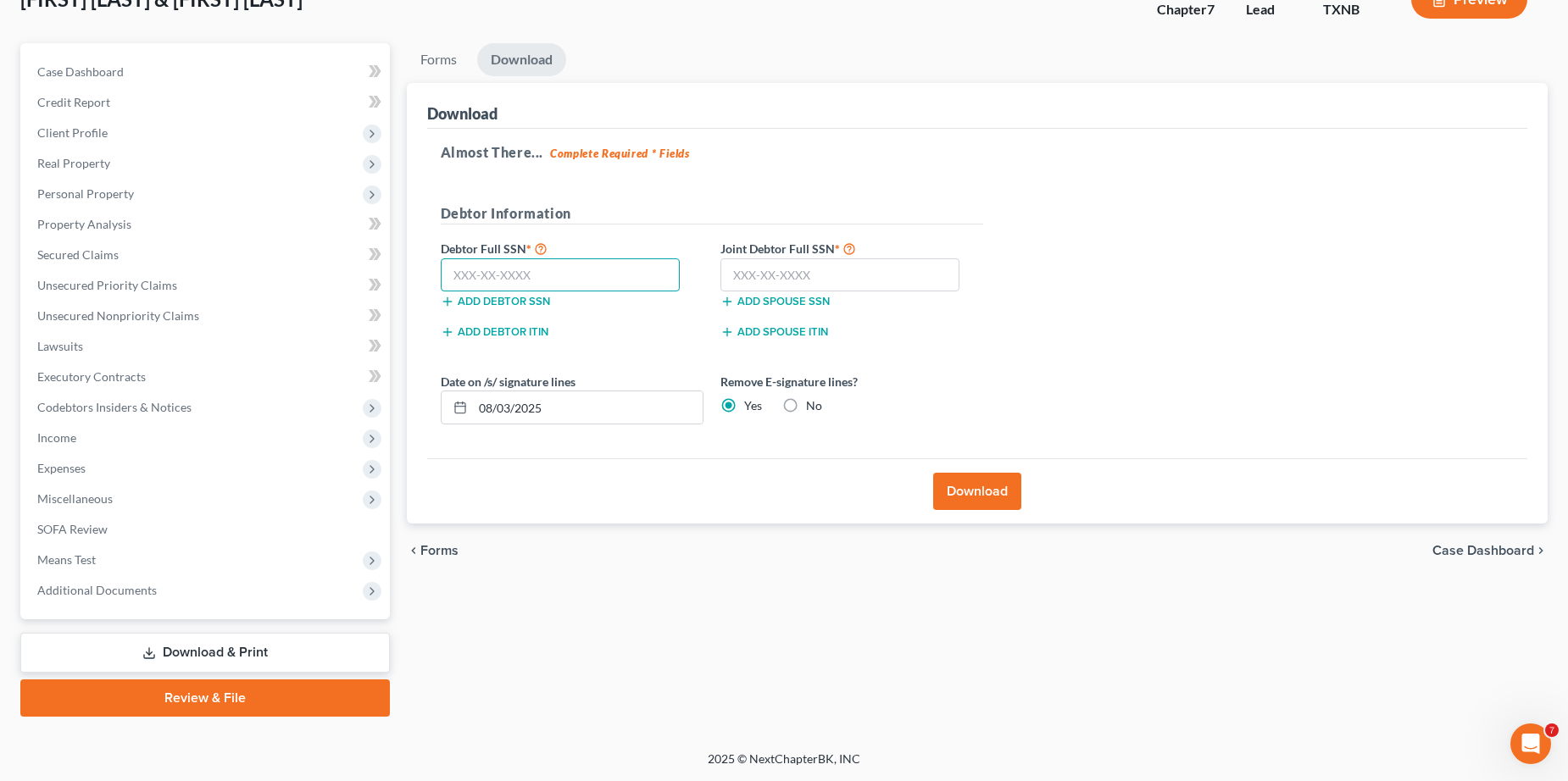 click at bounding box center (560, 275) 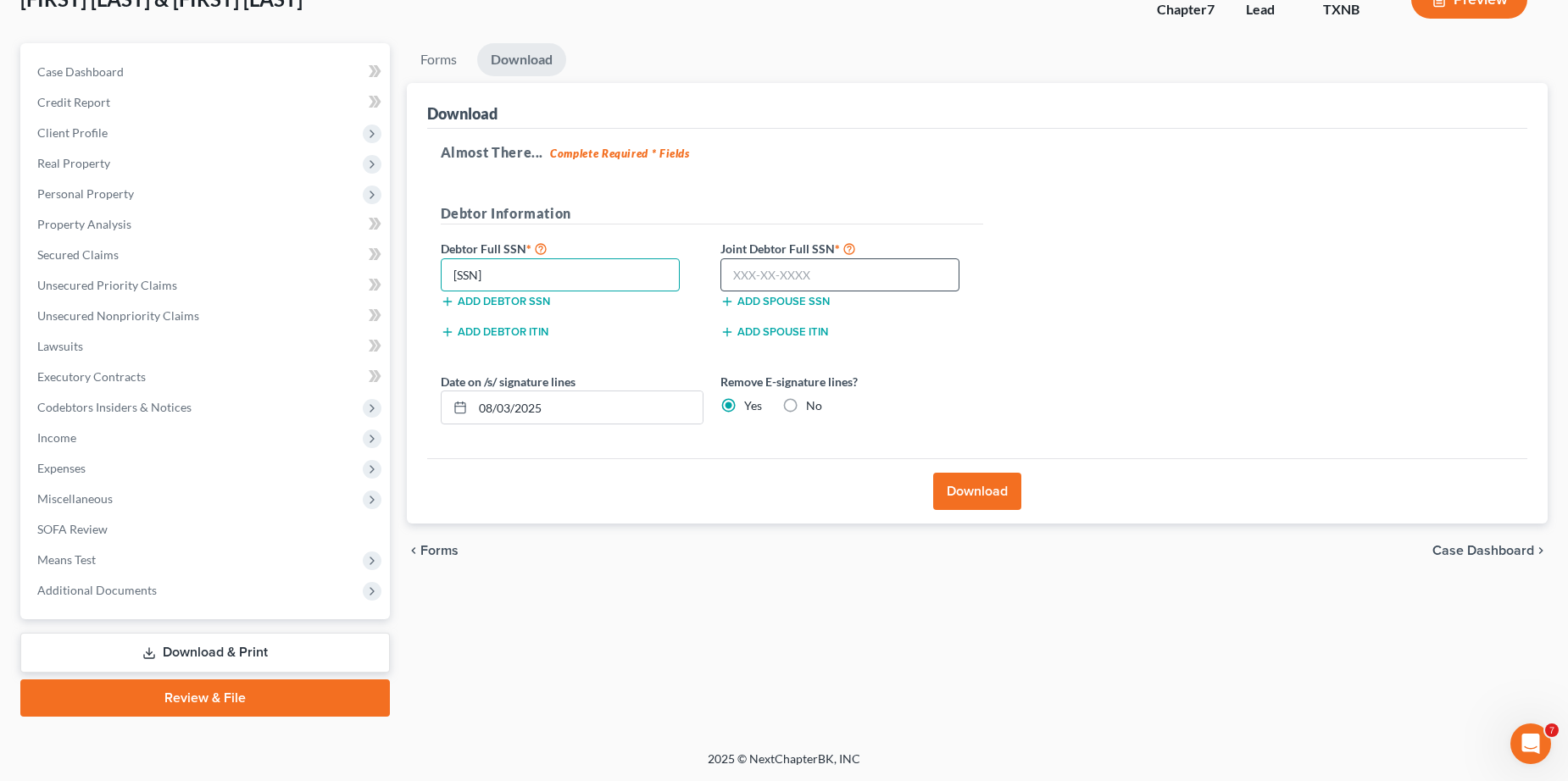 type on "521-85-8249" 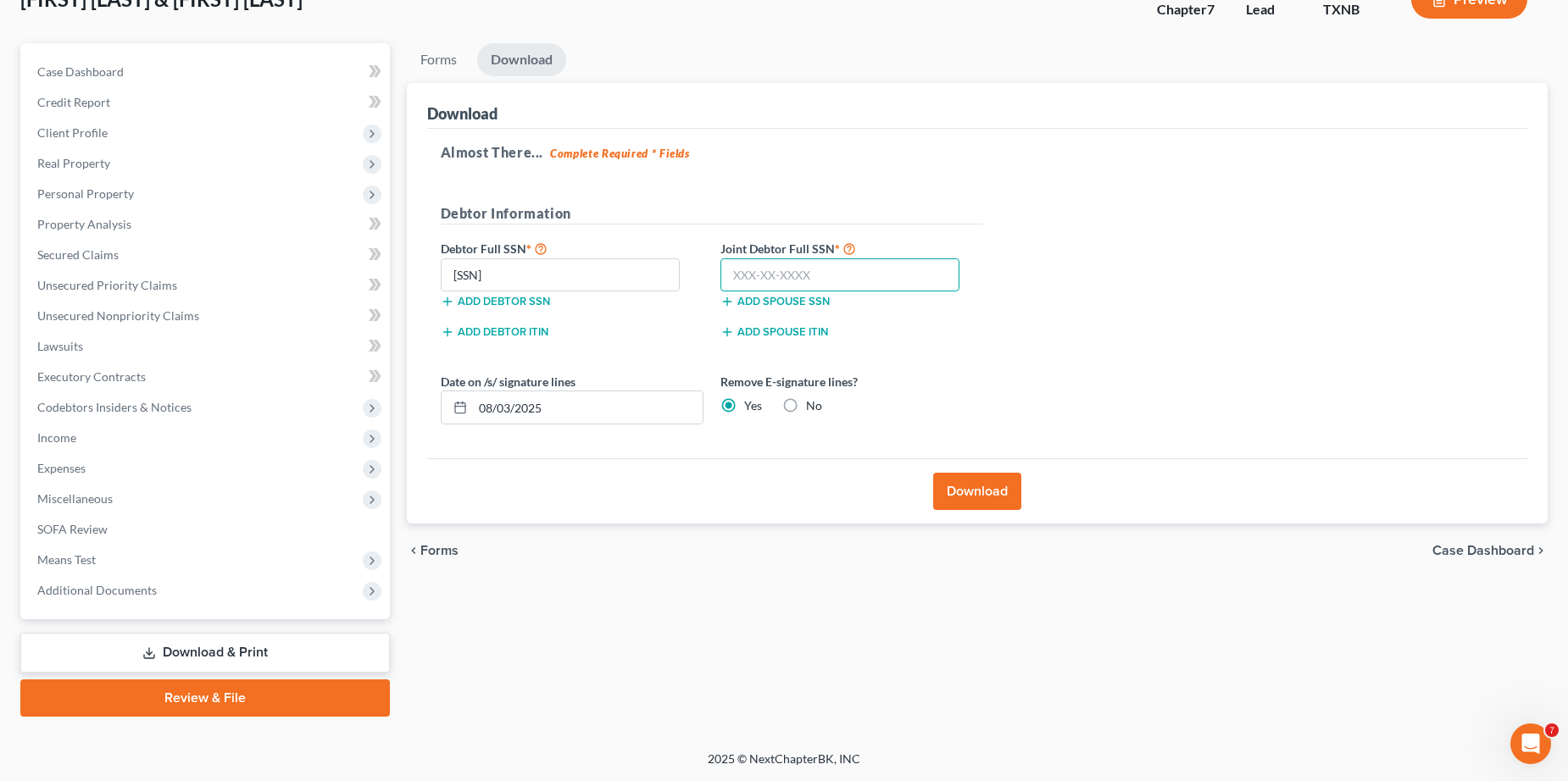 click at bounding box center (840, 275) 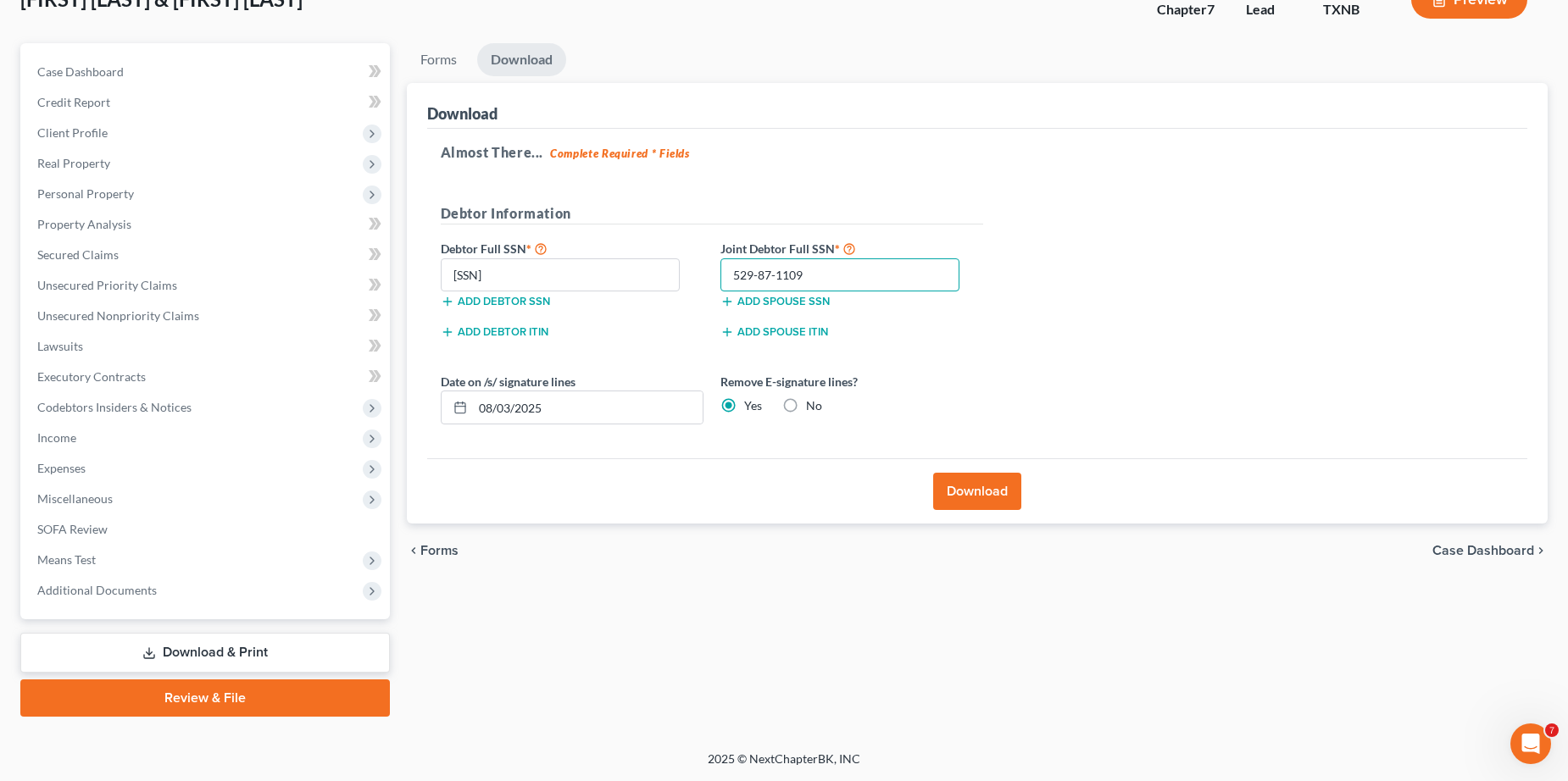 type on "529-87-1109" 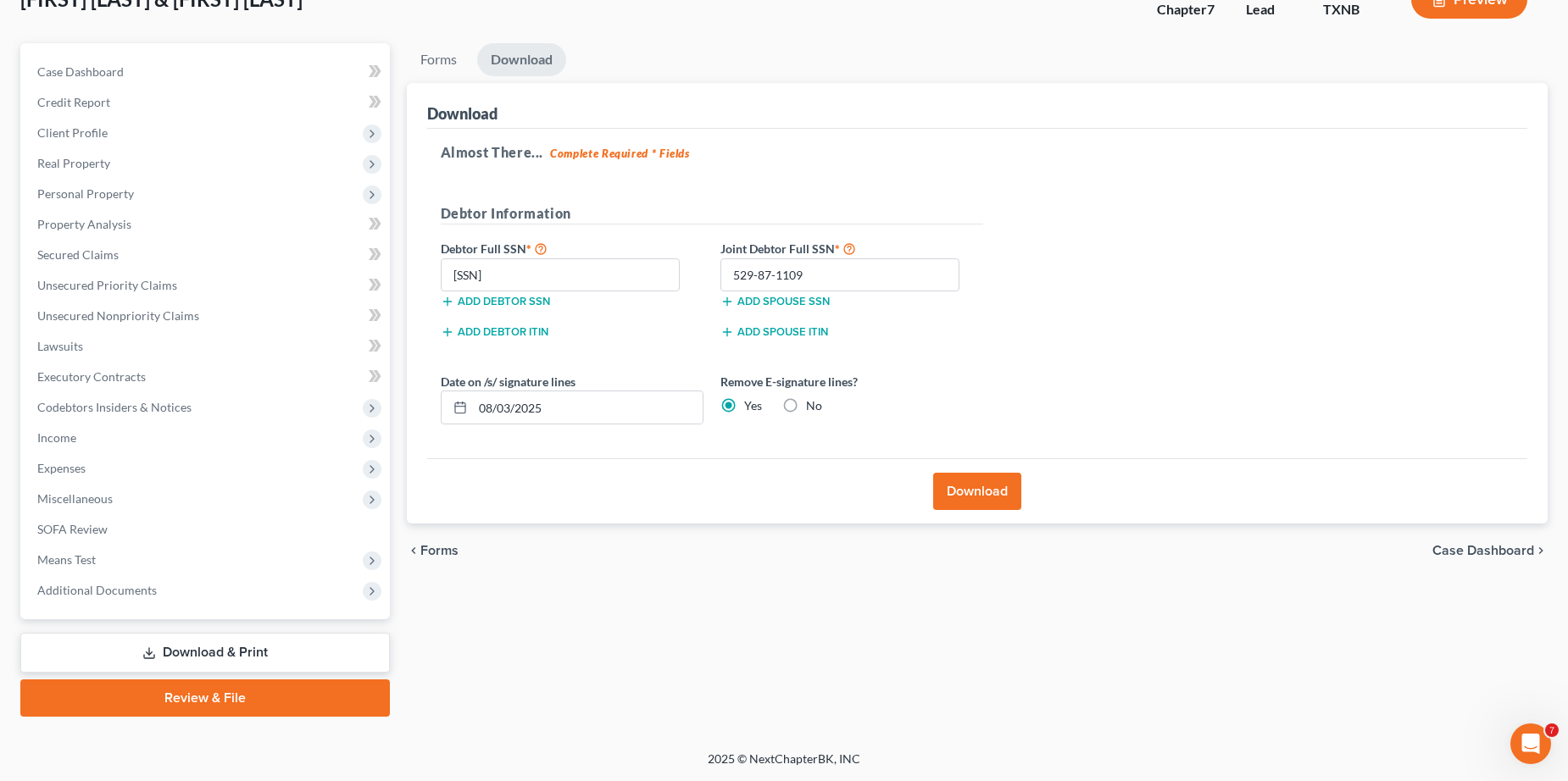 click on "Download" at bounding box center (977, 491) 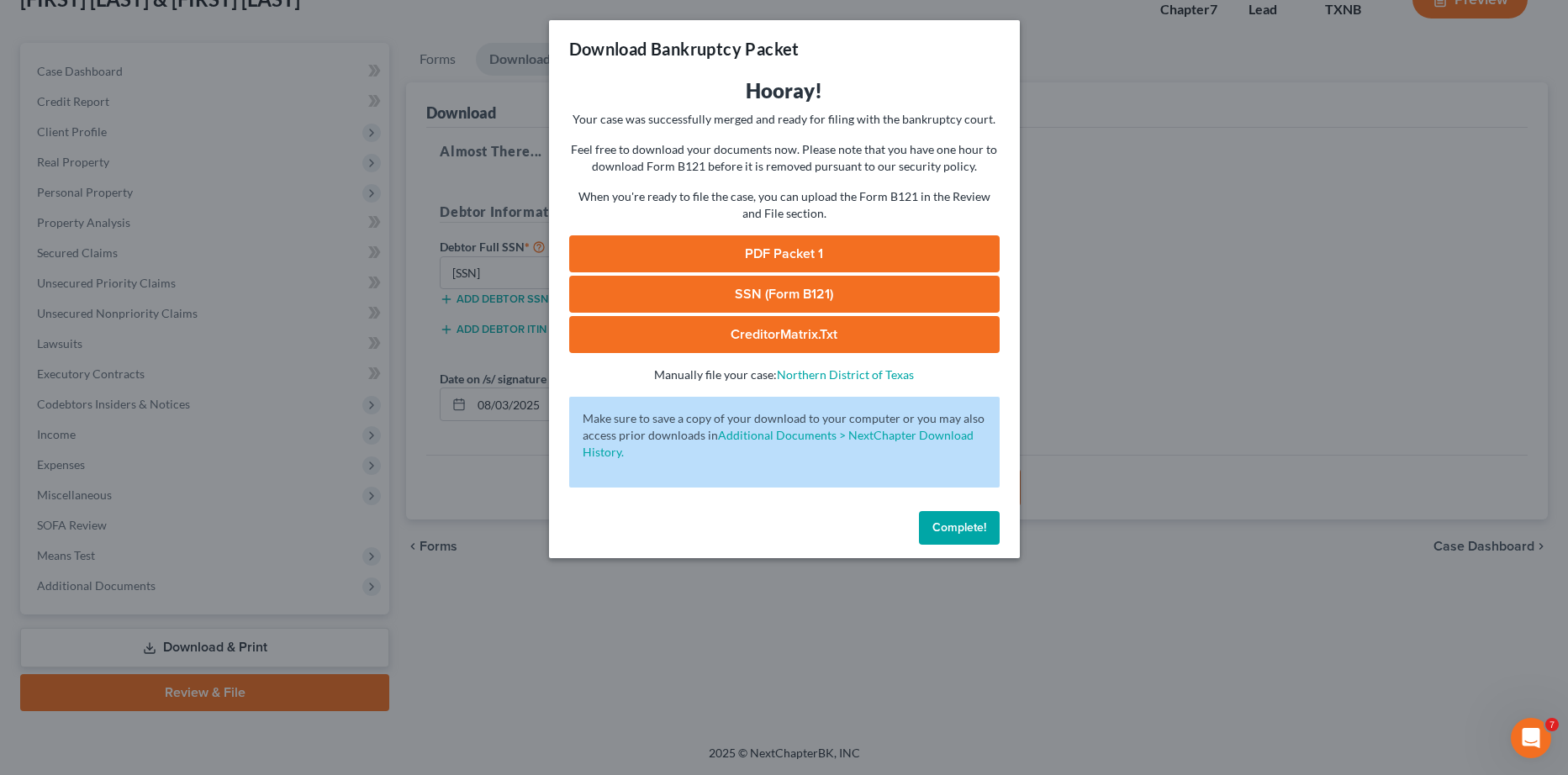 click on "PDF Packet 1" at bounding box center (784, 254) 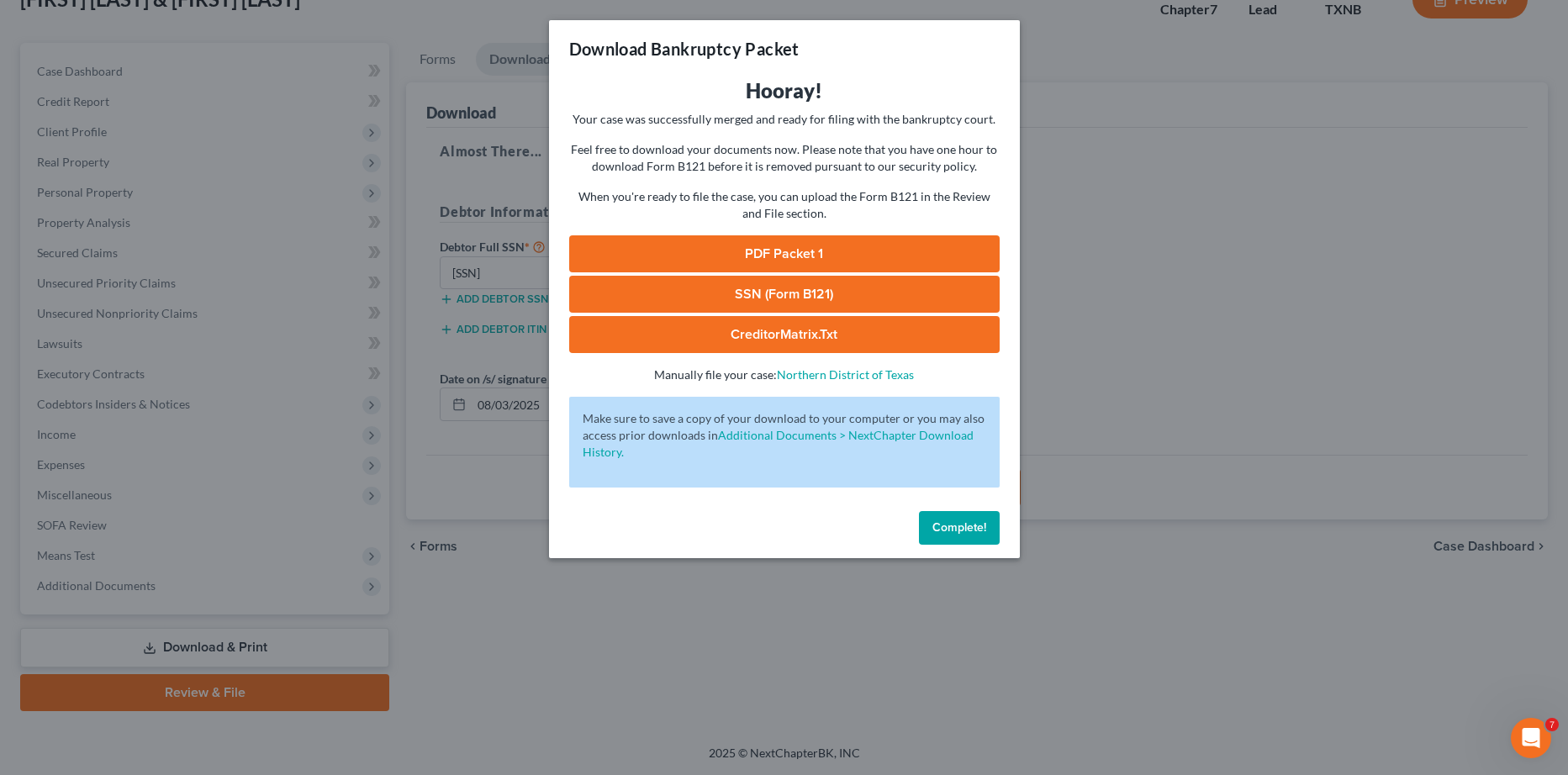 drag, startPoint x: 805, startPoint y: 290, endPoint x: 835, endPoint y: 290, distance: 30 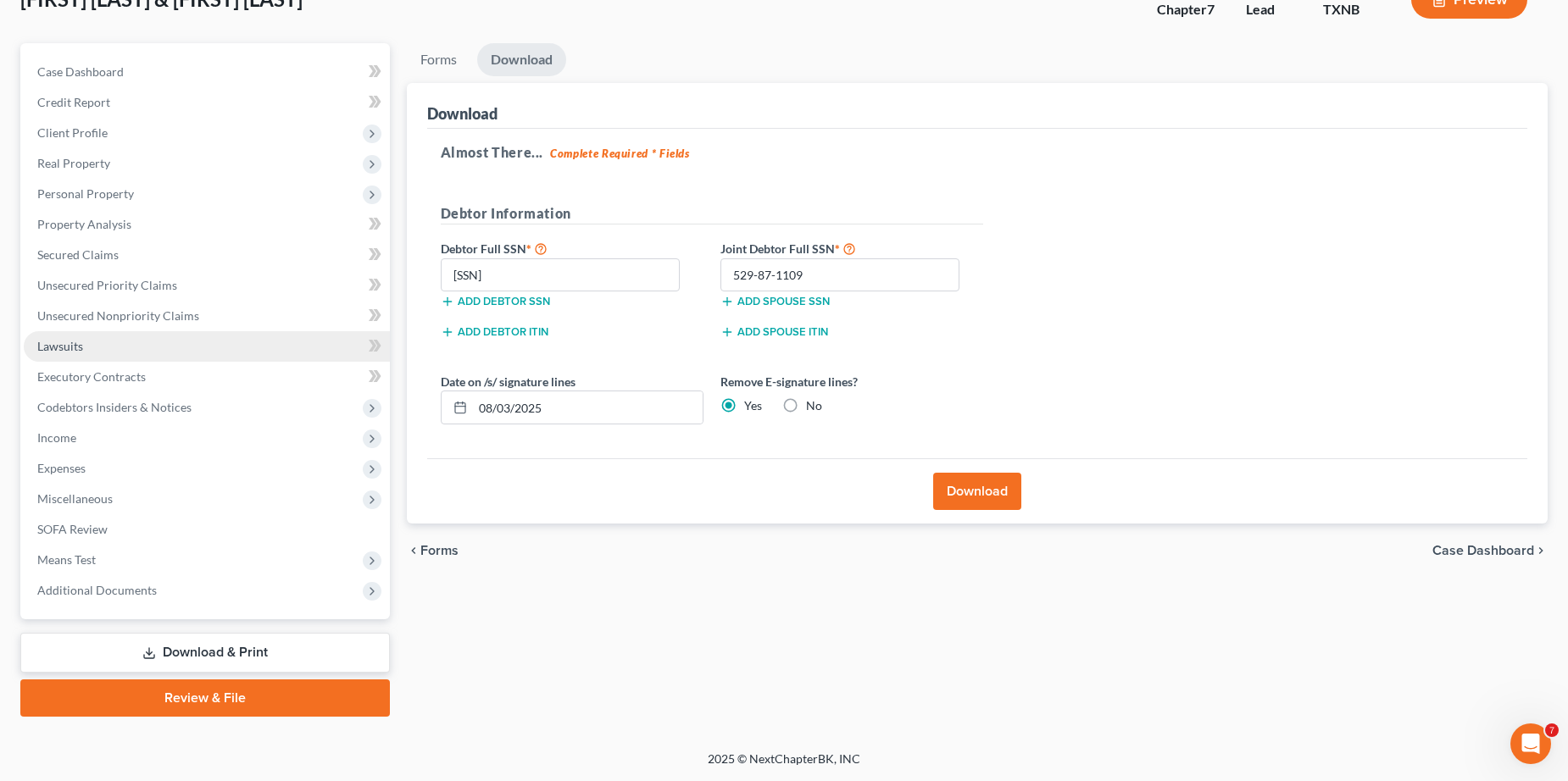 click on "Lawsuits" at bounding box center [60, 346] 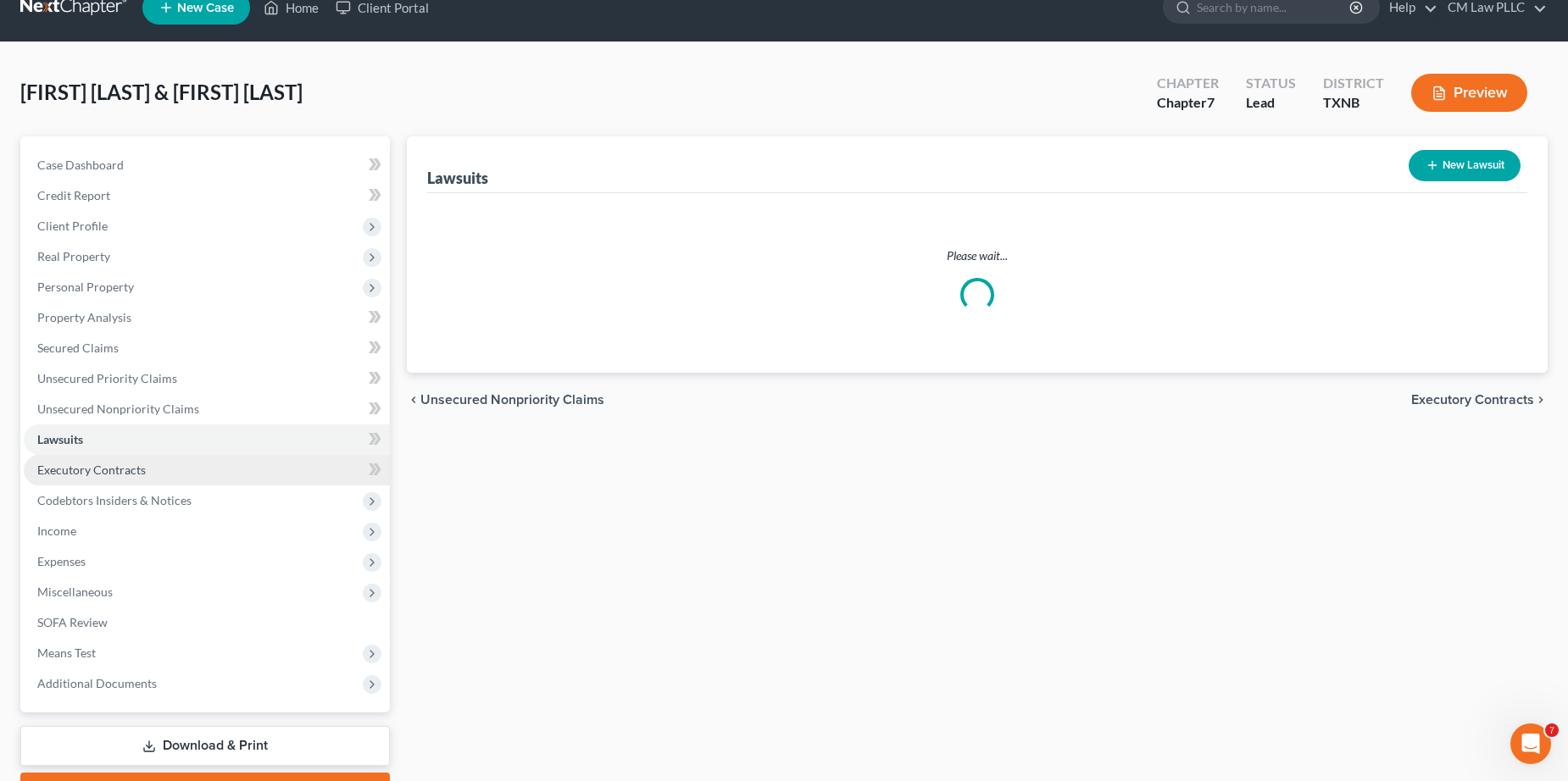 scroll, scrollTop: 0, scrollLeft: 0, axis: both 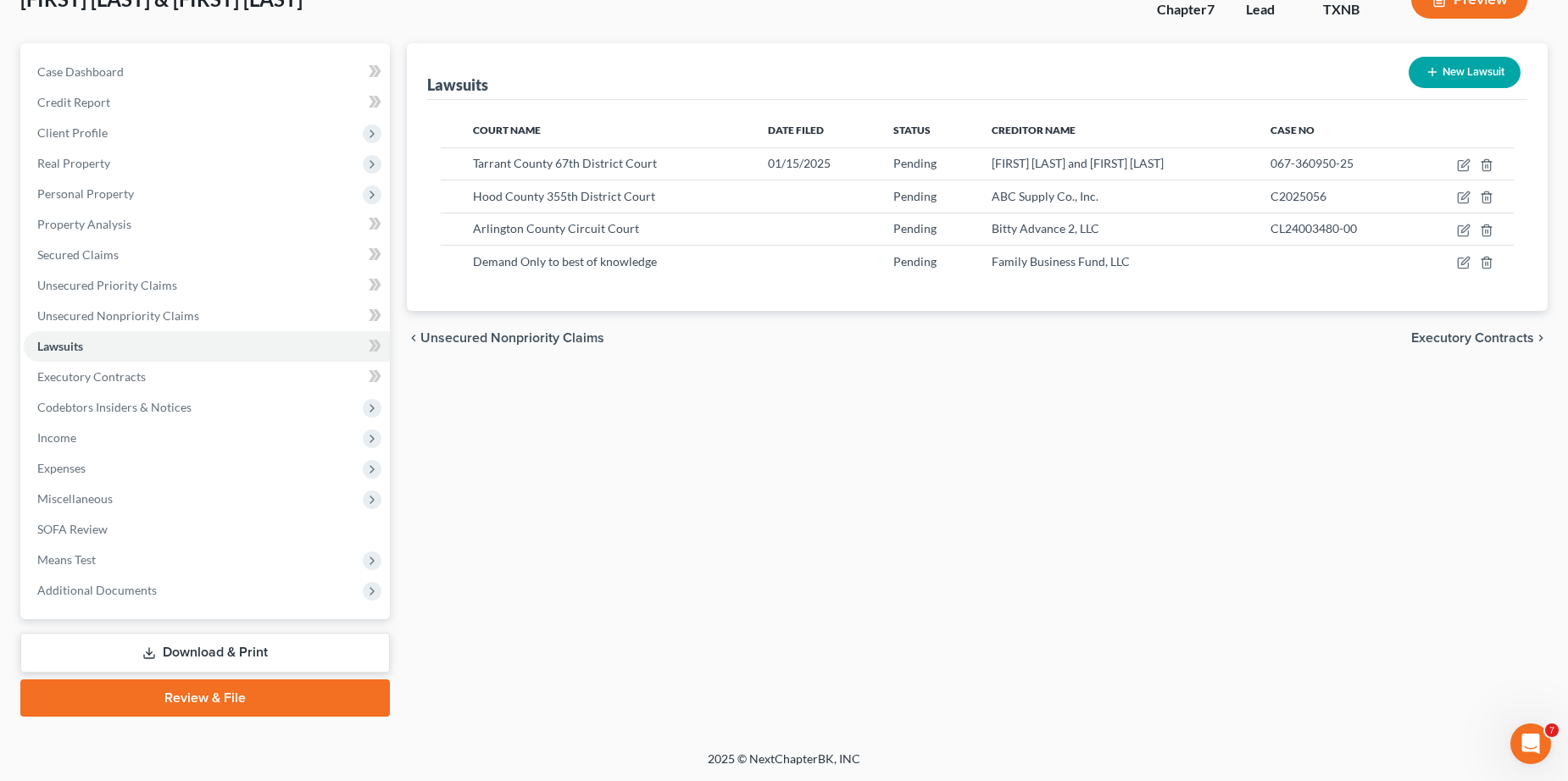 click on "Download & Print" at bounding box center [205, 652] 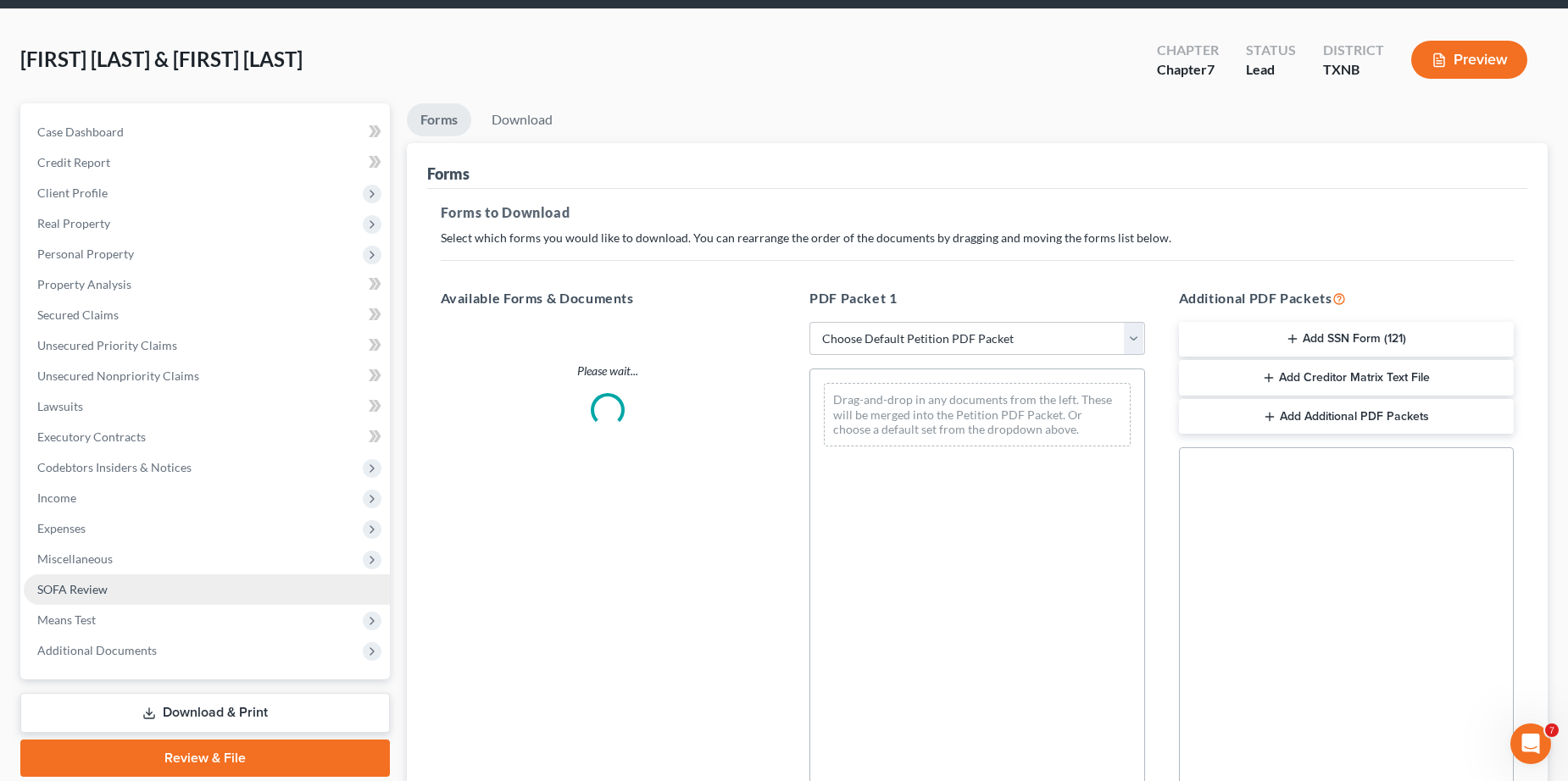 scroll, scrollTop: 0, scrollLeft: 0, axis: both 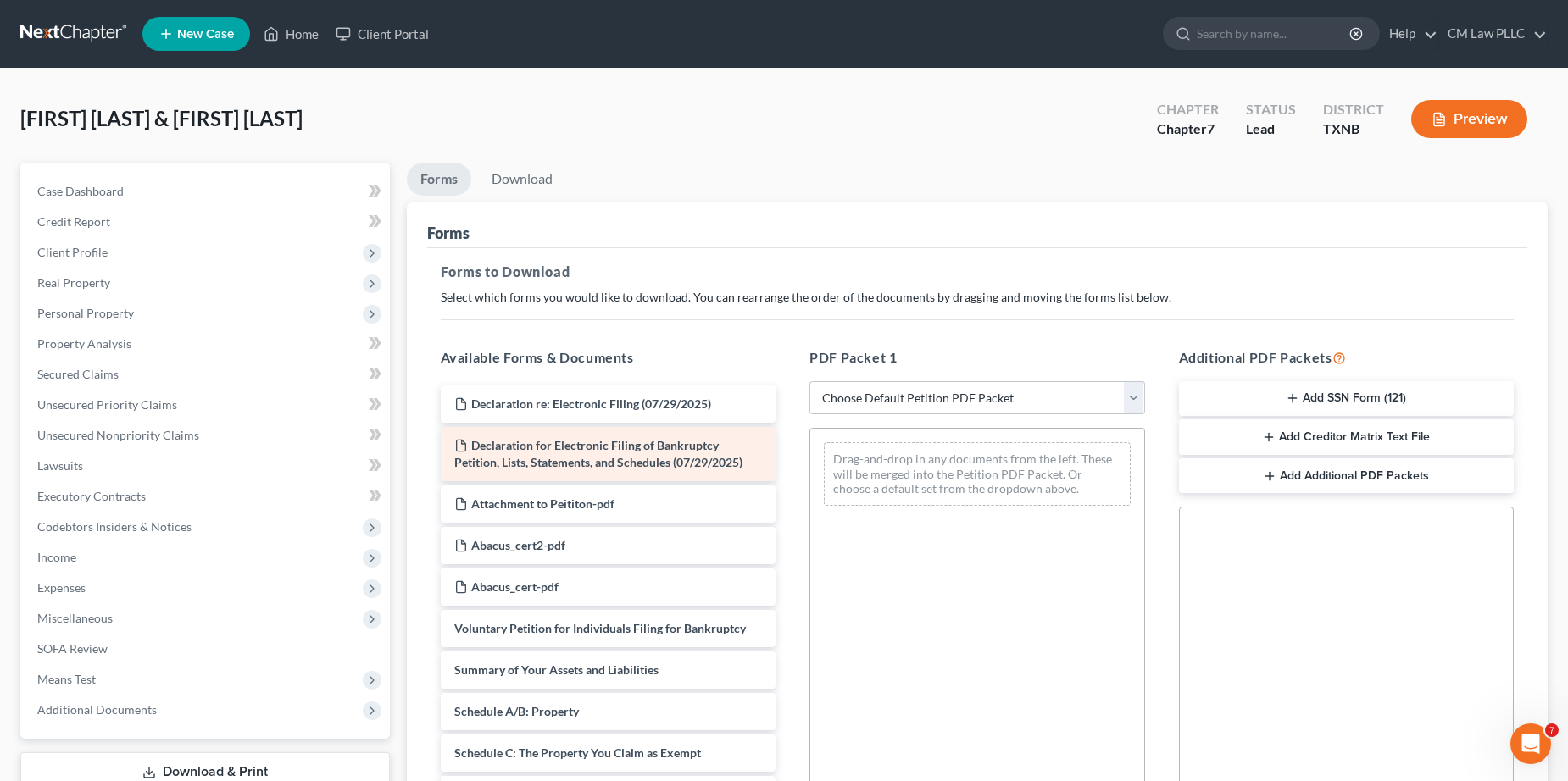 click on "Declaration for Electronic Filing of Bankruptcy Petition, Lists, Statements, and Schedules (07/29/2025)" at bounding box center [598, 453] 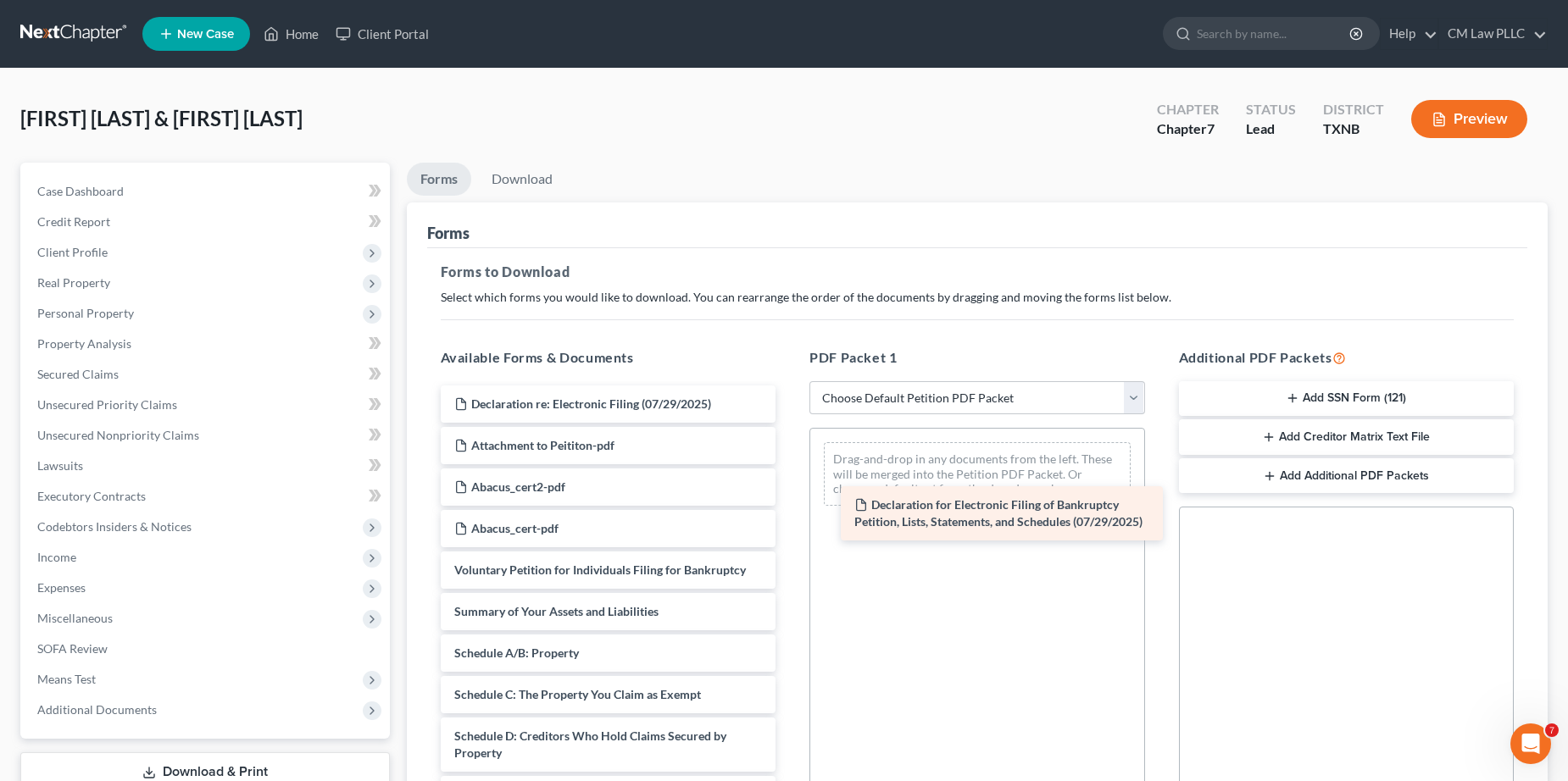 drag, startPoint x: 586, startPoint y: 449, endPoint x: 986, endPoint y: 508, distance: 404.32784 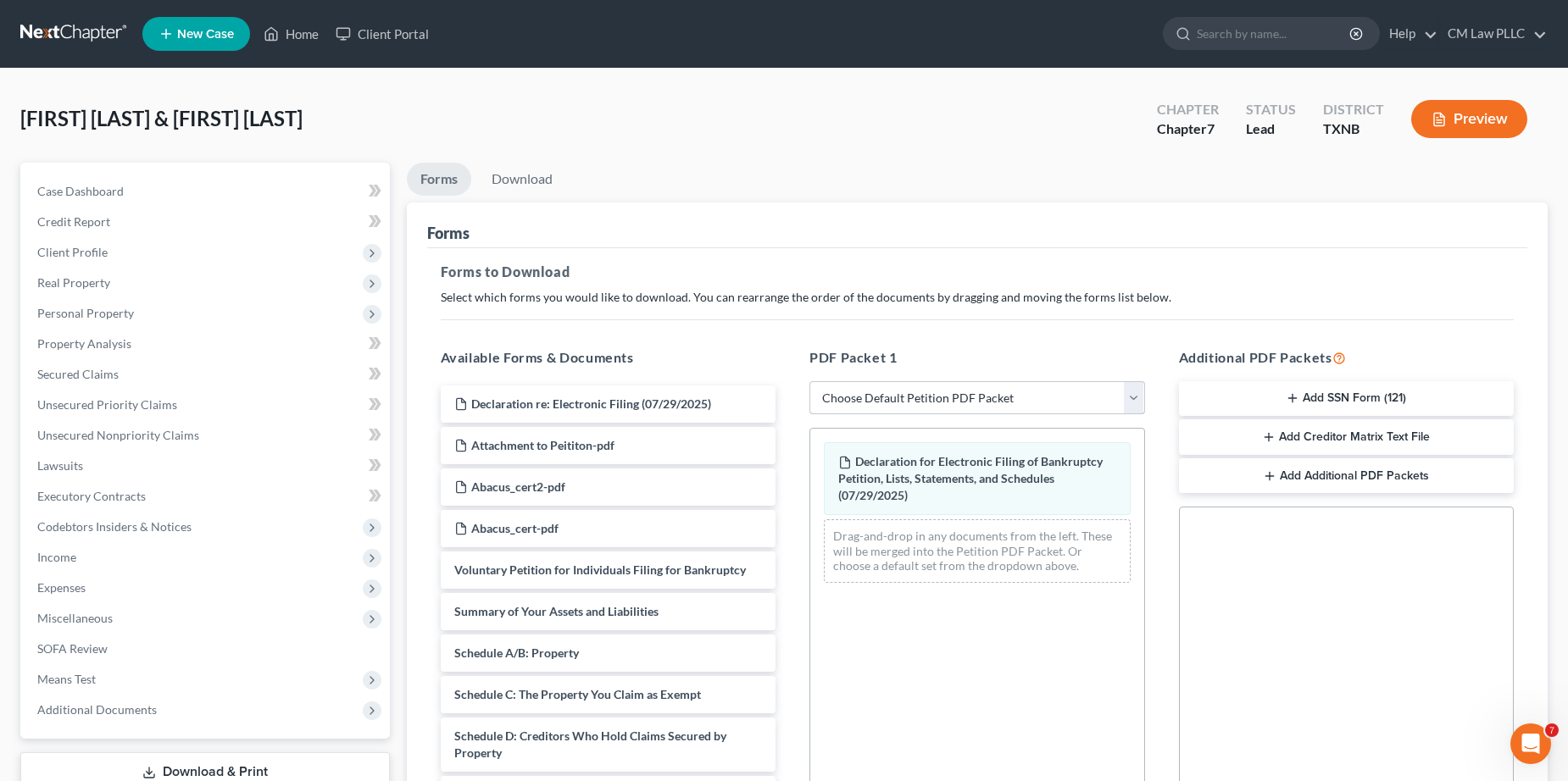 drag, startPoint x: 1133, startPoint y: 396, endPoint x: 1117, endPoint y: 404, distance: 17.888544 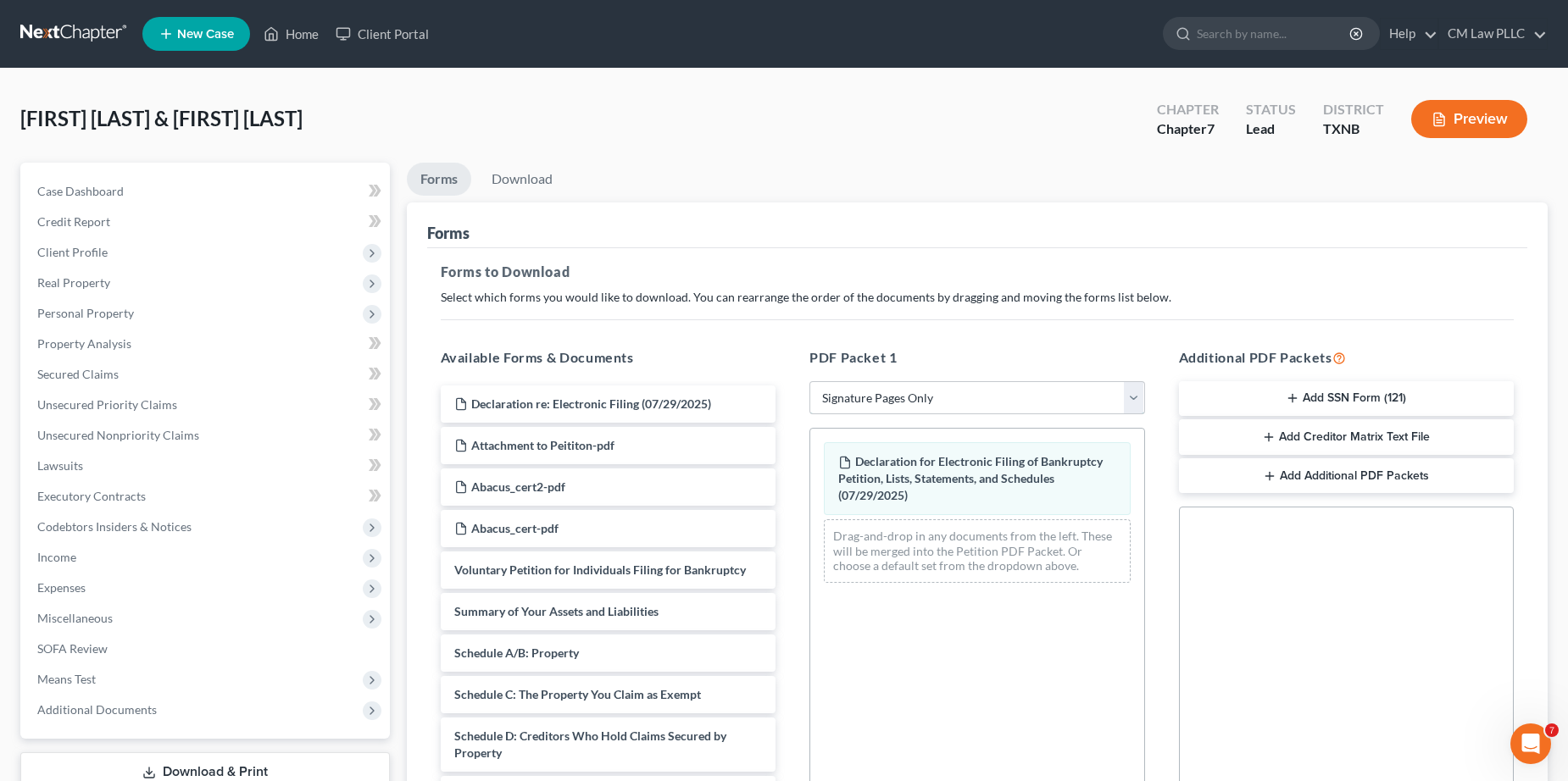 click on "Choose Default Petition PDF Packet Complete Bankruptcy Petition (all forms and schedules) Emergency Filing Forms (Petition and Creditor List Only) Amended Forms Signature Pages Only" at bounding box center (977, 398) 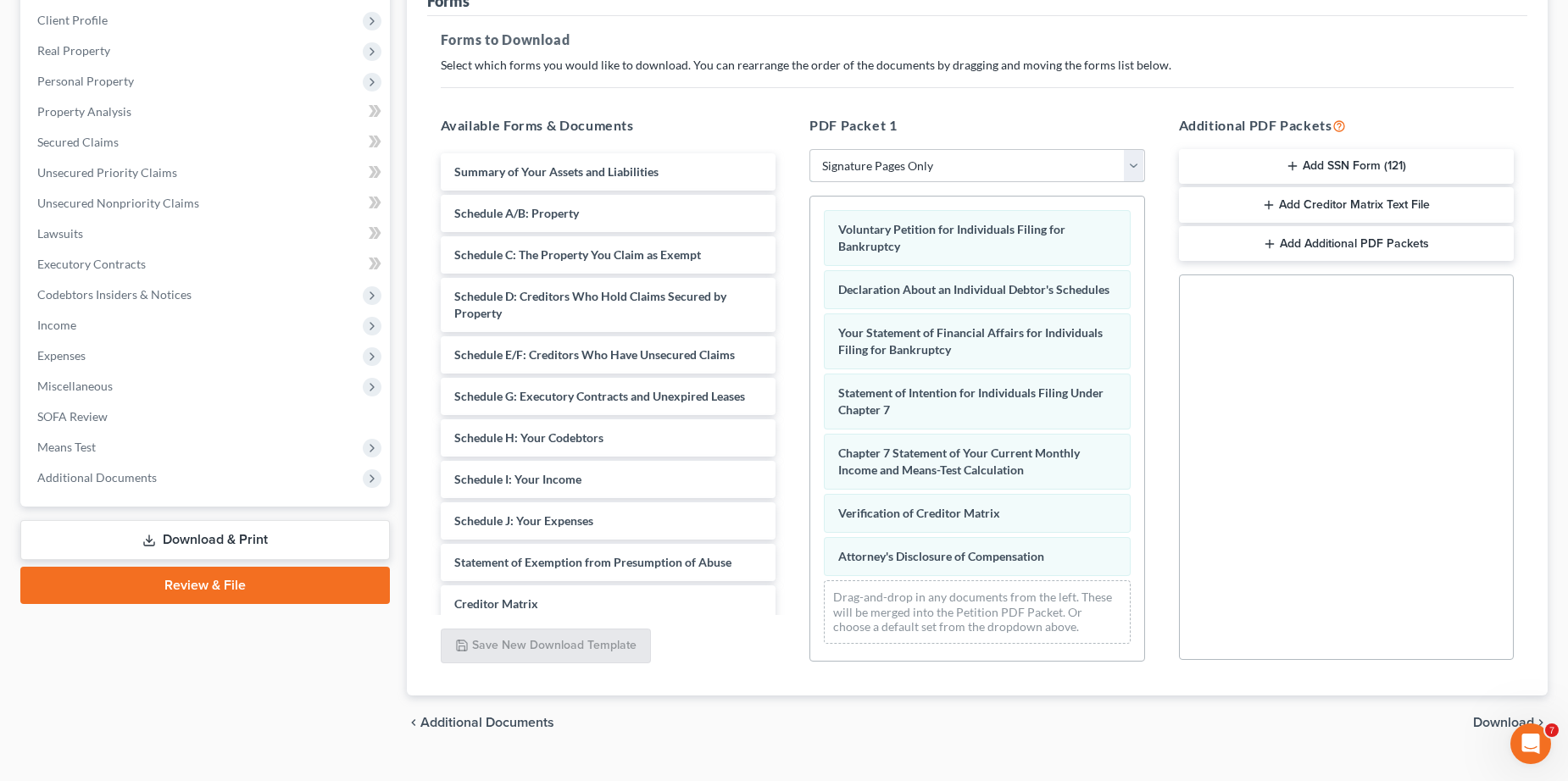 scroll, scrollTop: 254, scrollLeft: 0, axis: vertical 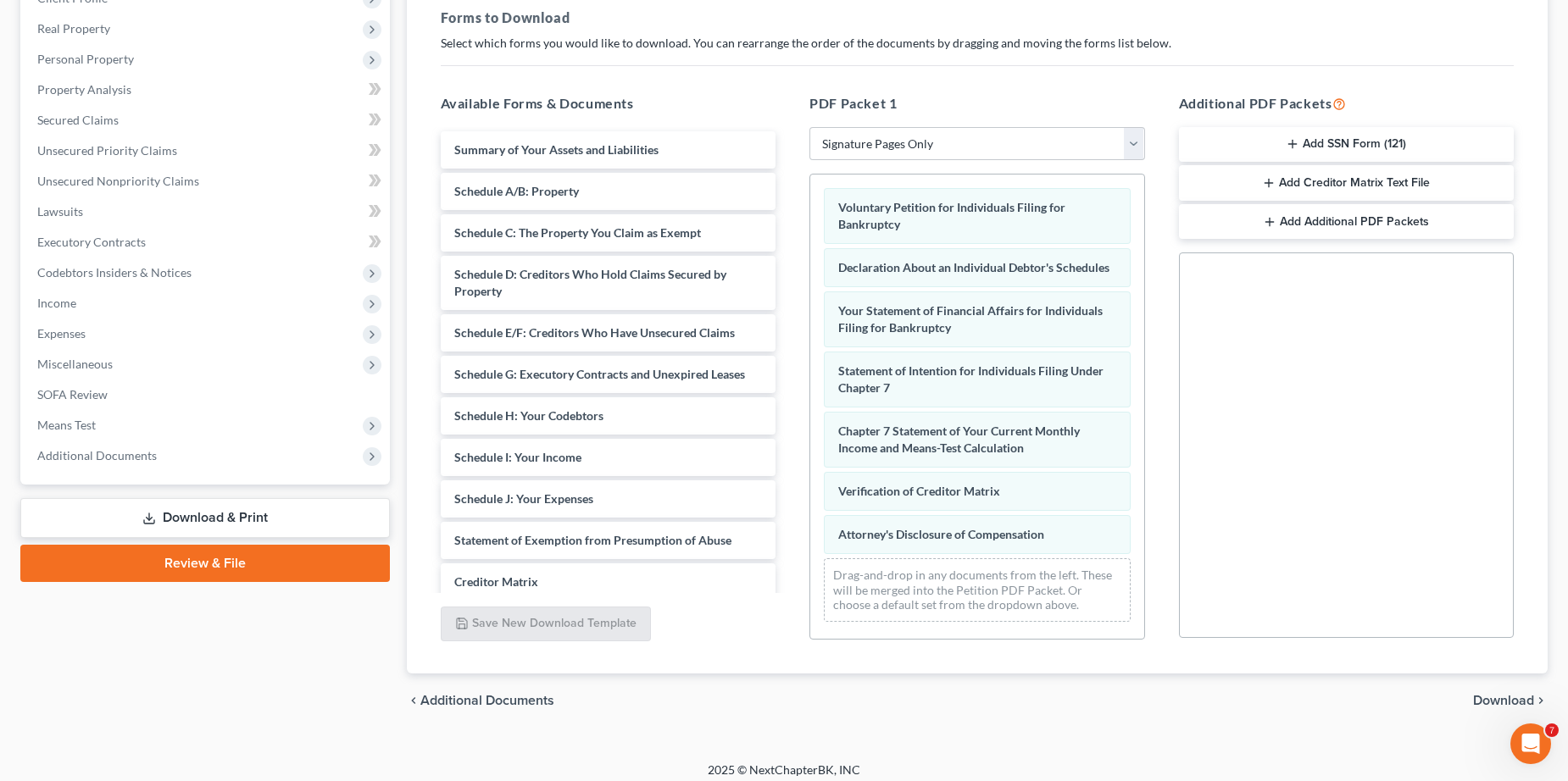 click on "Download" at bounding box center (1504, 701) 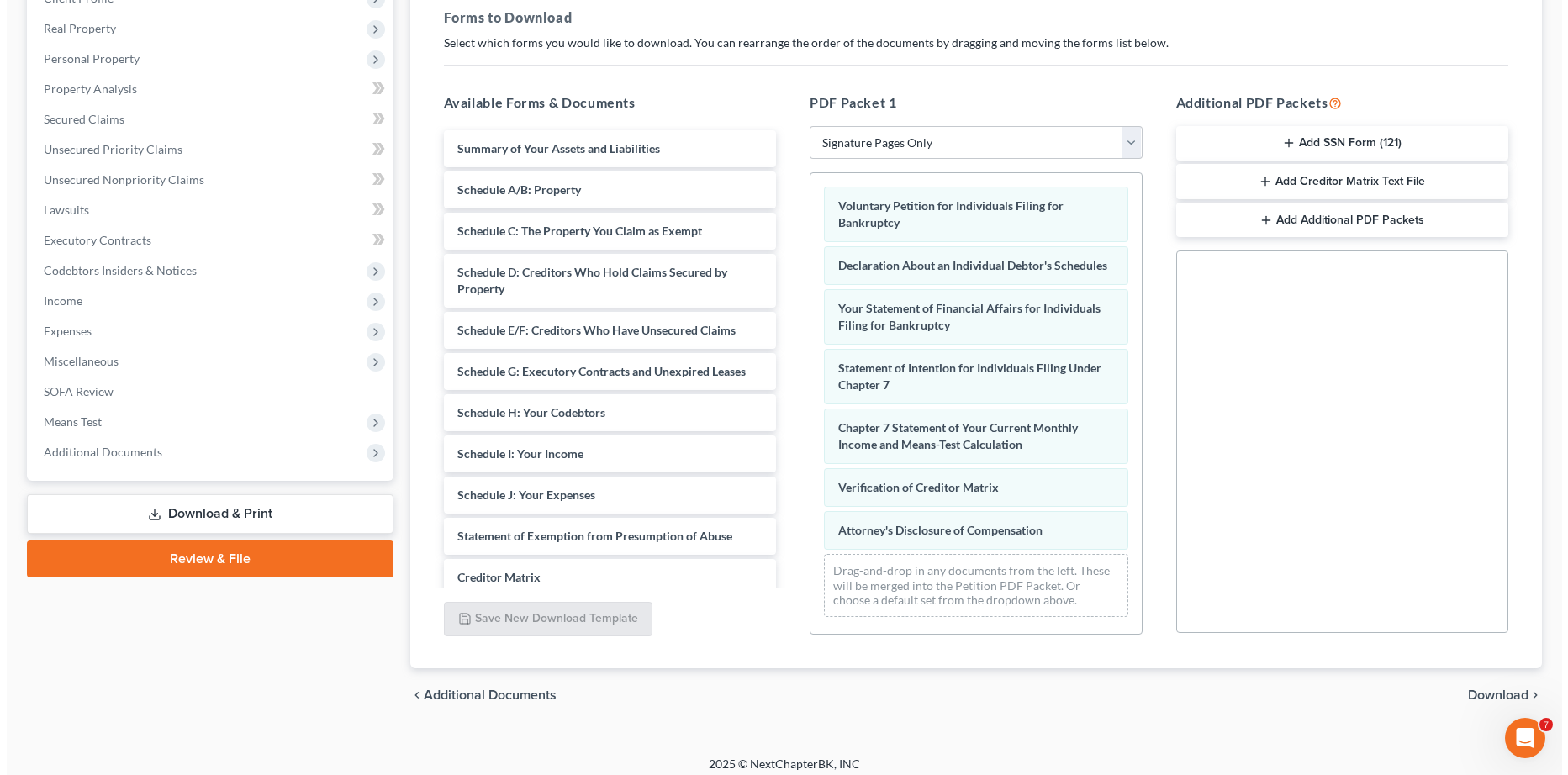 scroll, scrollTop: 119, scrollLeft: 0, axis: vertical 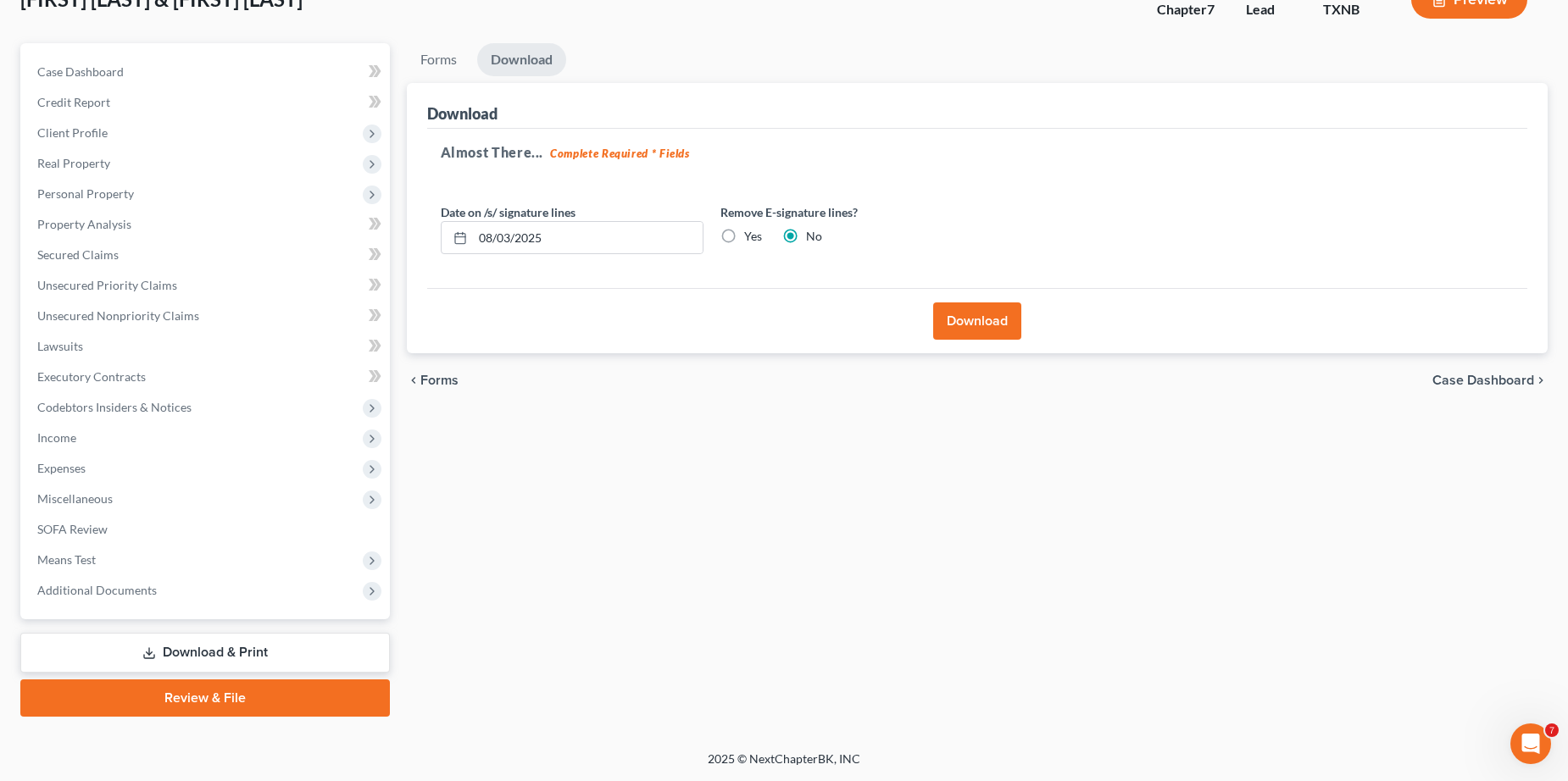 drag, startPoint x: 724, startPoint y: 237, endPoint x: 740, endPoint y: 236, distance: 16.03122 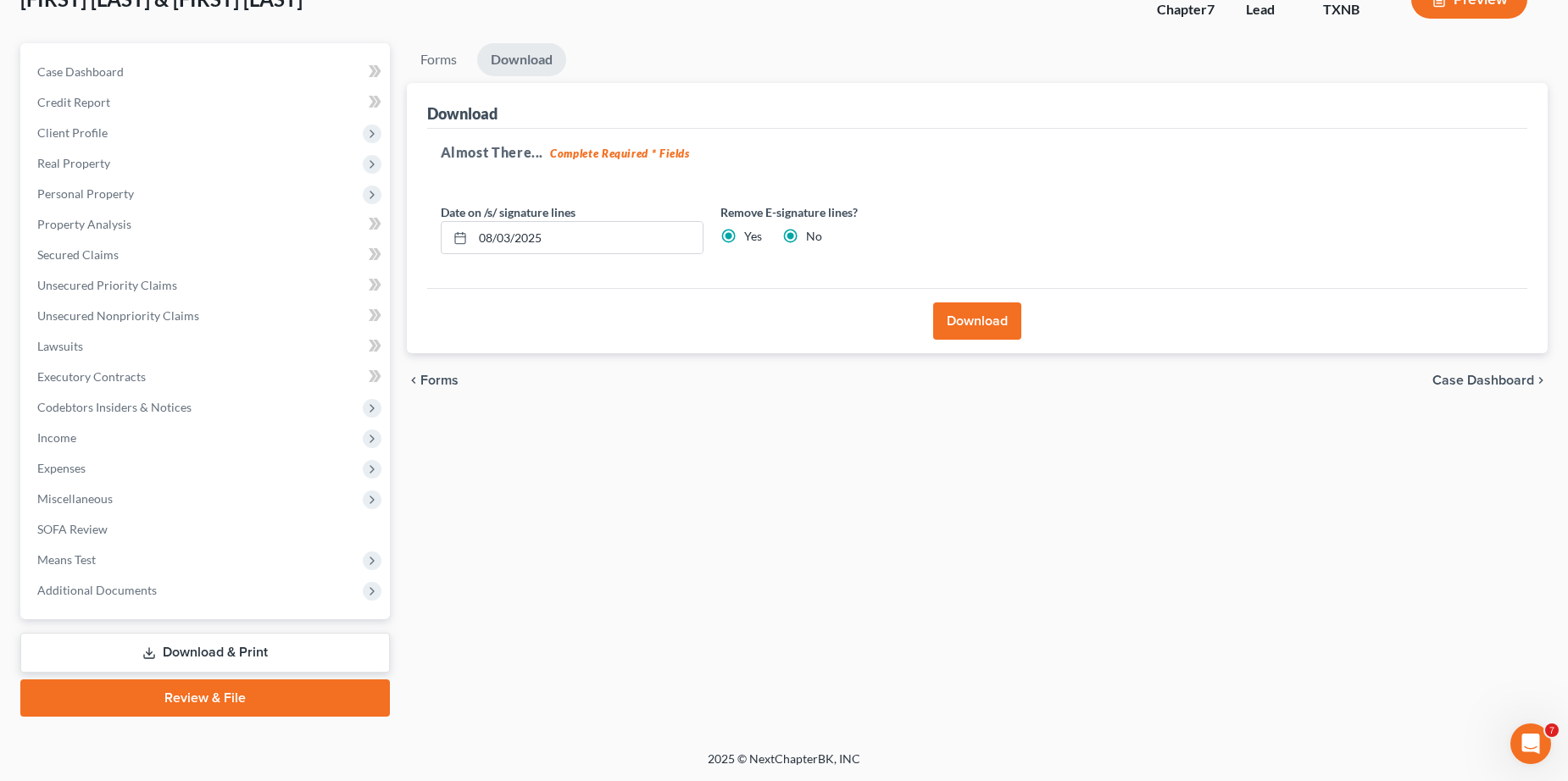radio on "false" 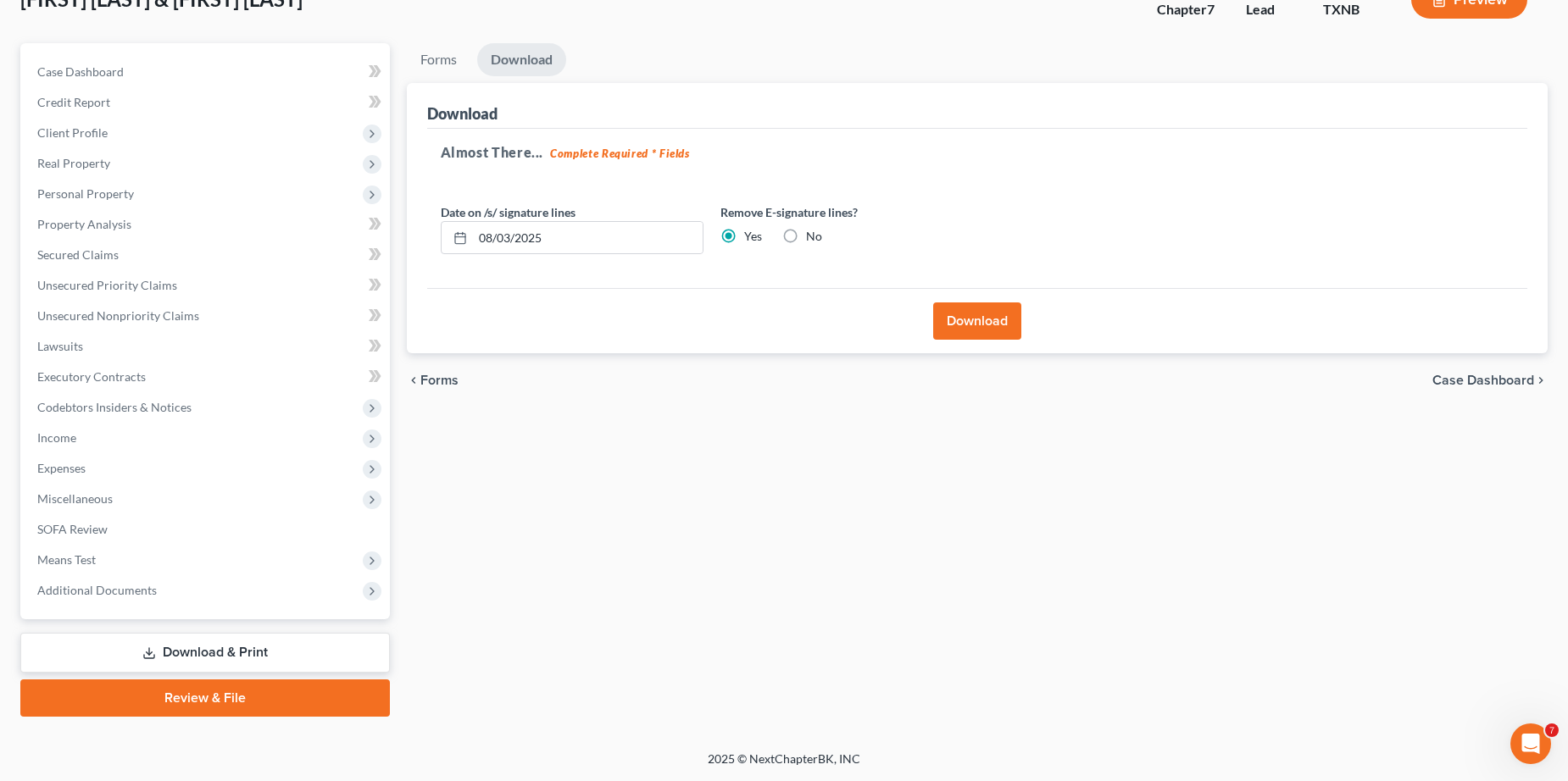 click on "Download" at bounding box center (977, 321) 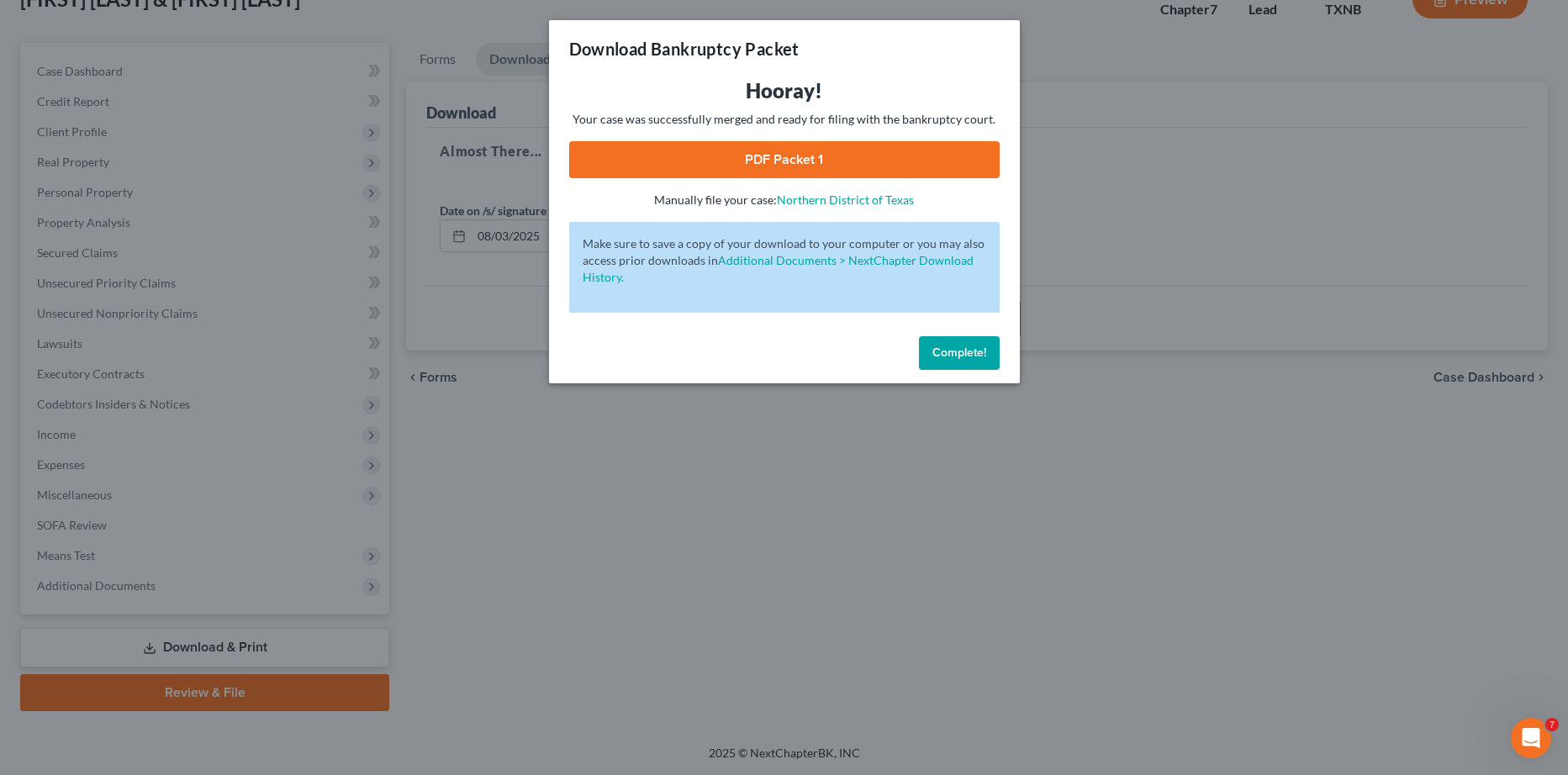 click on "PDF Packet 1" at bounding box center (784, 160) 